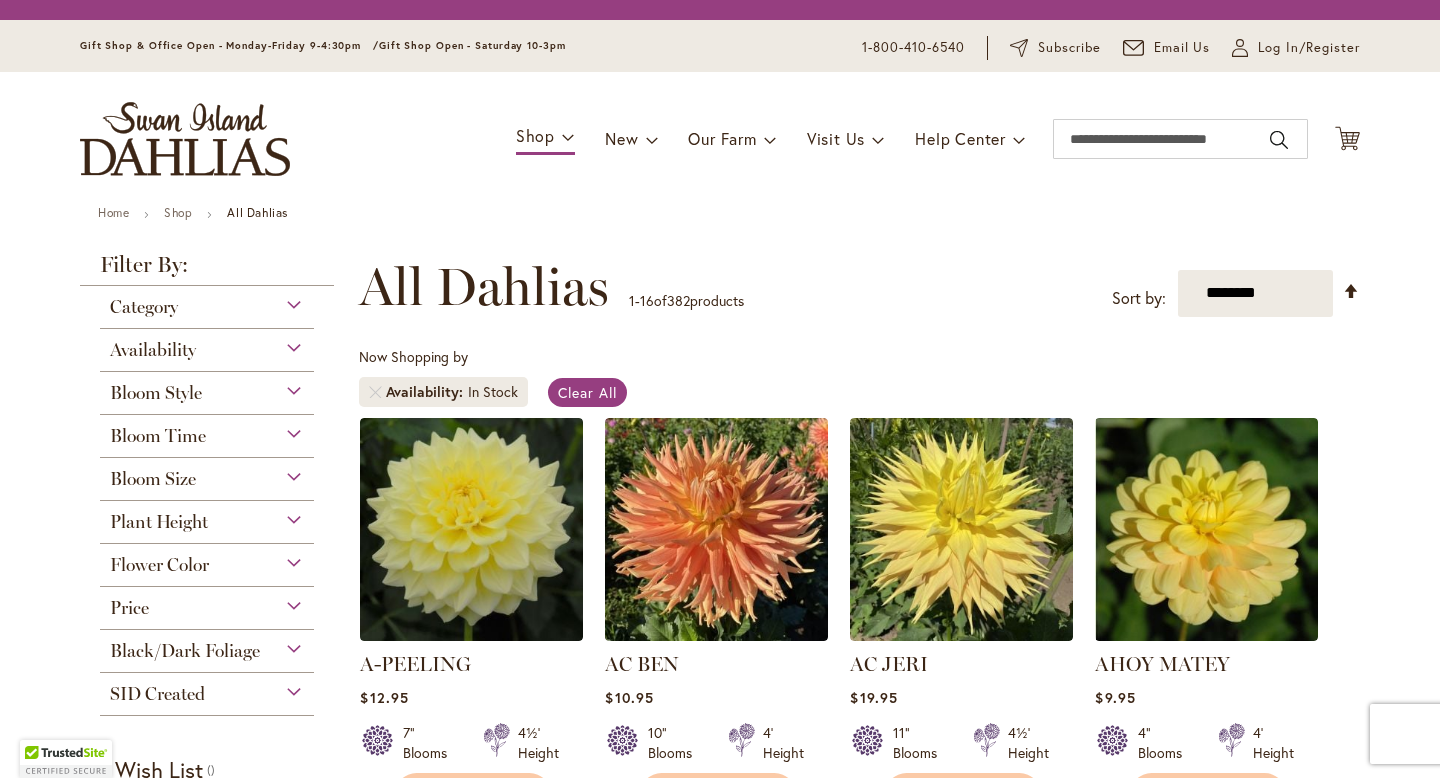 scroll, scrollTop: 0, scrollLeft: 0, axis: both 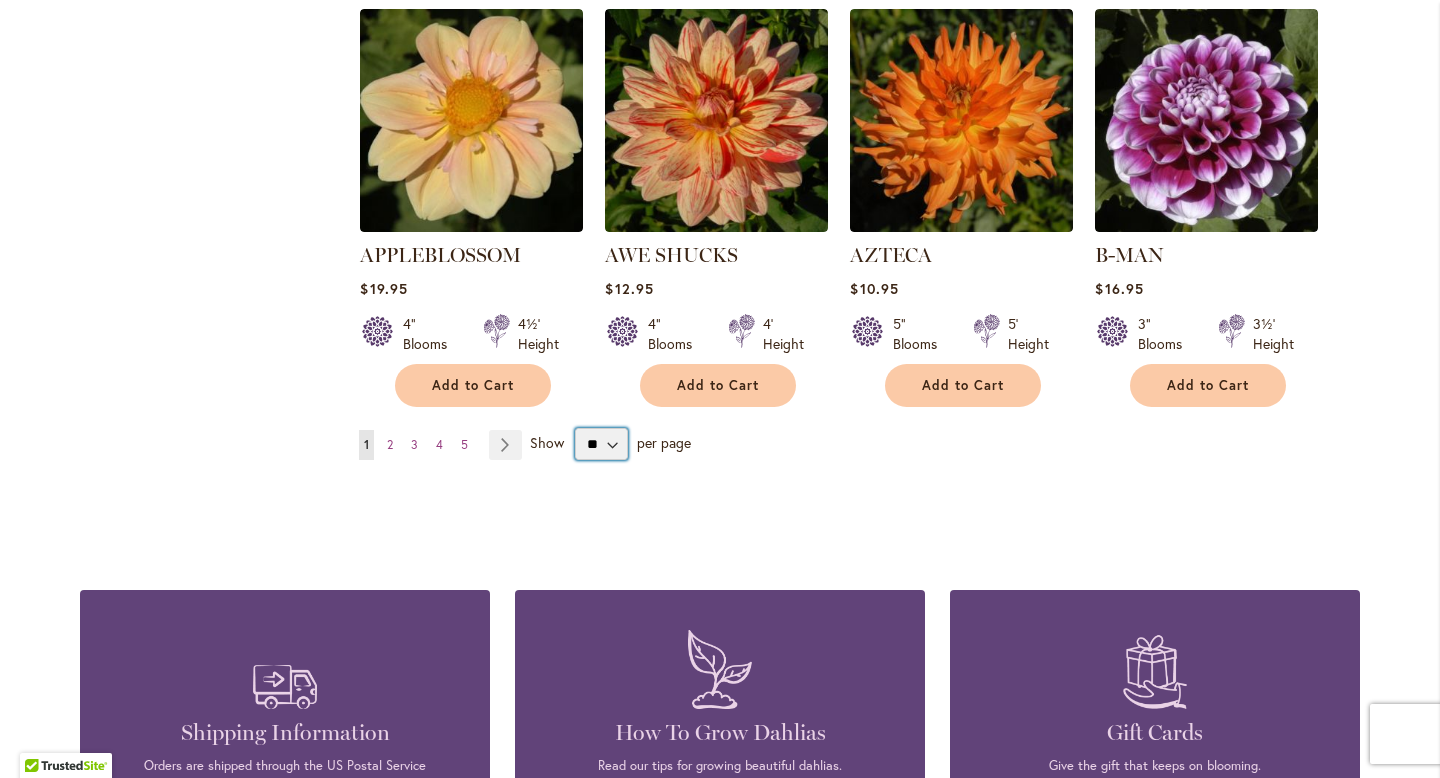 click on "**
**
**
**" at bounding box center [601, 444] 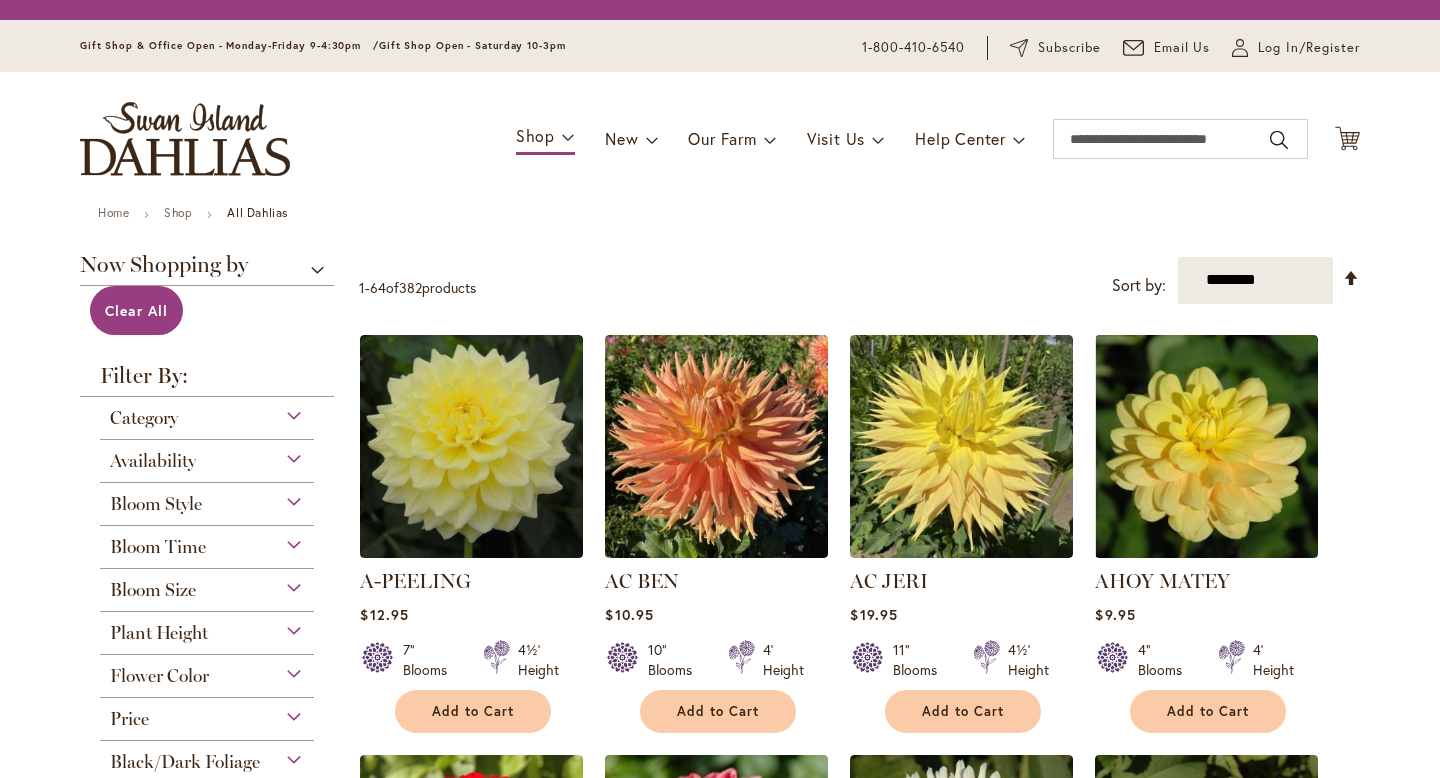scroll, scrollTop: 0, scrollLeft: 0, axis: both 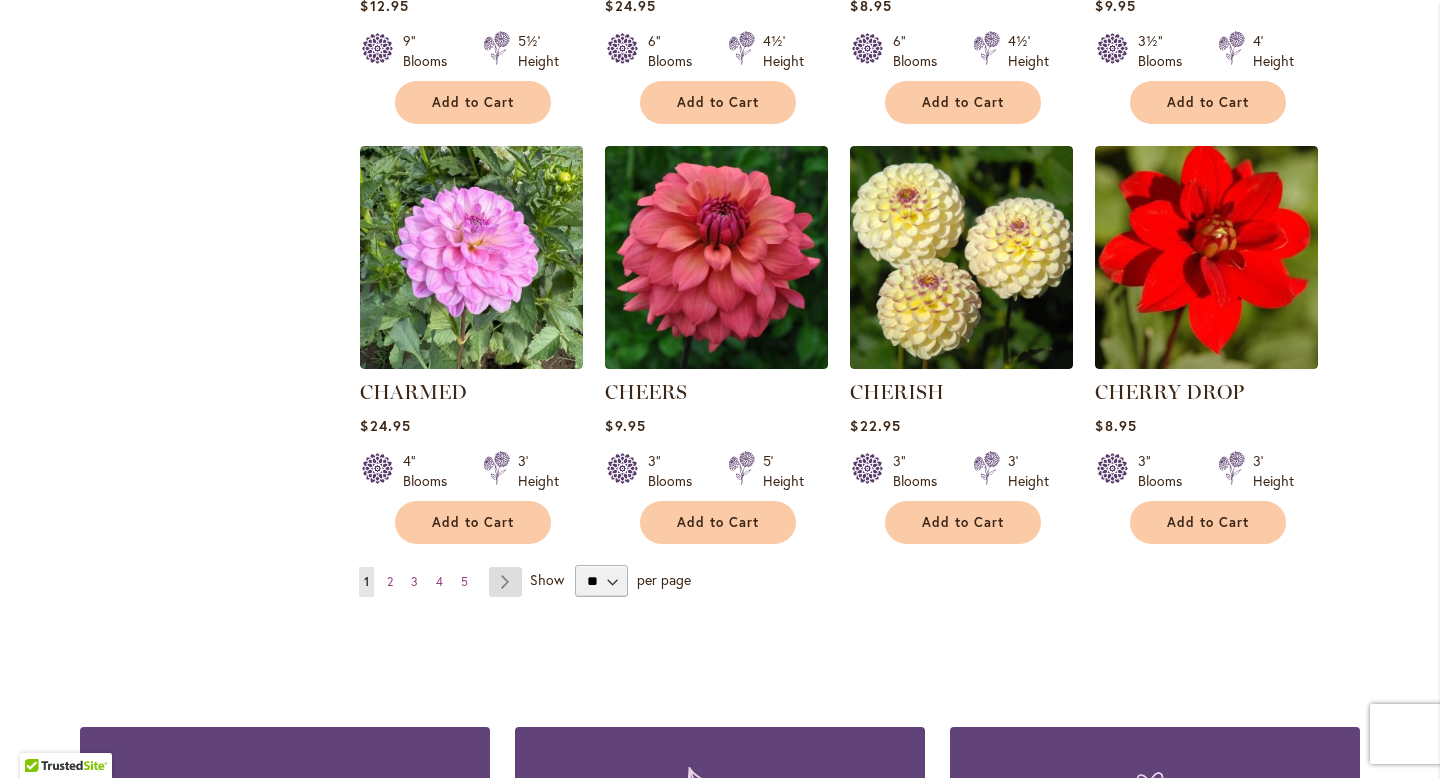 click on "Page
Next" at bounding box center [505, 582] 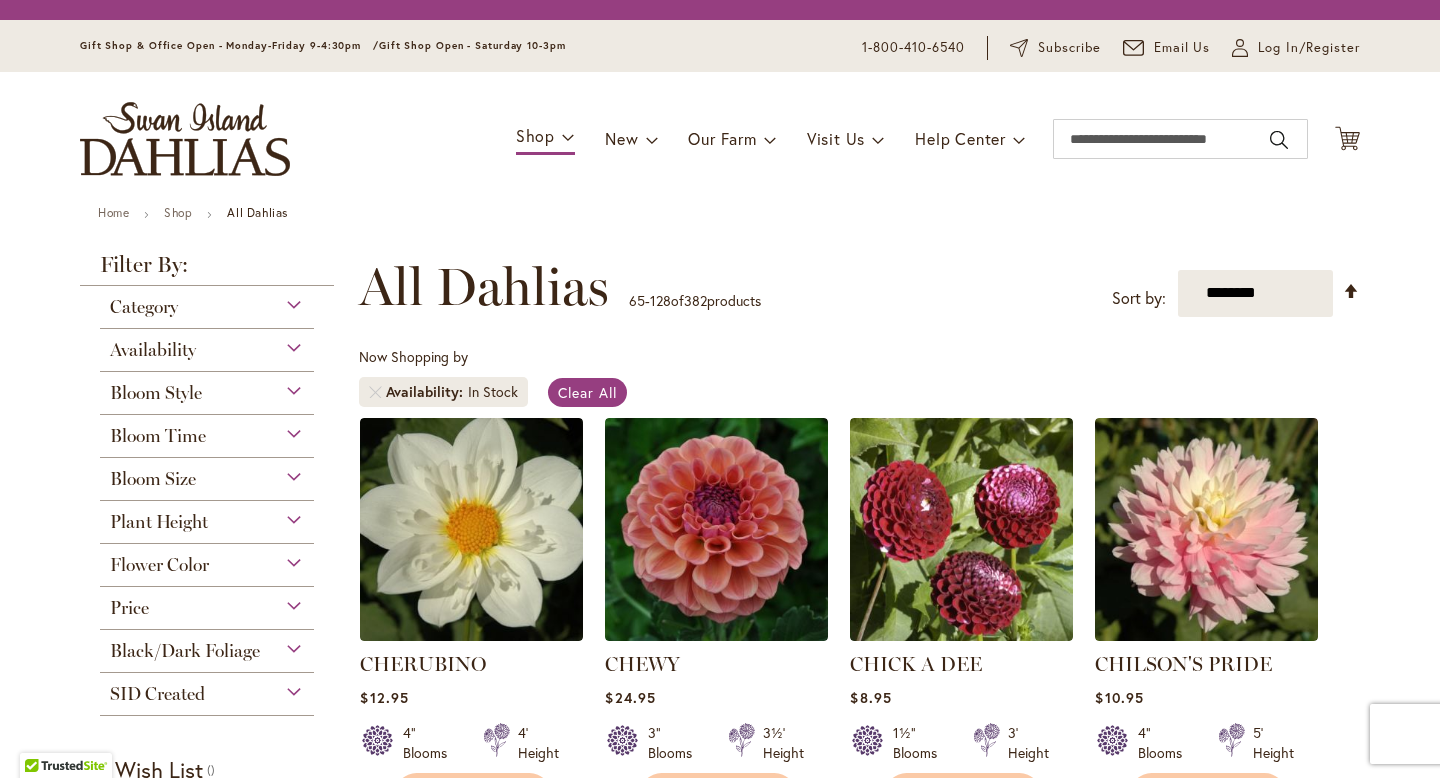 scroll, scrollTop: 0, scrollLeft: 0, axis: both 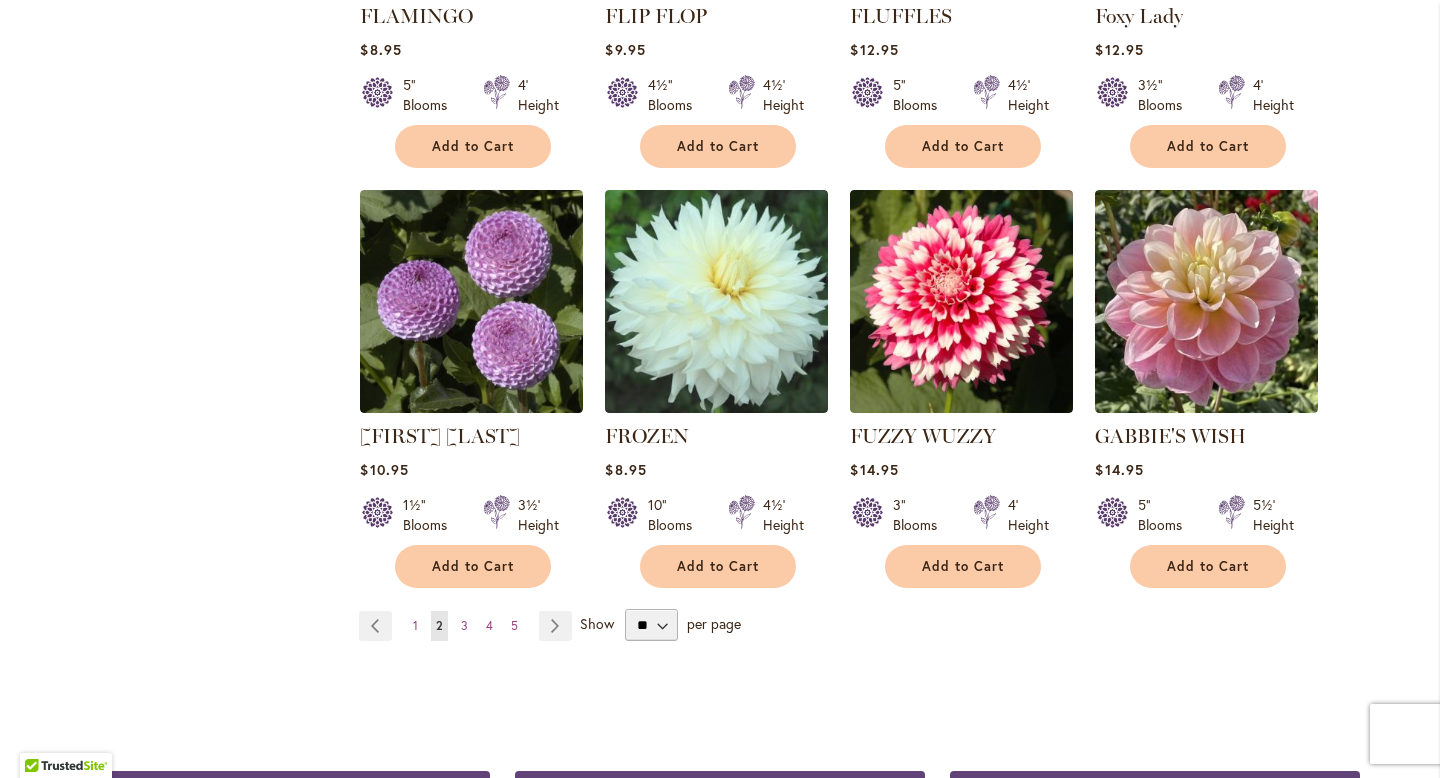 click on "**********" at bounding box center [859, -2867] 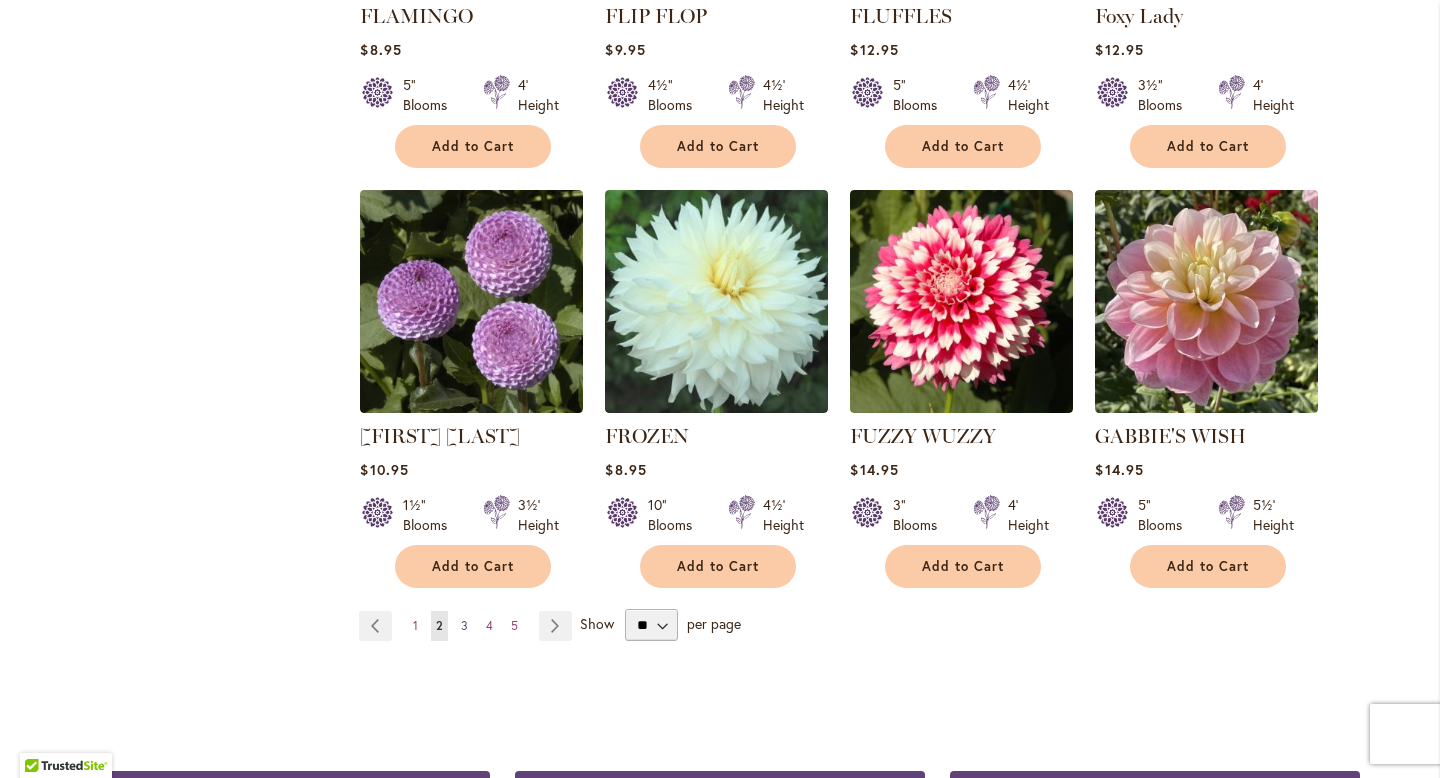 click on "3" at bounding box center (464, 625) 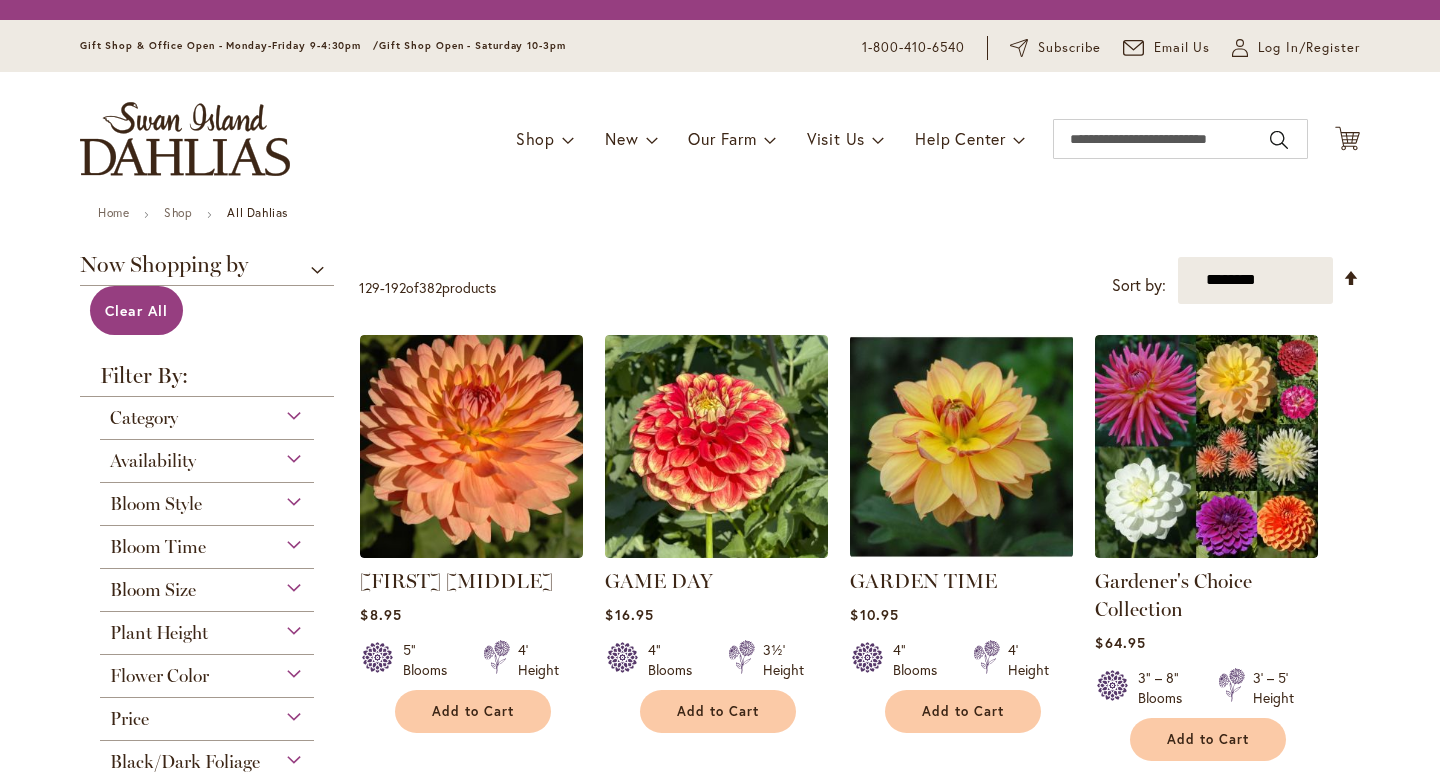 scroll, scrollTop: 0, scrollLeft: 0, axis: both 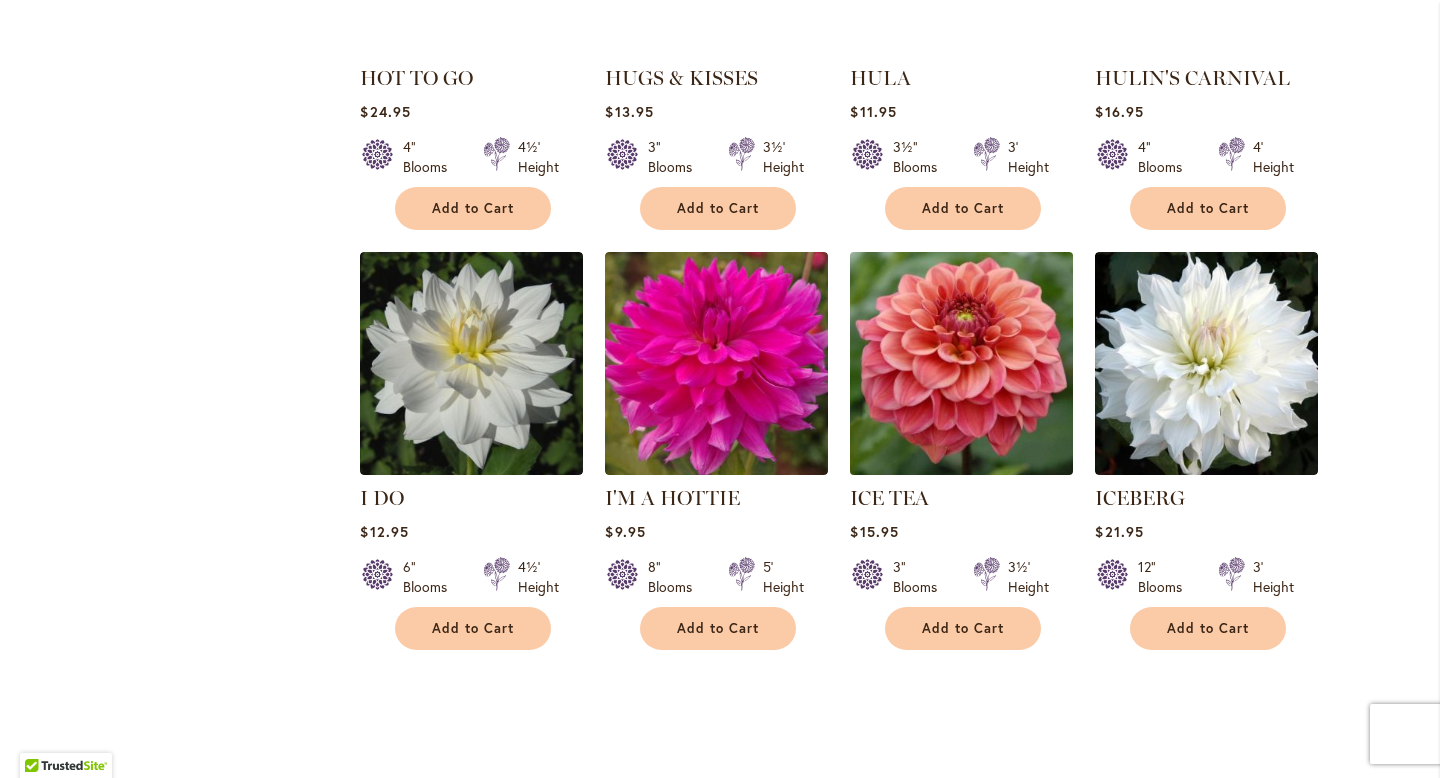 click at bounding box center [962, 363] 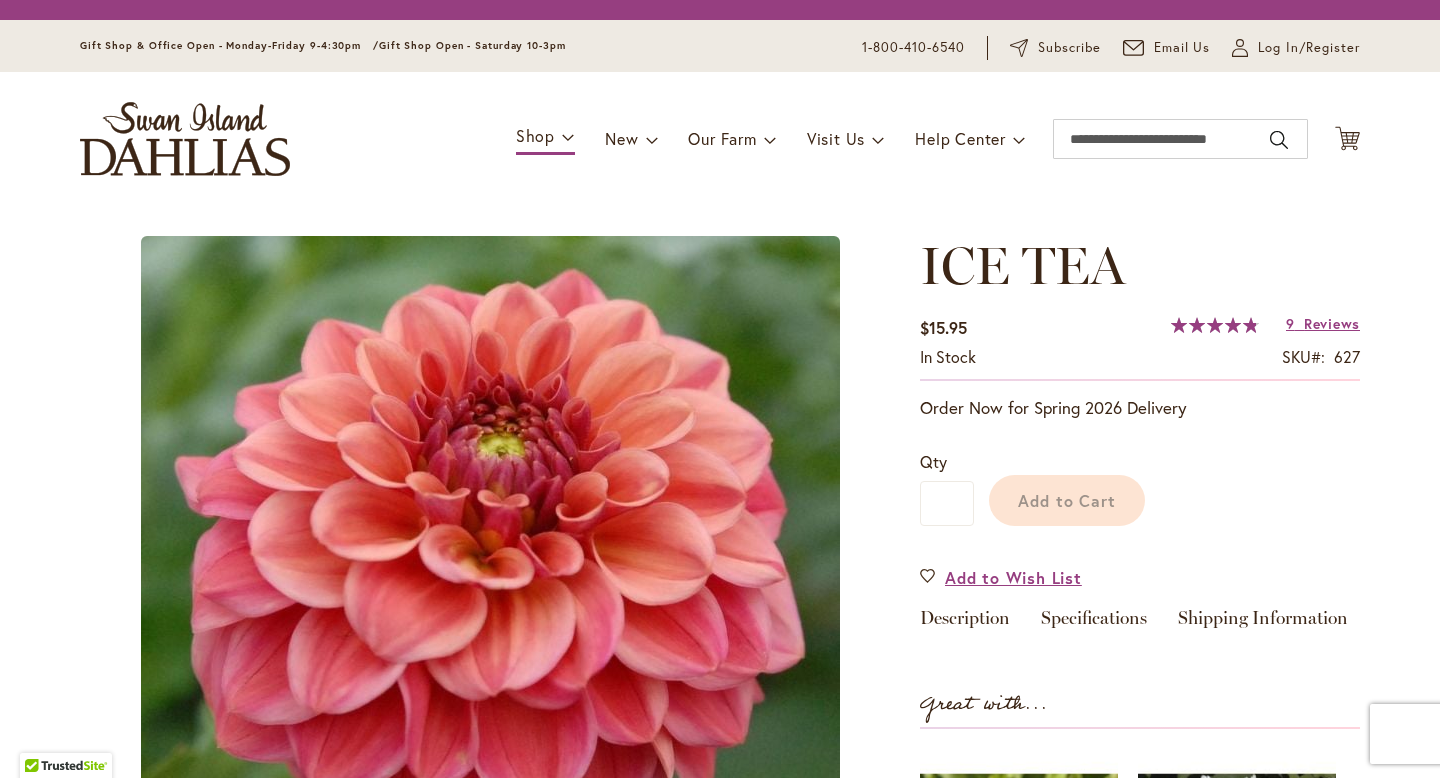 scroll, scrollTop: 0, scrollLeft: 0, axis: both 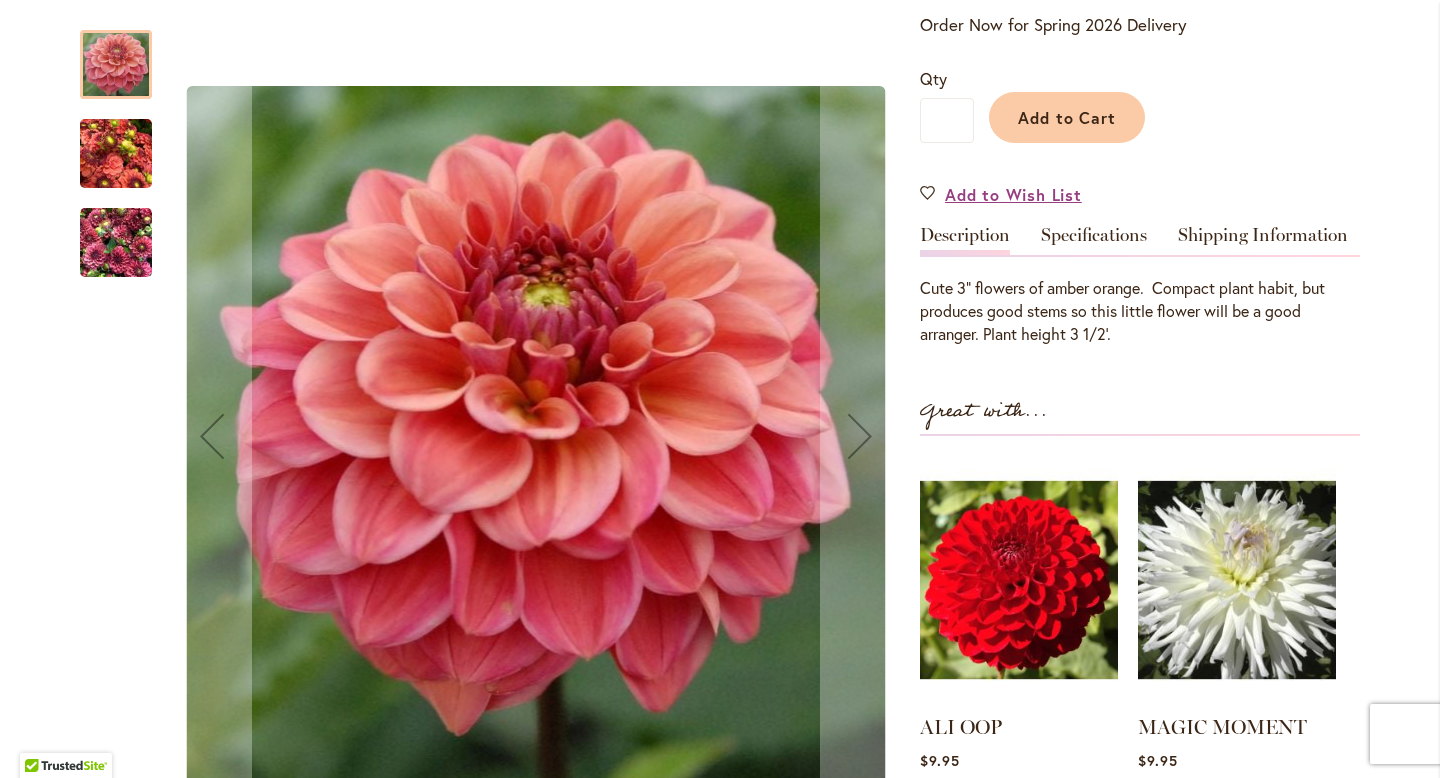 click at bounding box center (116, 154) 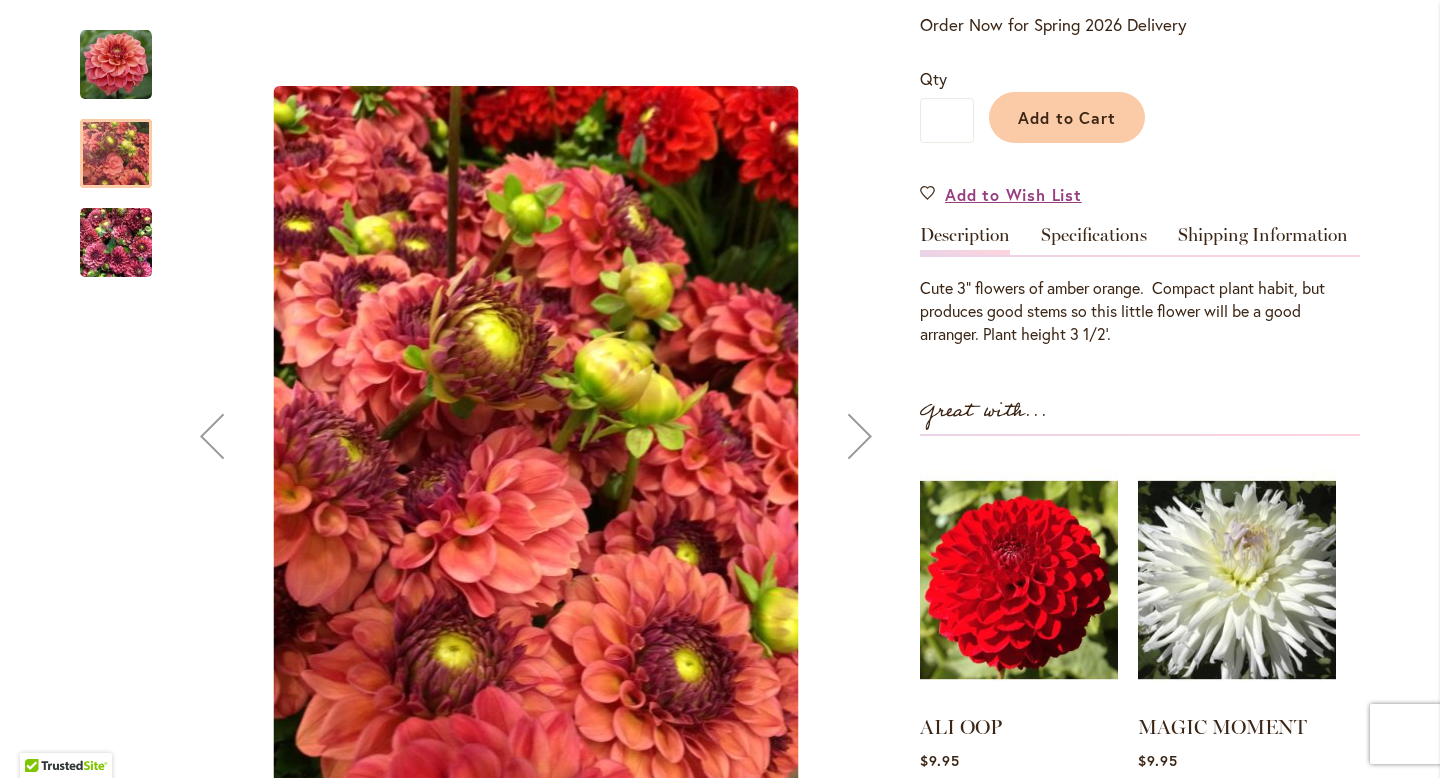 click at bounding box center (116, 243) 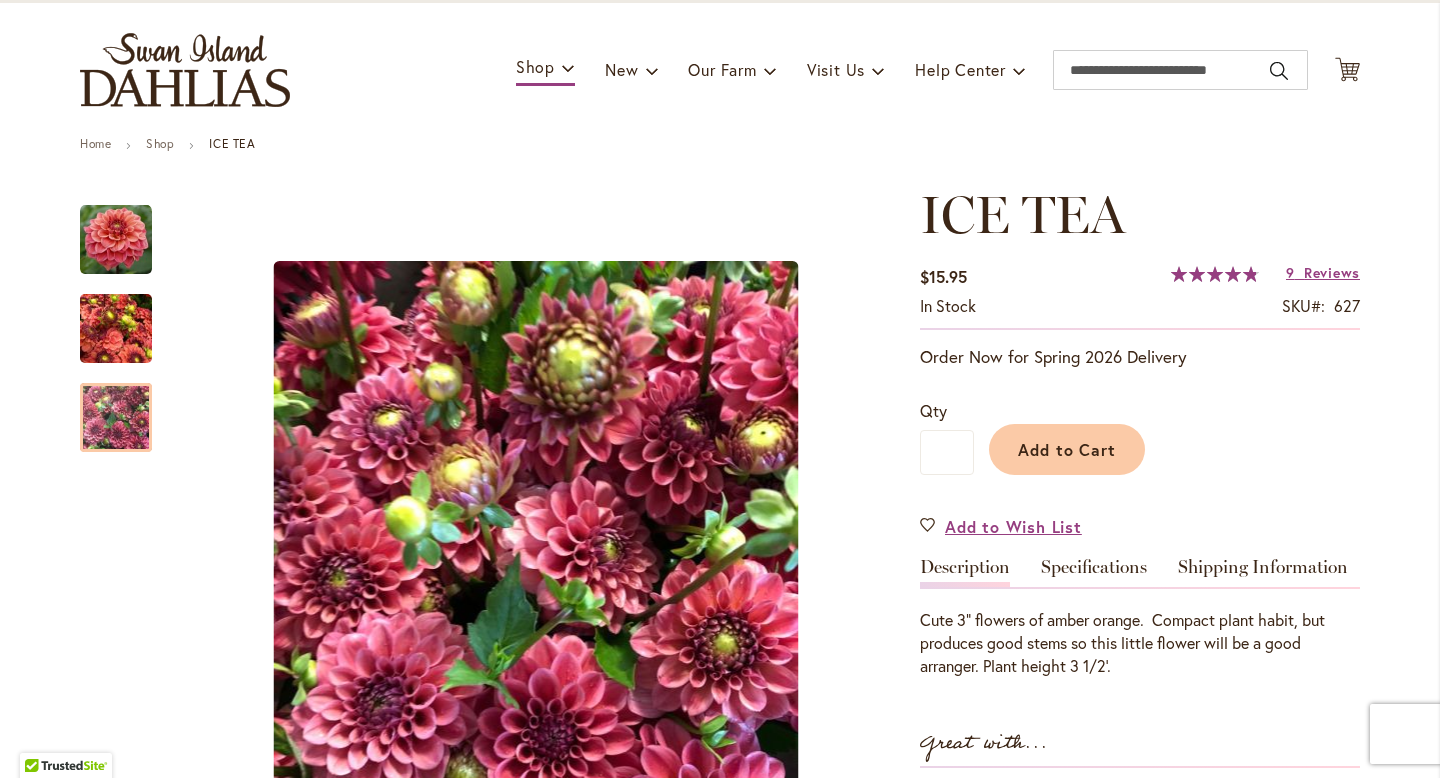 scroll, scrollTop: 95, scrollLeft: 0, axis: vertical 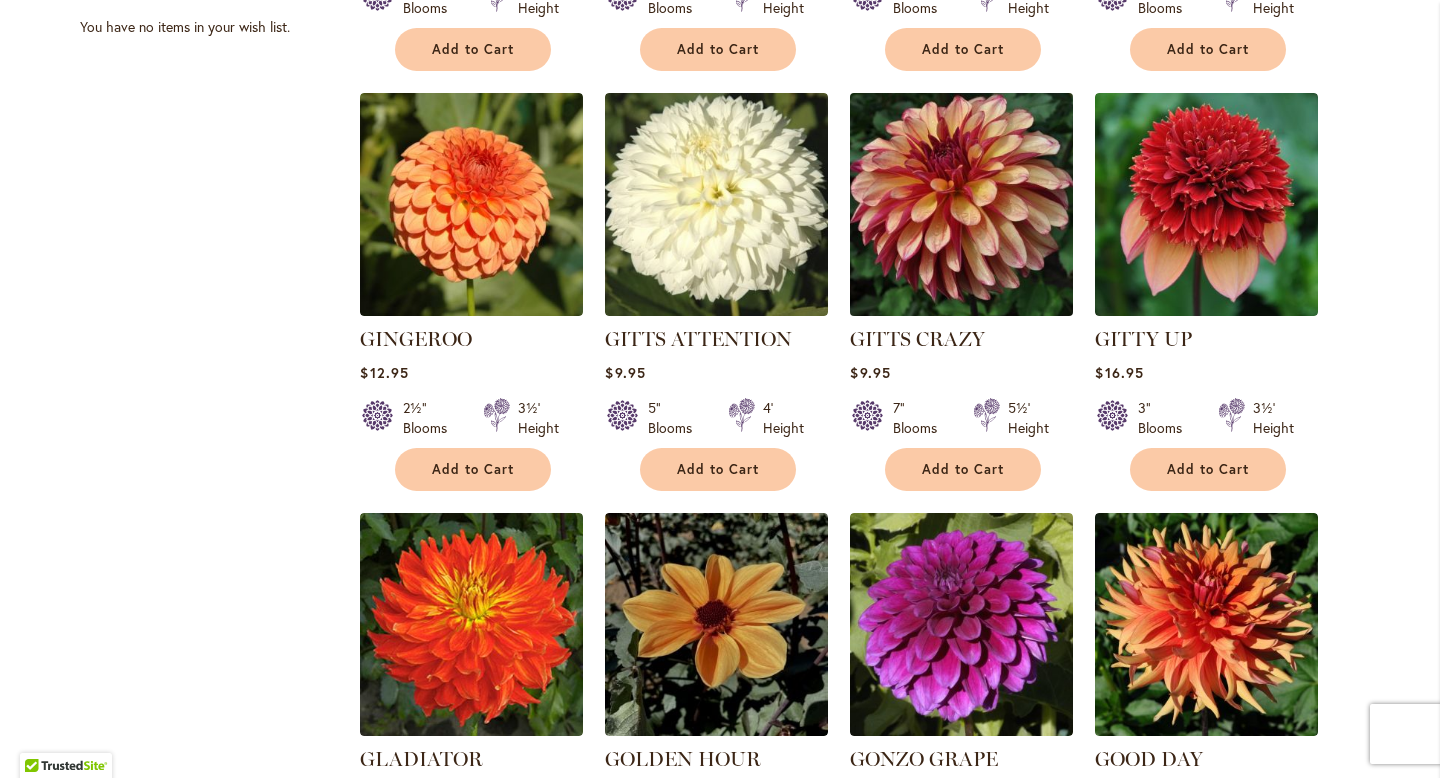 click at bounding box center [962, 204] 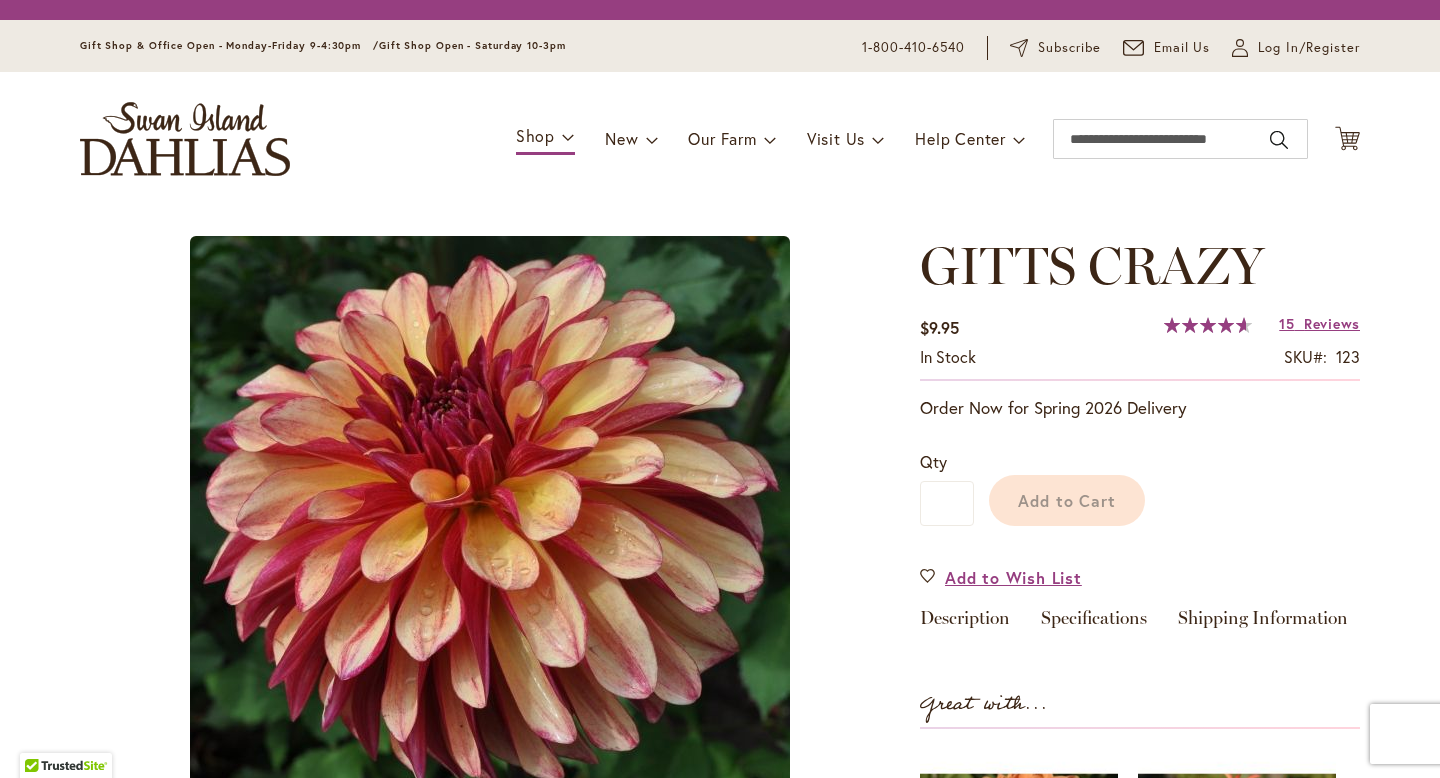 scroll, scrollTop: 0, scrollLeft: 0, axis: both 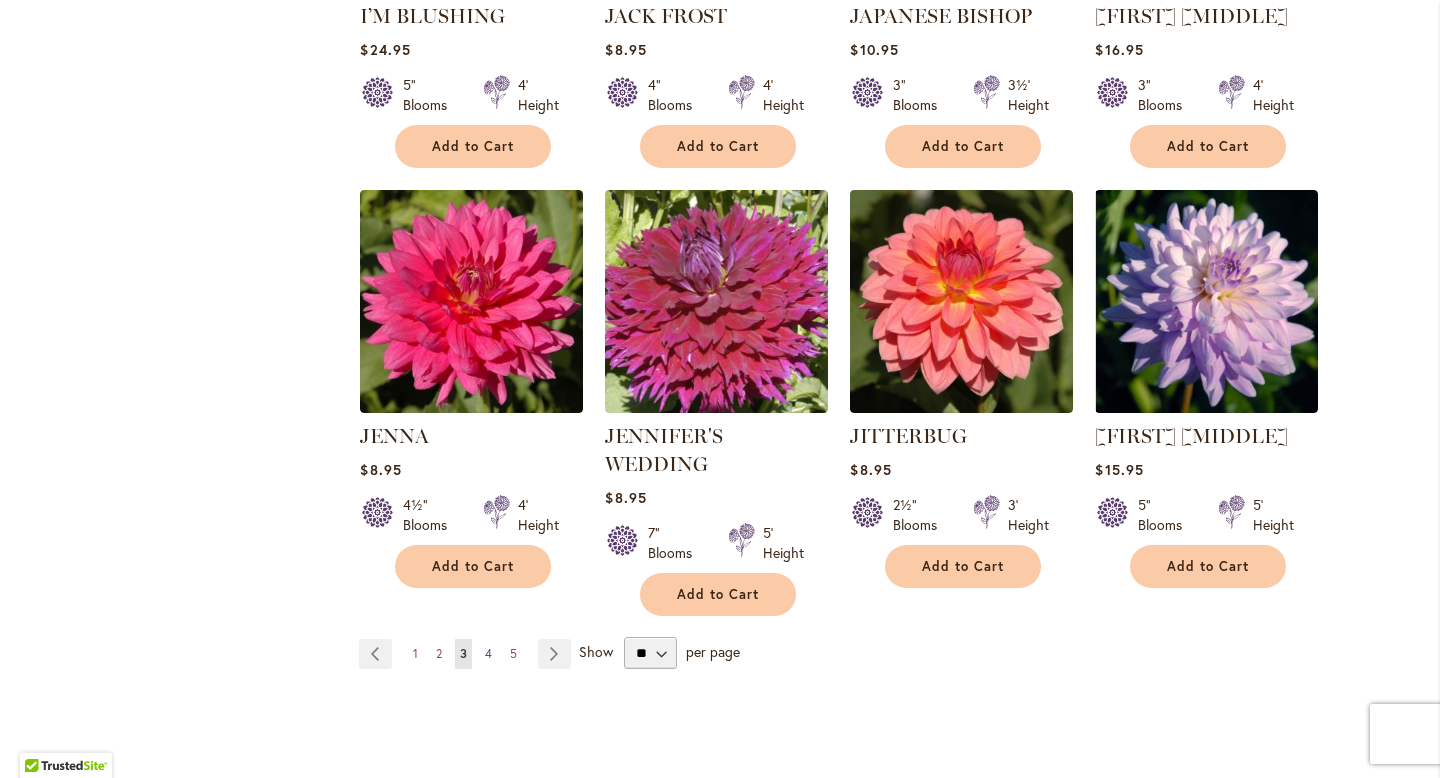 click on "4" at bounding box center (488, 653) 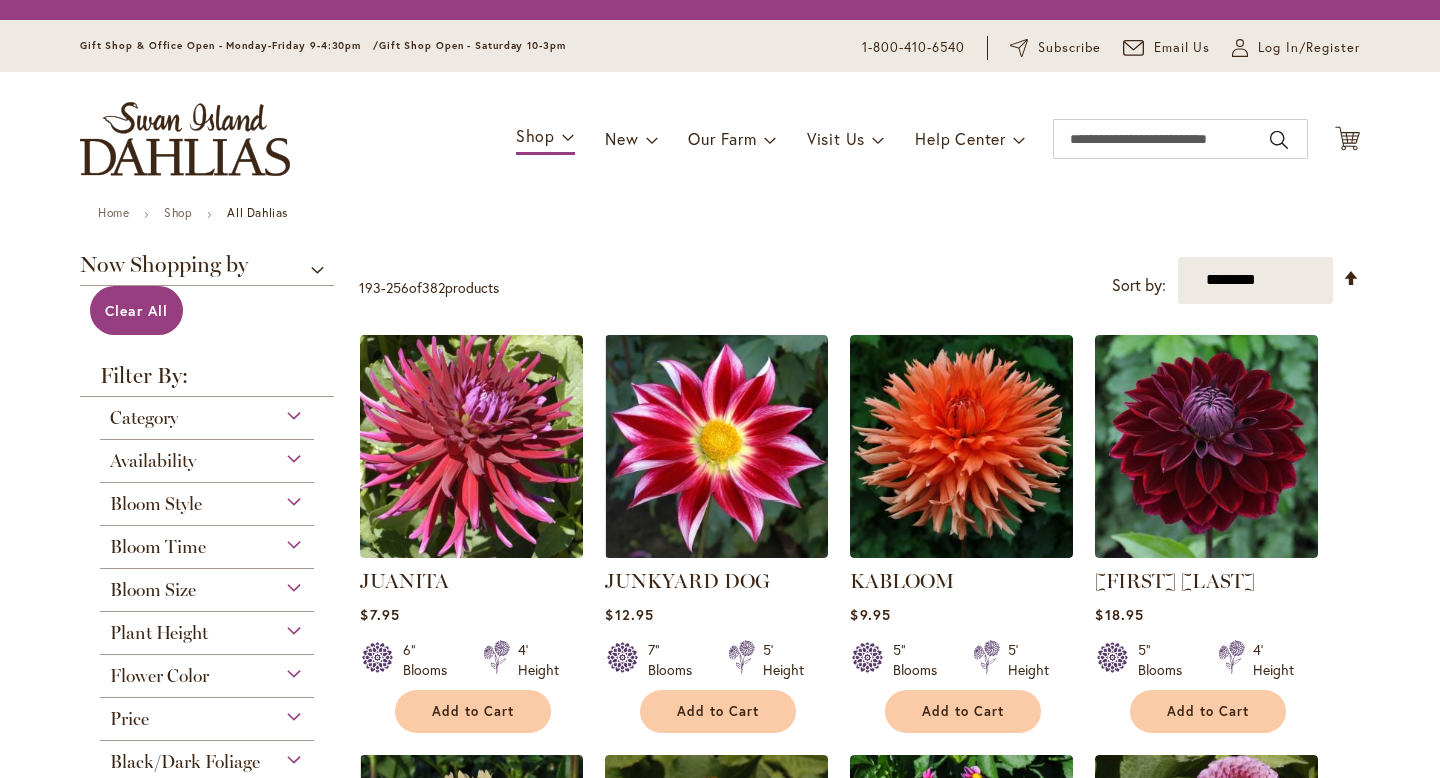 scroll, scrollTop: 0, scrollLeft: 0, axis: both 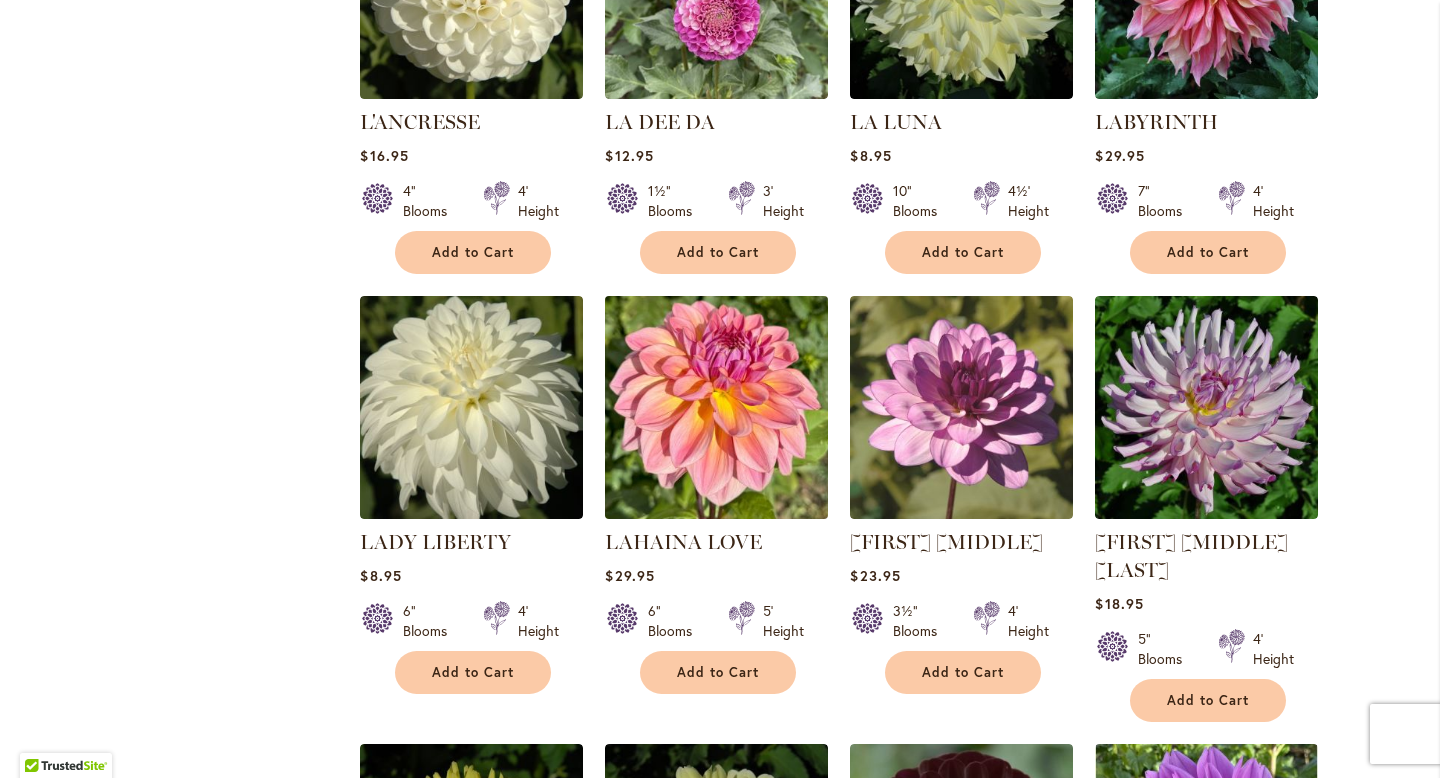 click at bounding box center (717, 407) 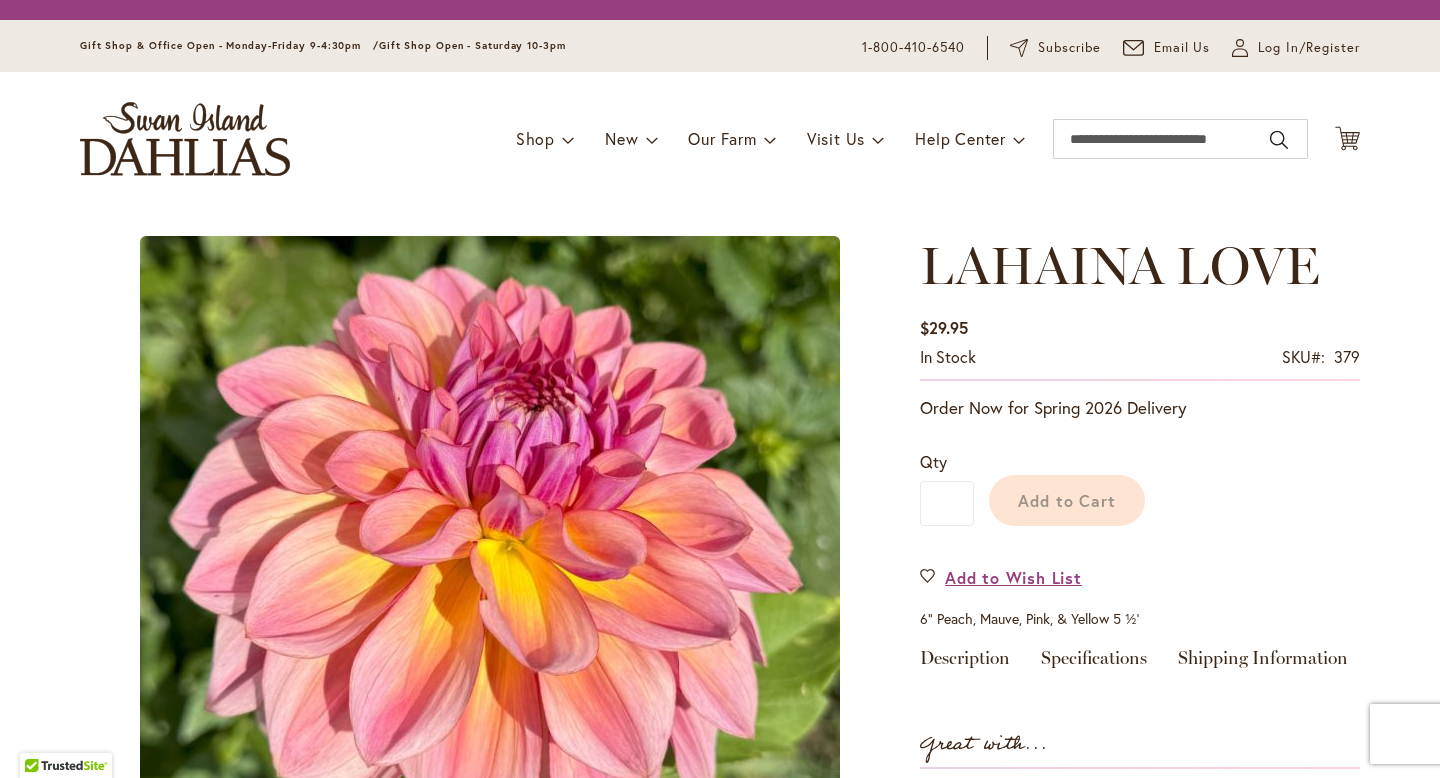 scroll, scrollTop: 0, scrollLeft: 0, axis: both 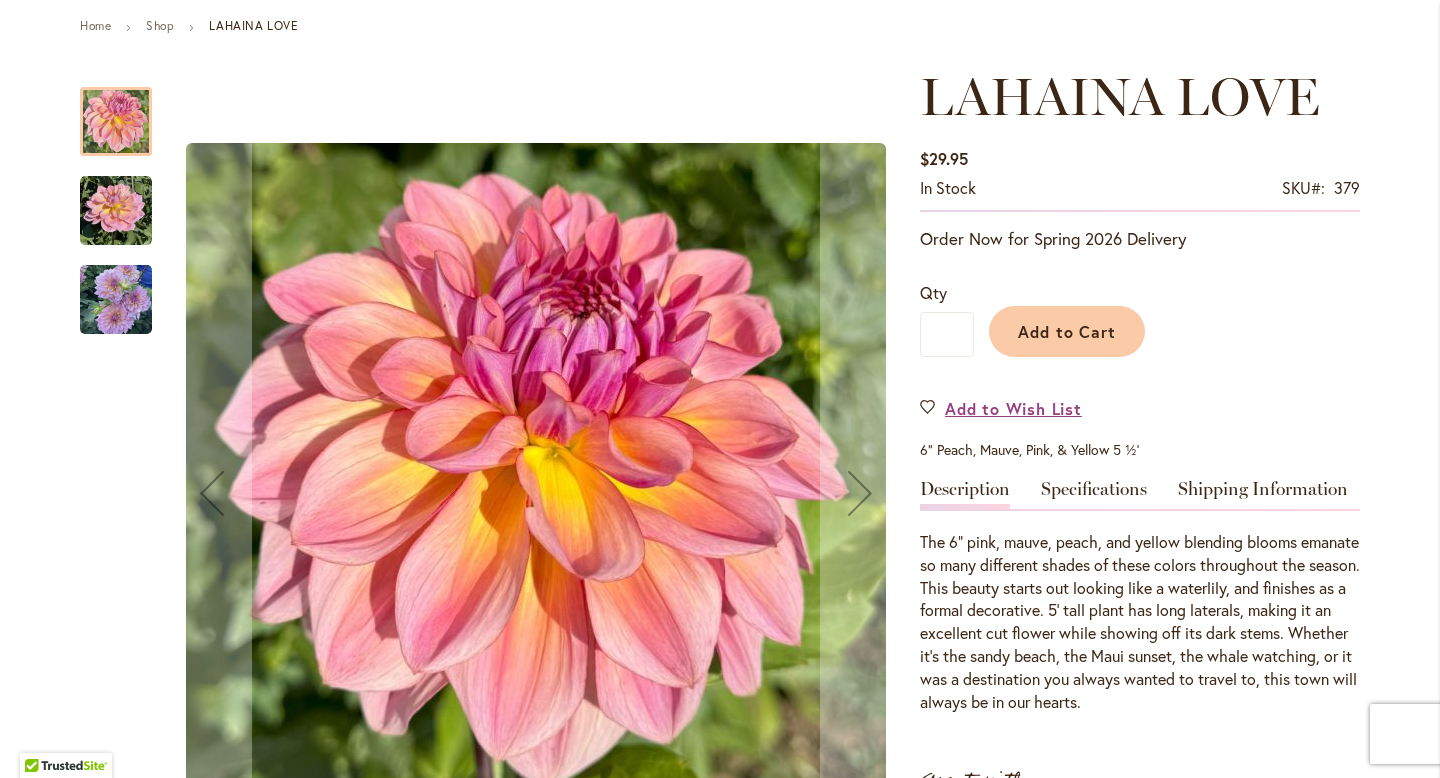 click at bounding box center (116, 300) 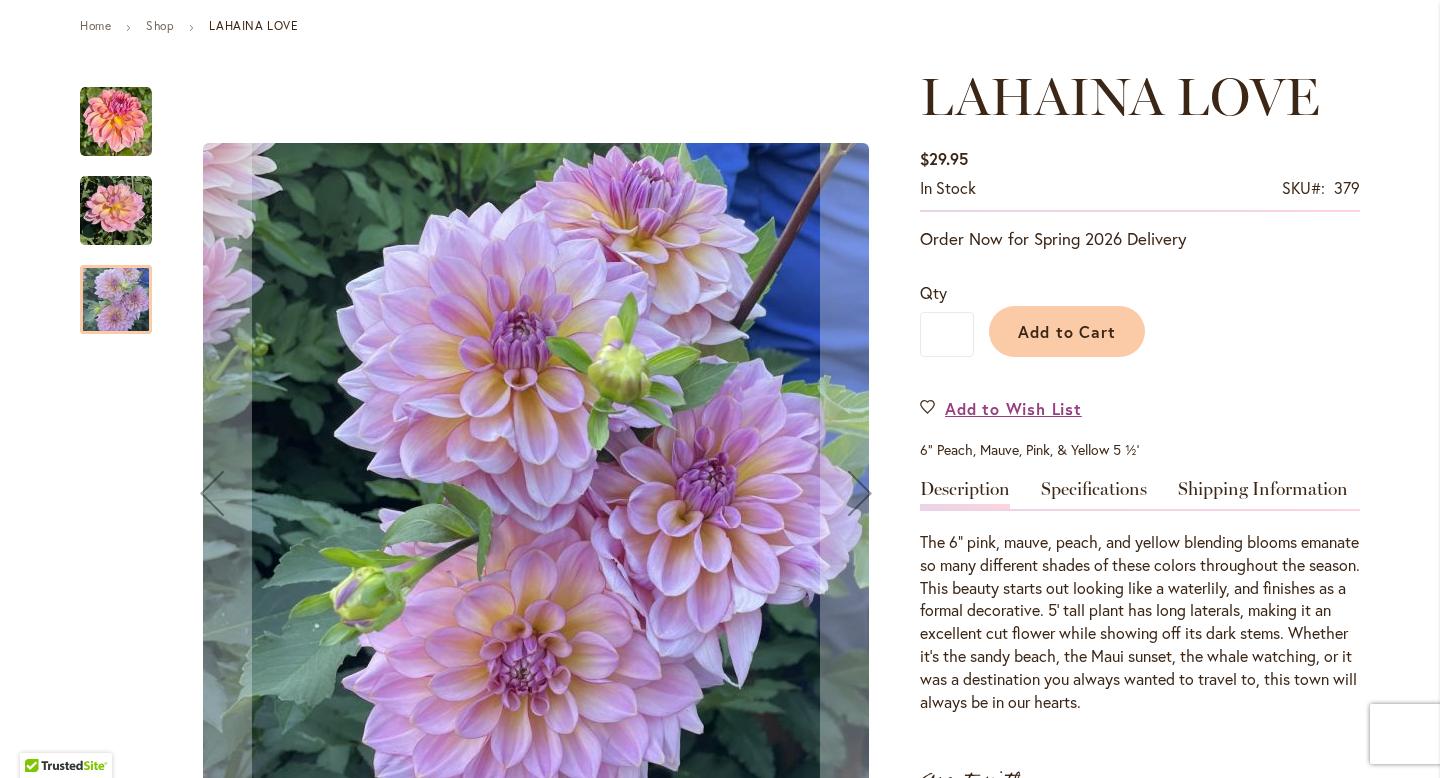 click at bounding box center [116, 211] 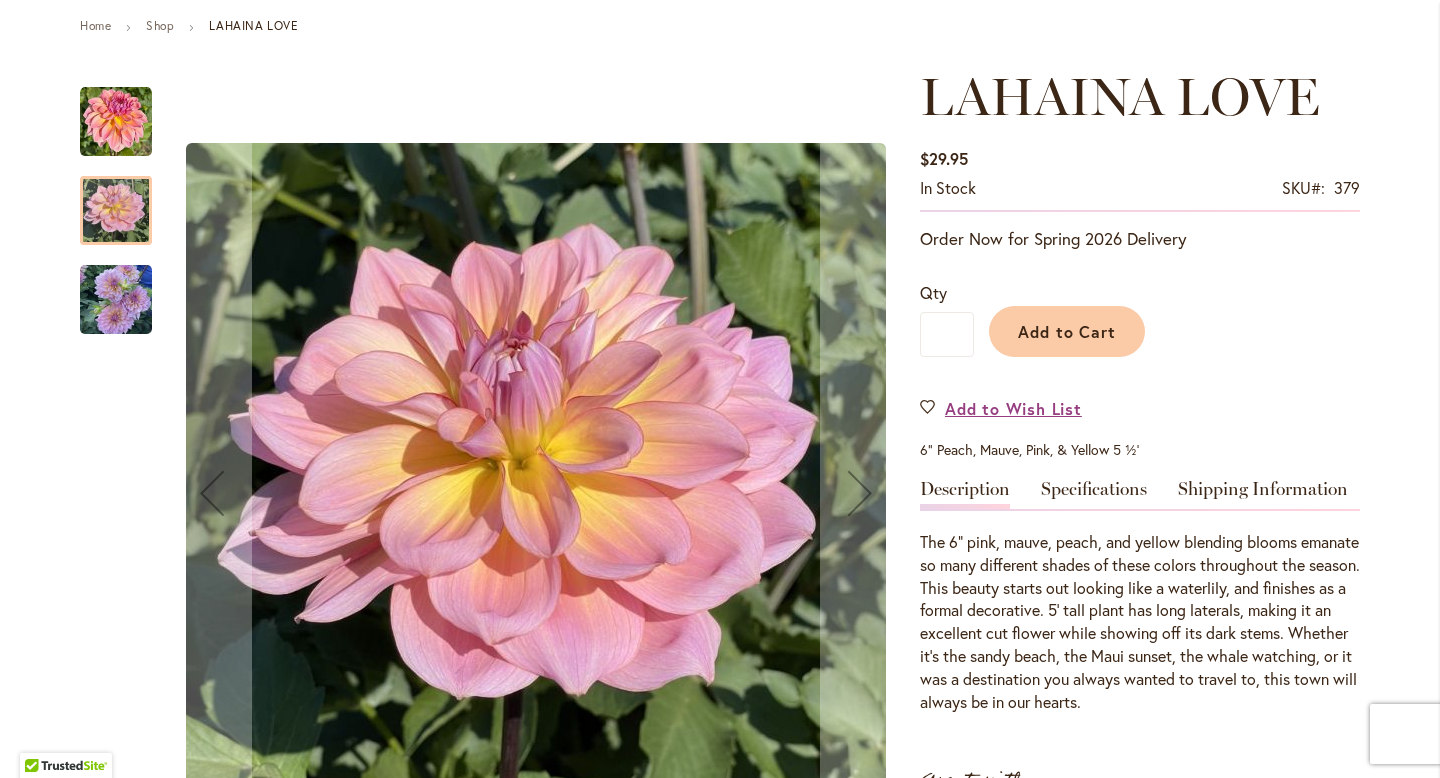 click at bounding box center (116, 122) 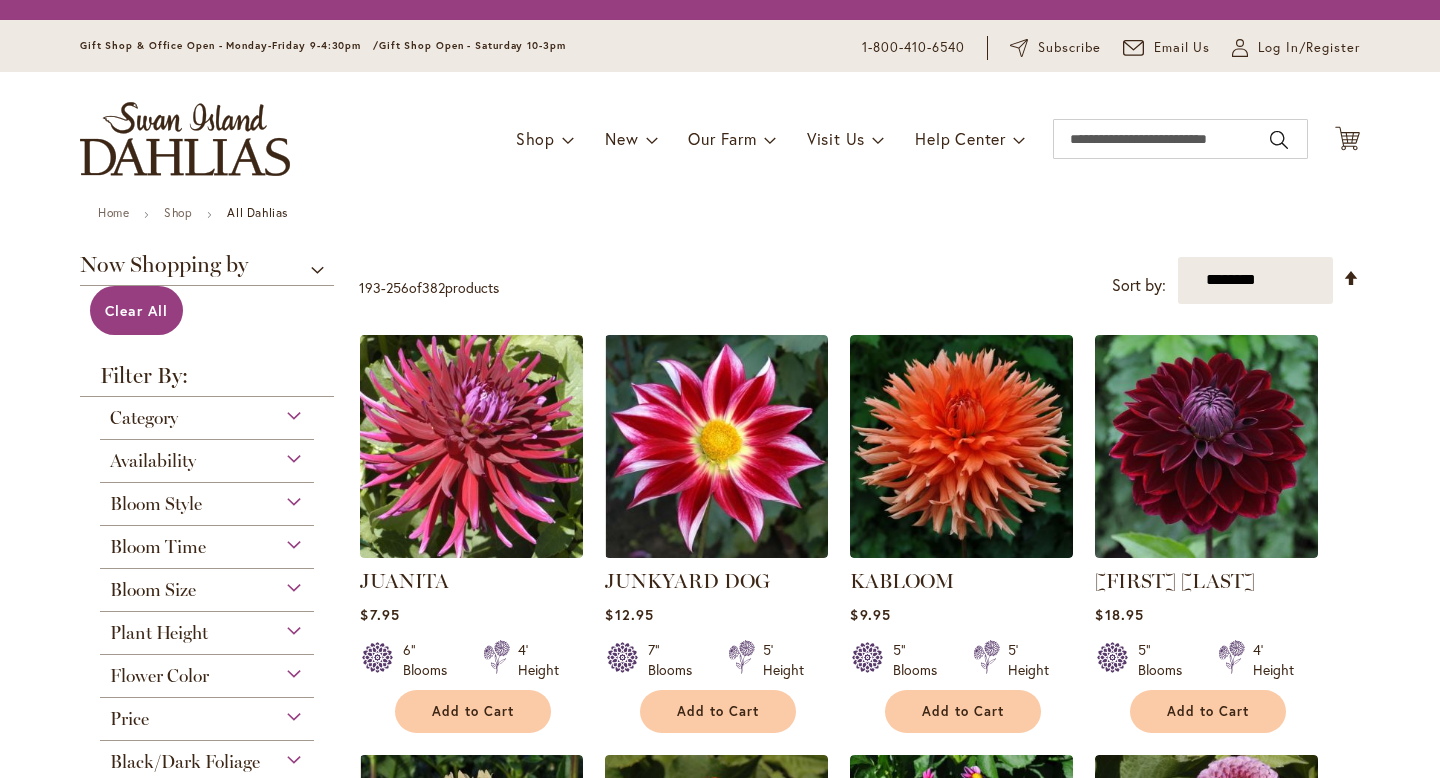 scroll, scrollTop: 0, scrollLeft: 0, axis: both 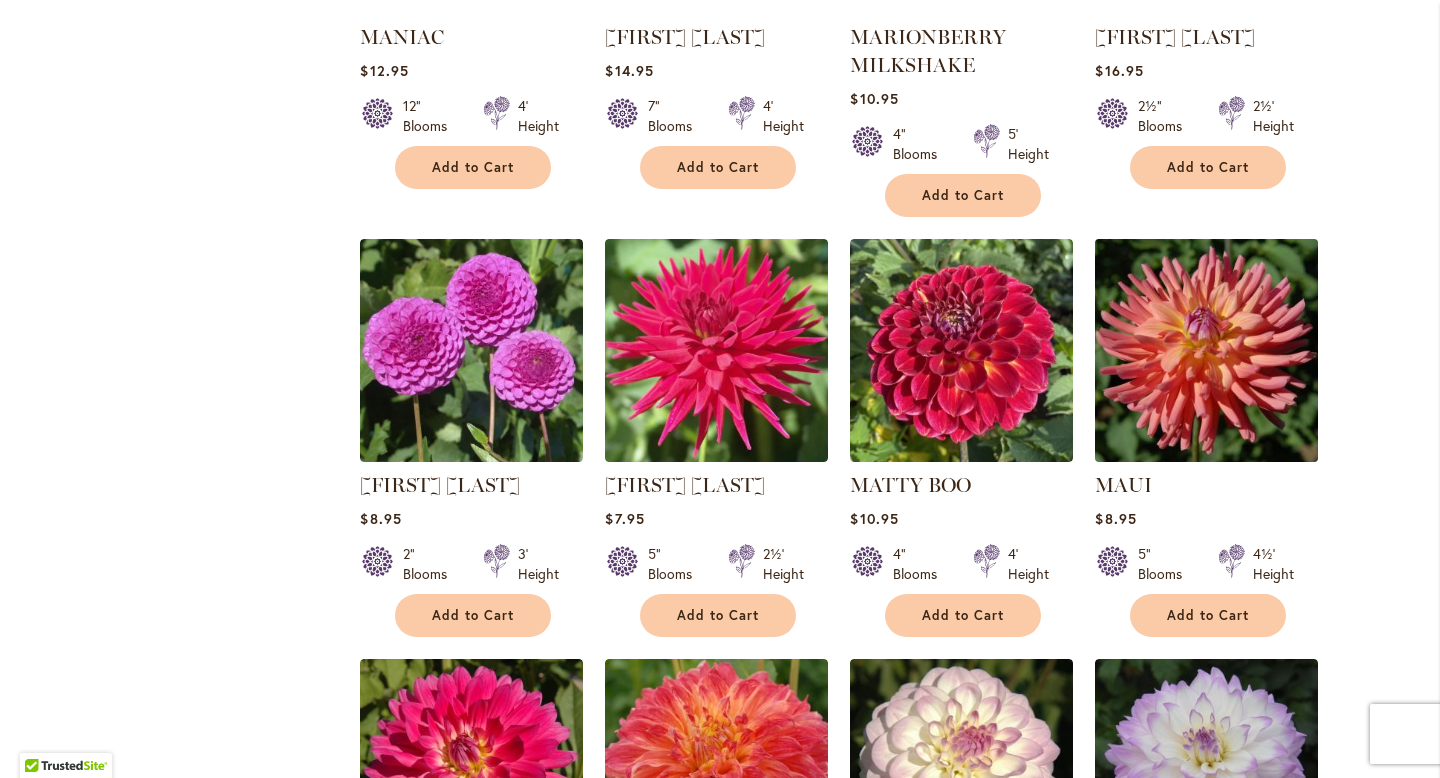 click at bounding box center (1207, 350) 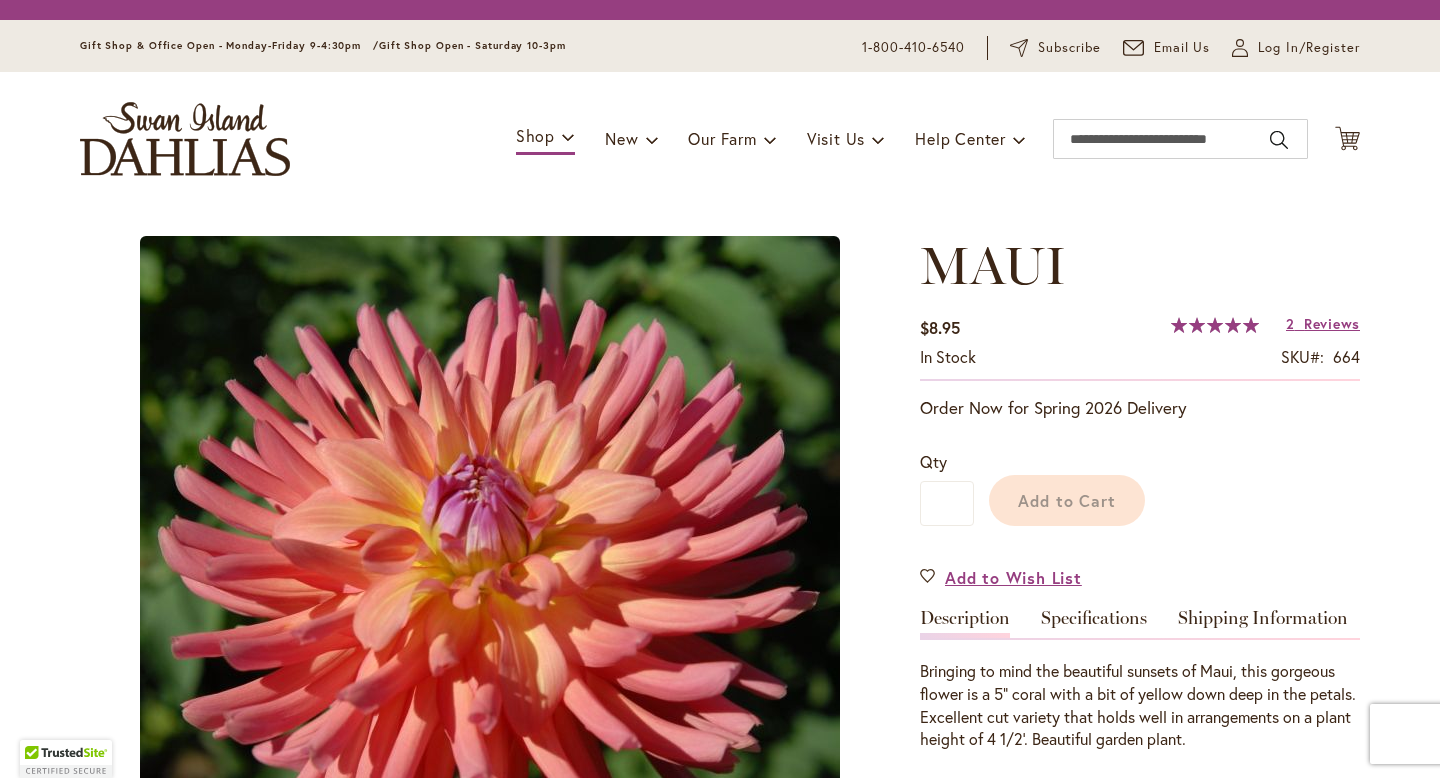 scroll, scrollTop: 0, scrollLeft: 0, axis: both 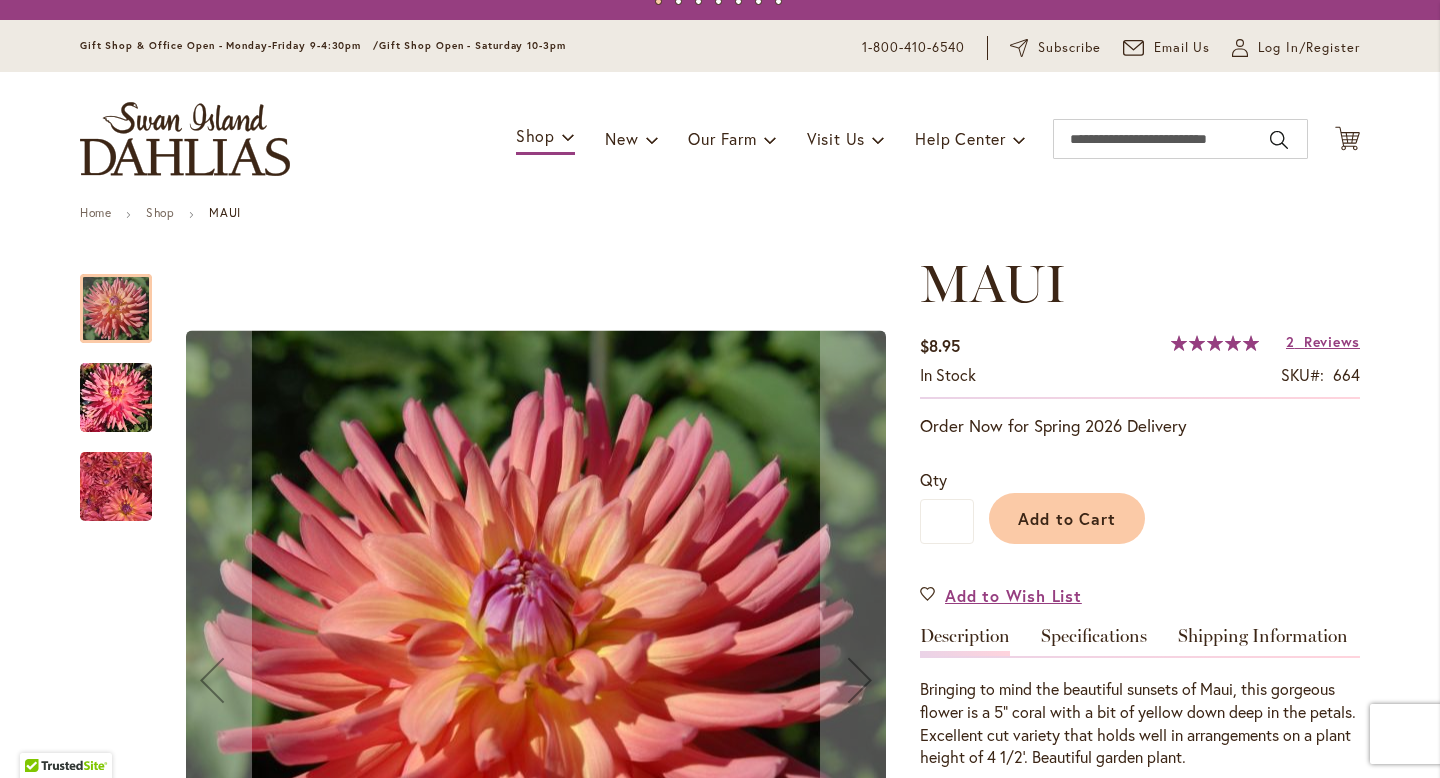 click at bounding box center (116, 486) 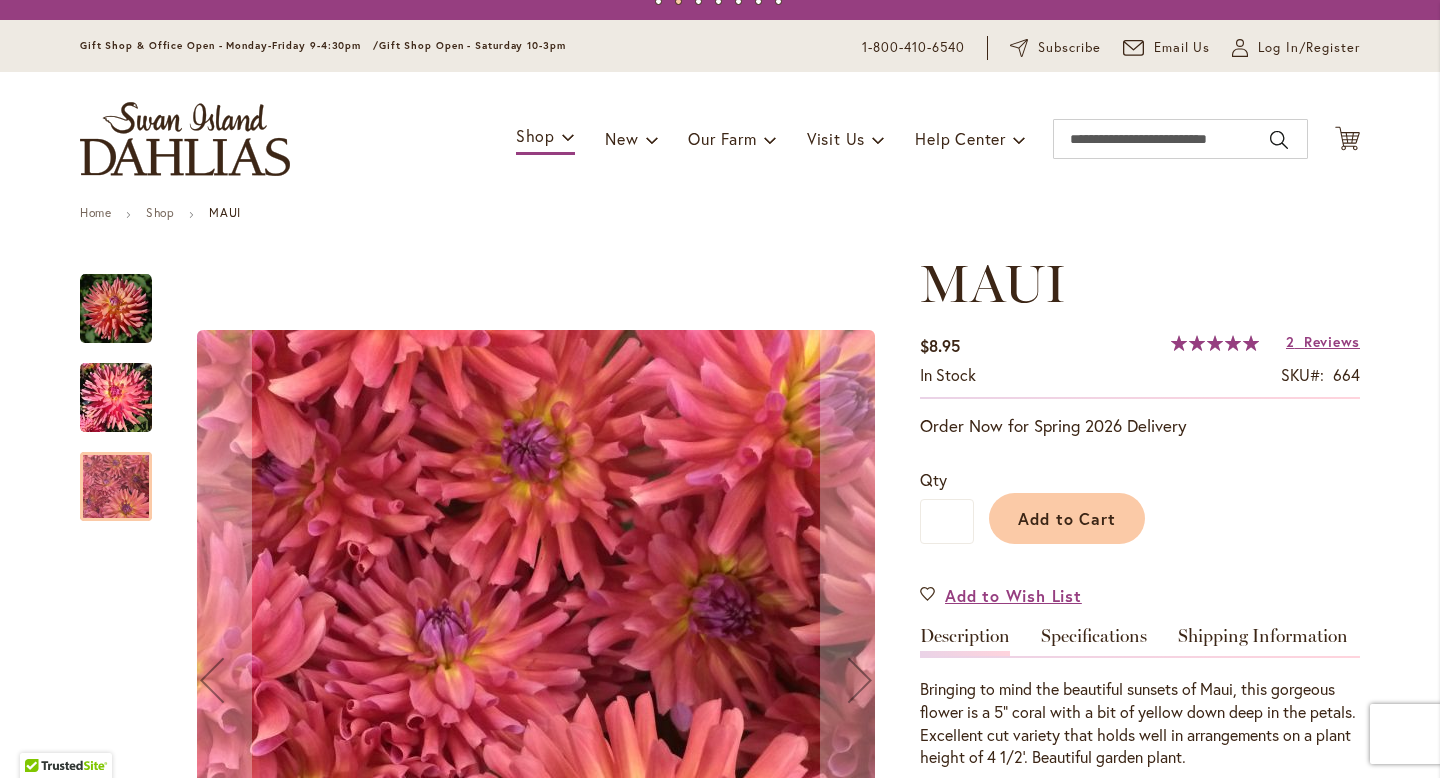 click at bounding box center (116, 398) 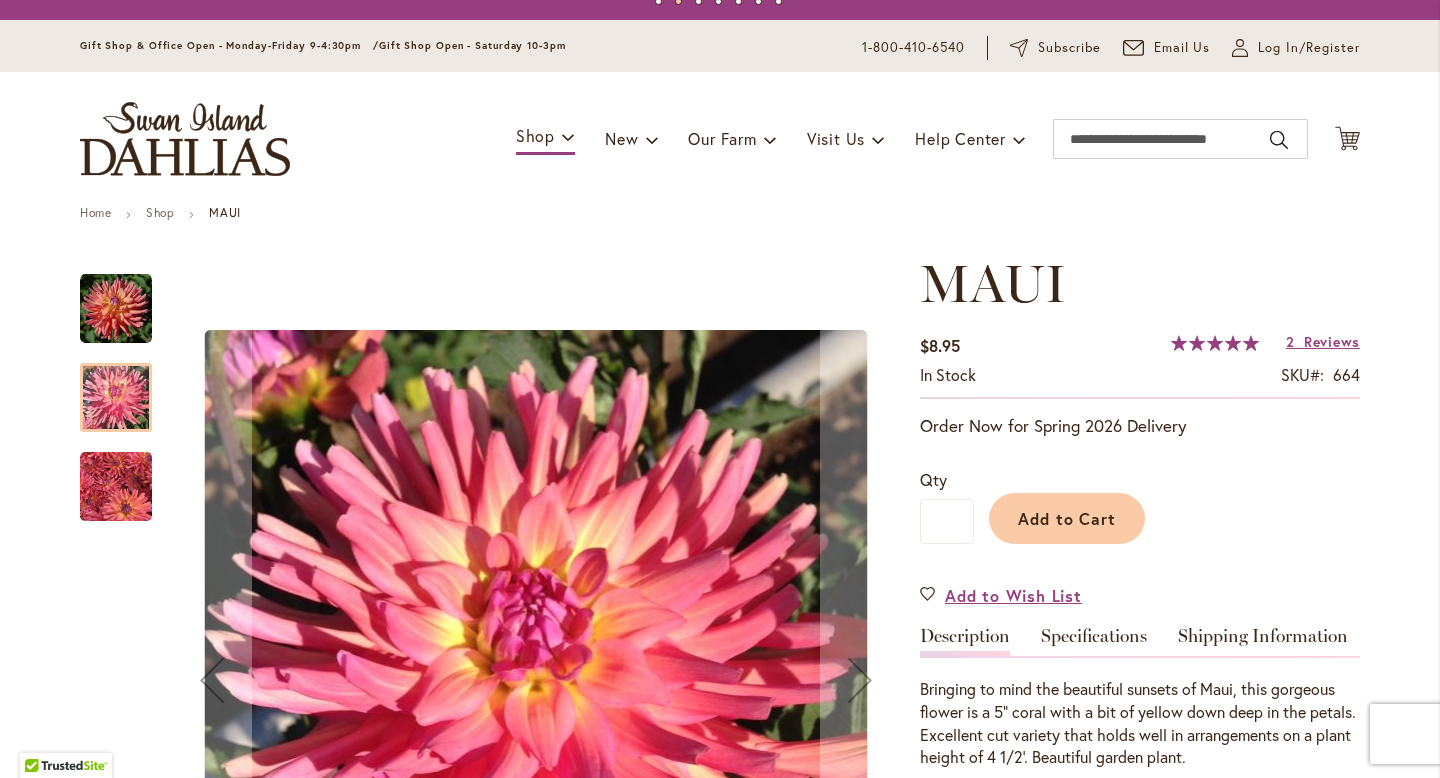 click at bounding box center (116, 309) 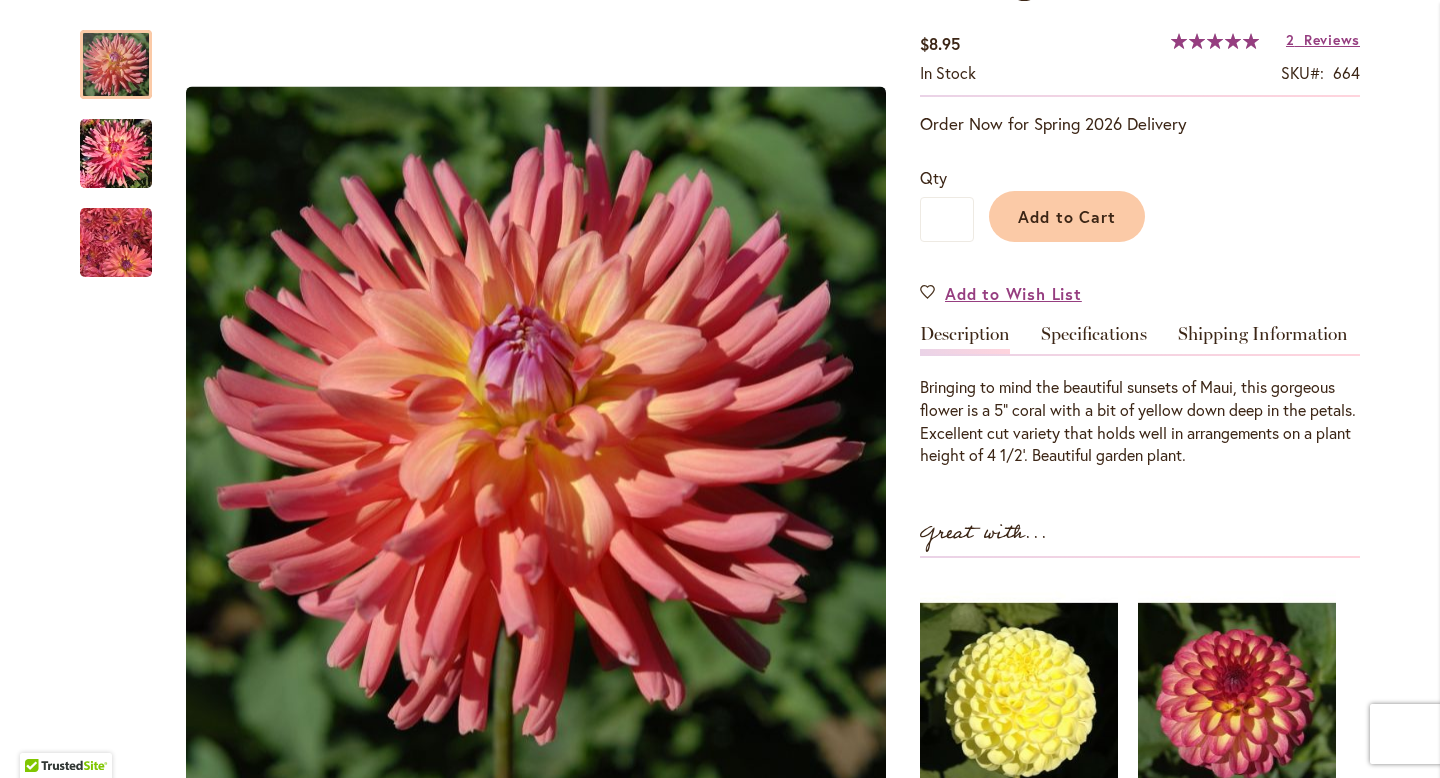 scroll, scrollTop: 347, scrollLeft: 0, axis: vertical 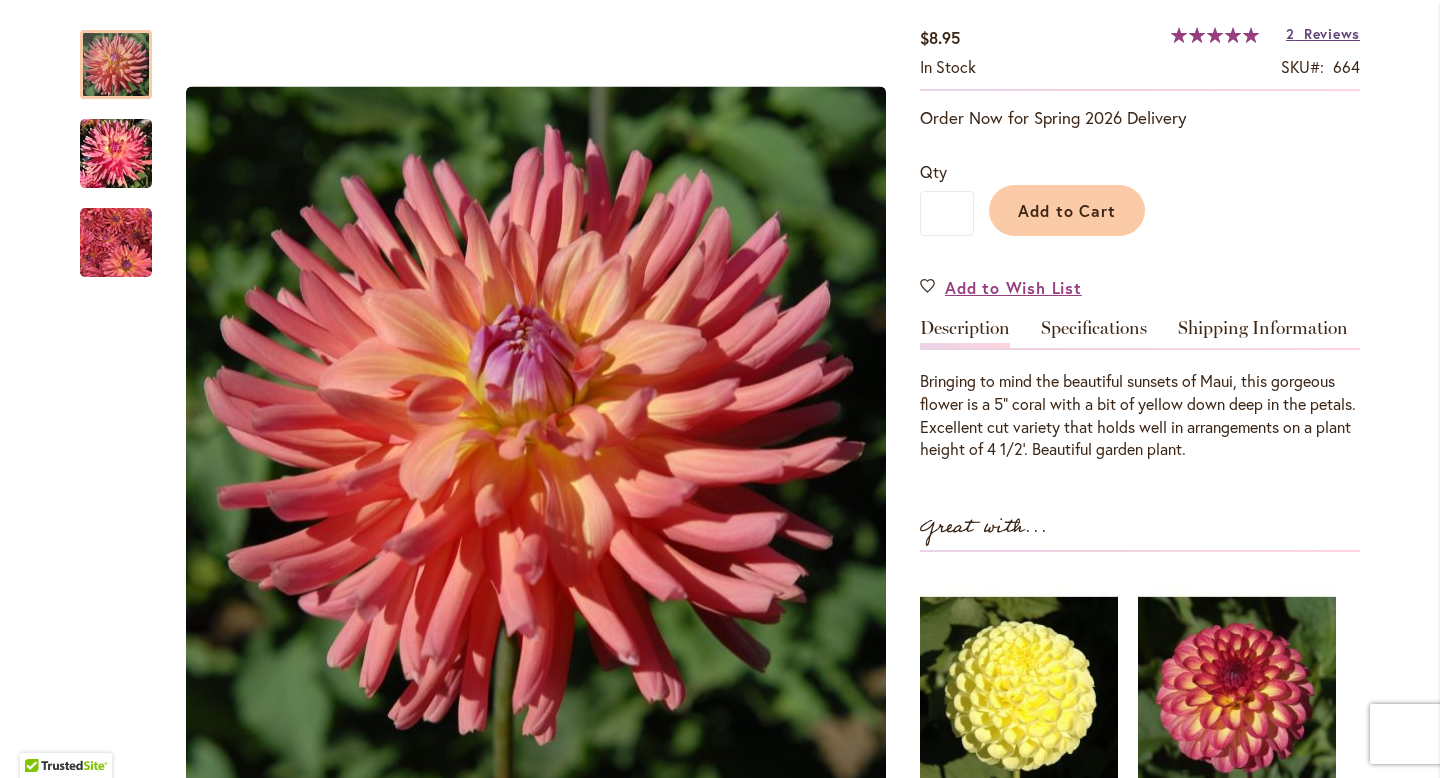 click on "Reviews" at bounding box center (1332, 33) 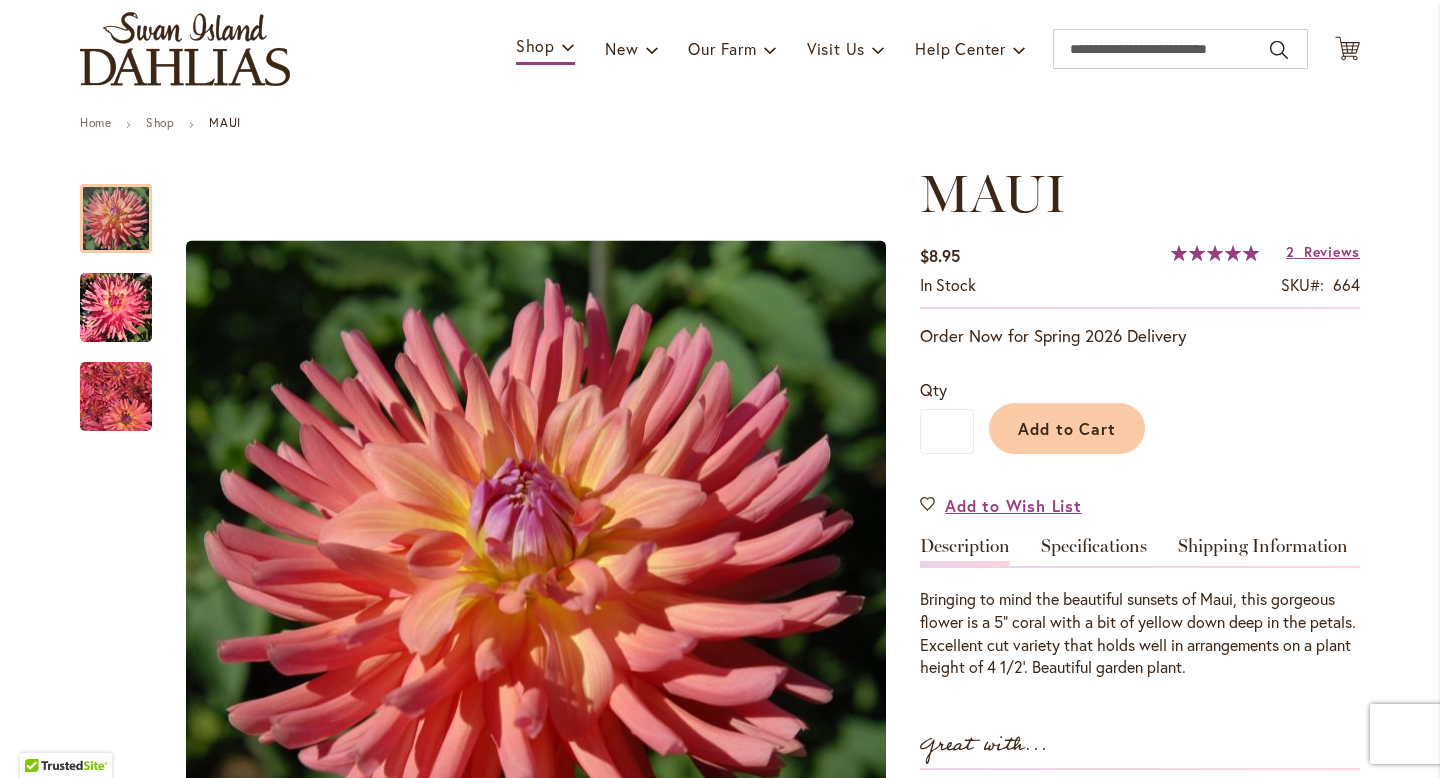 scroll, scrollTop: 127, scrollLeft: 0, axis: vertical 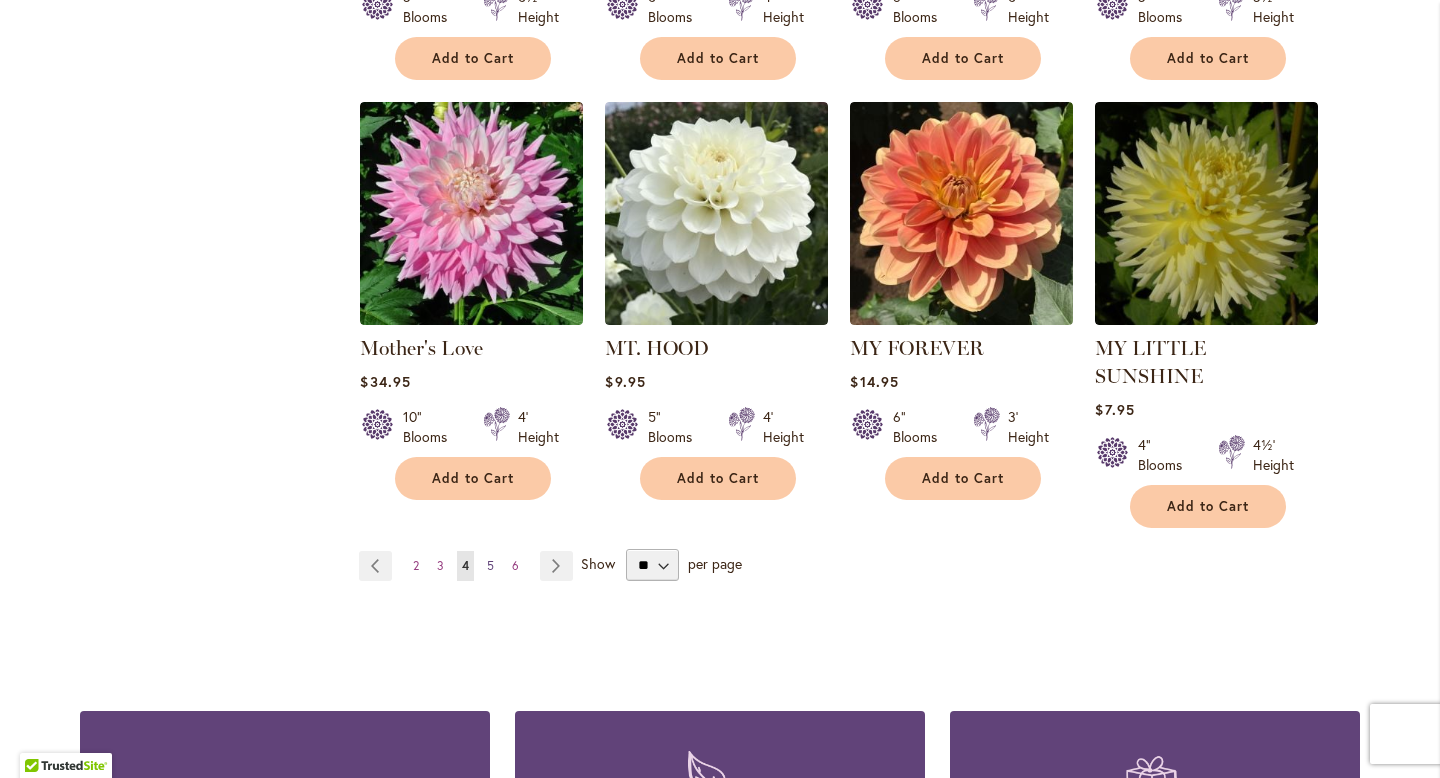 click on "5" at bounding box center [490, 565] 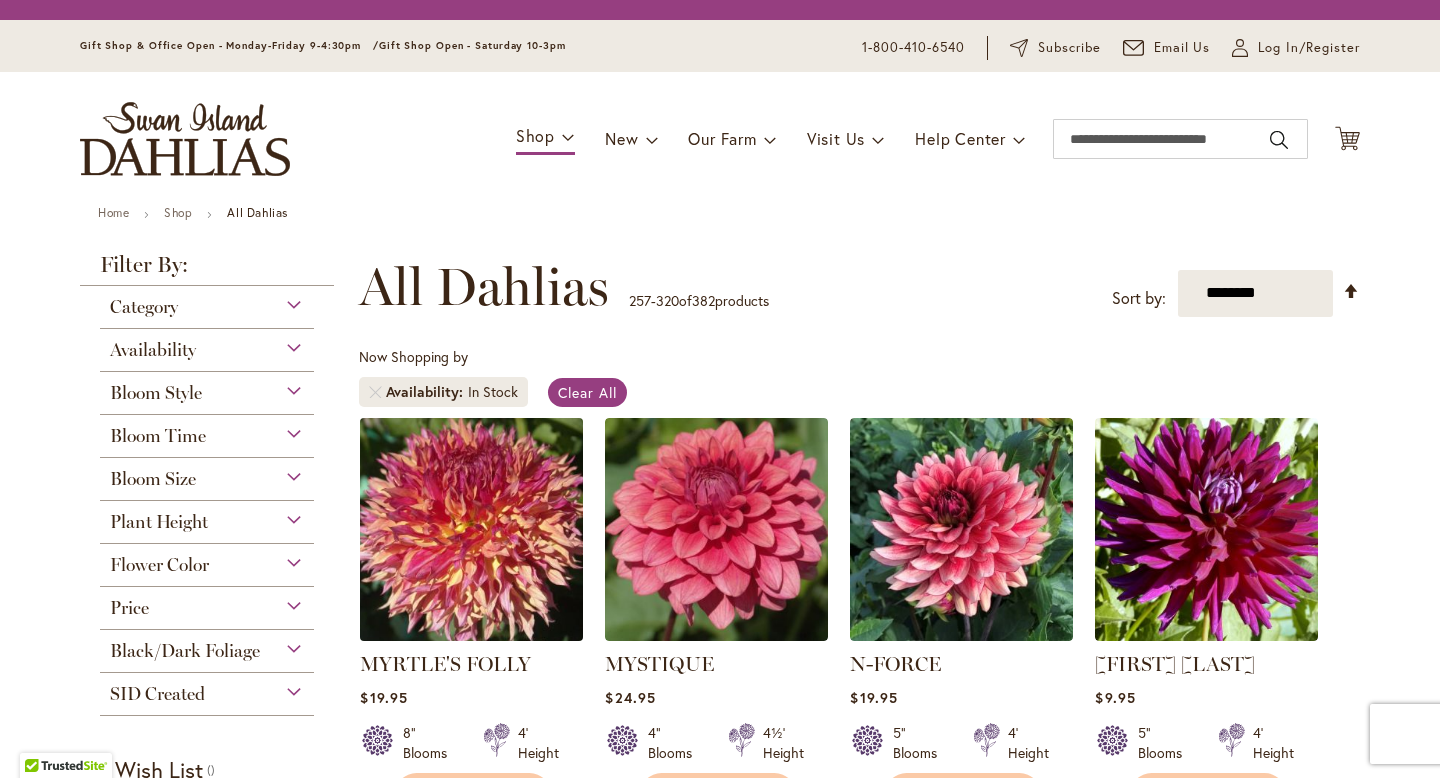 scroll, scrollTop: 0, scrollLeft: 0, axis: both 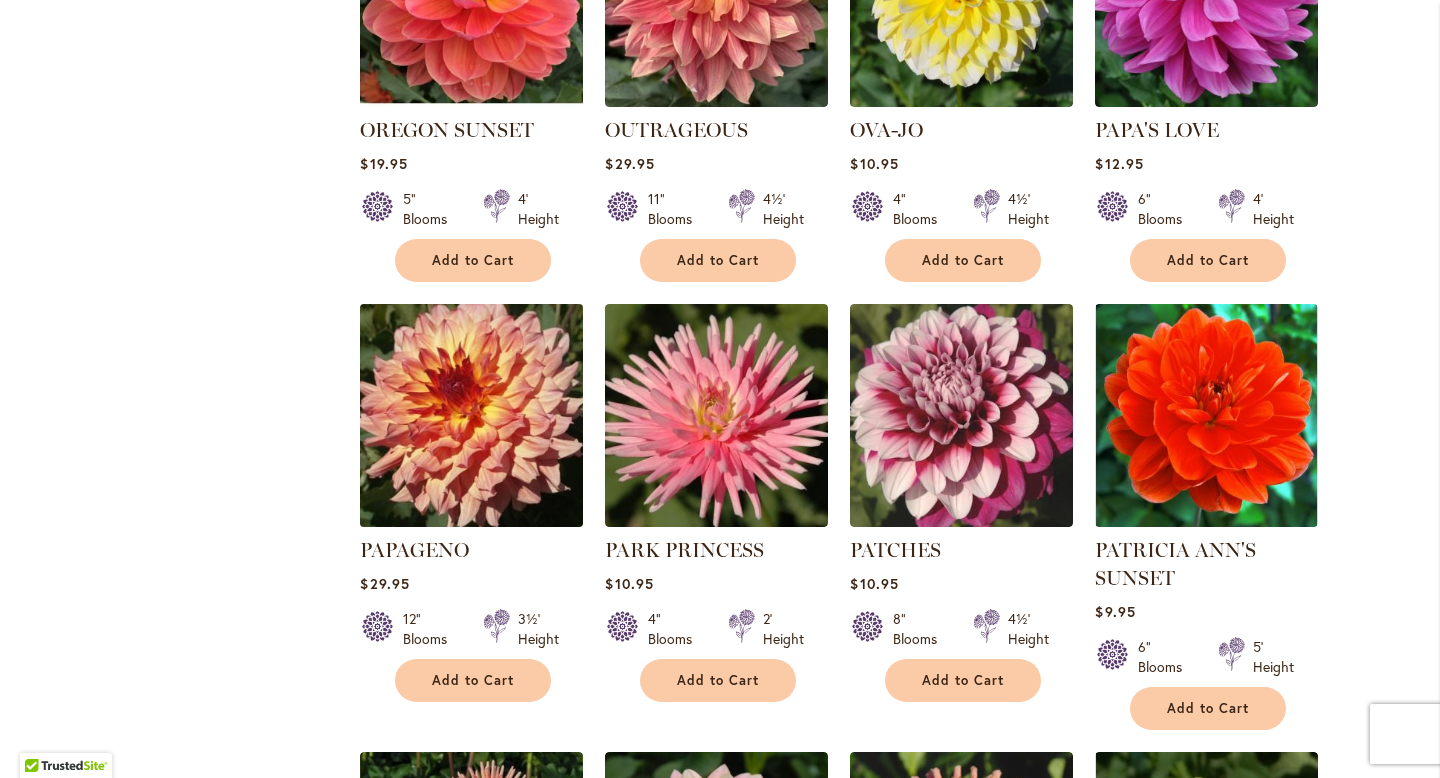 click at bounding box center [472, 415] 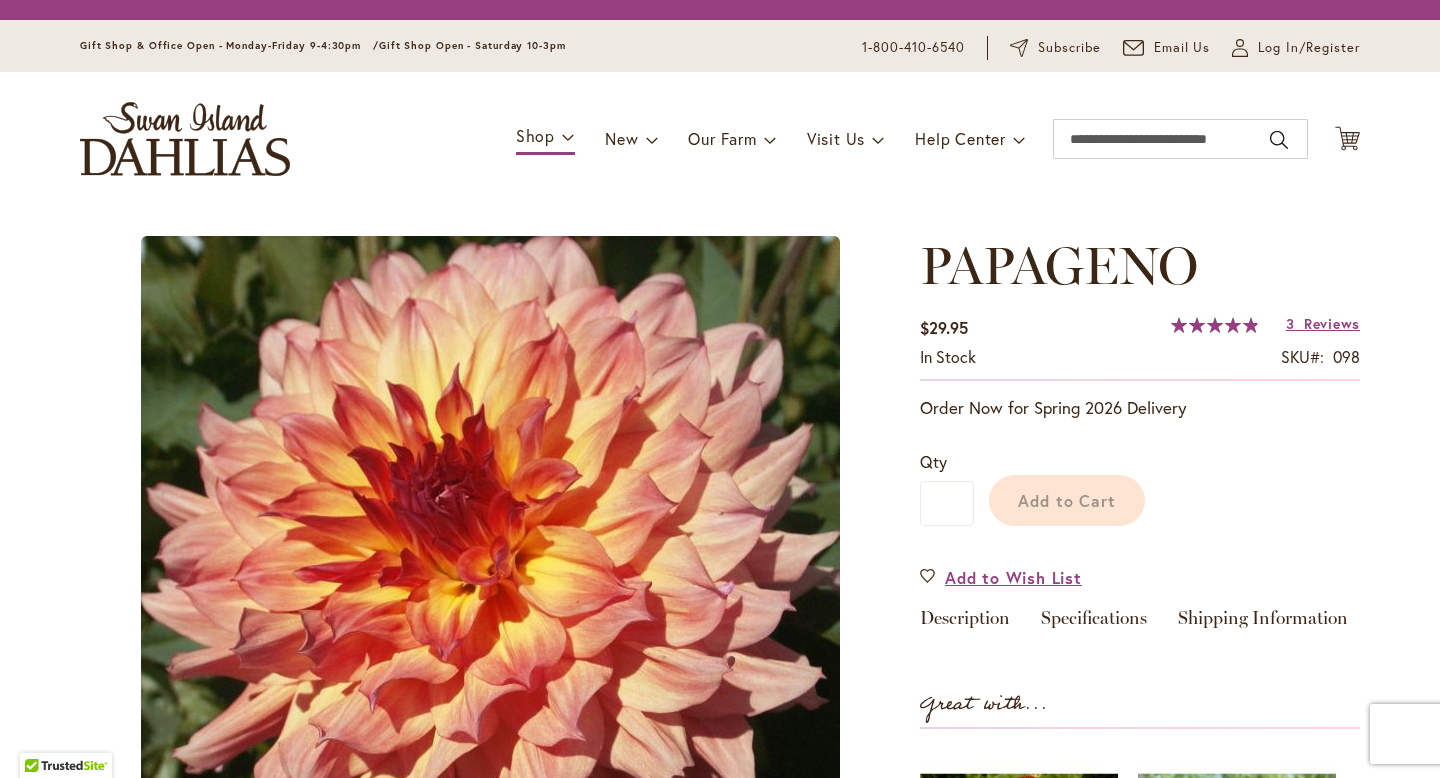 scroll, scrollTop: 0, scrollLeft: 0, axis: both 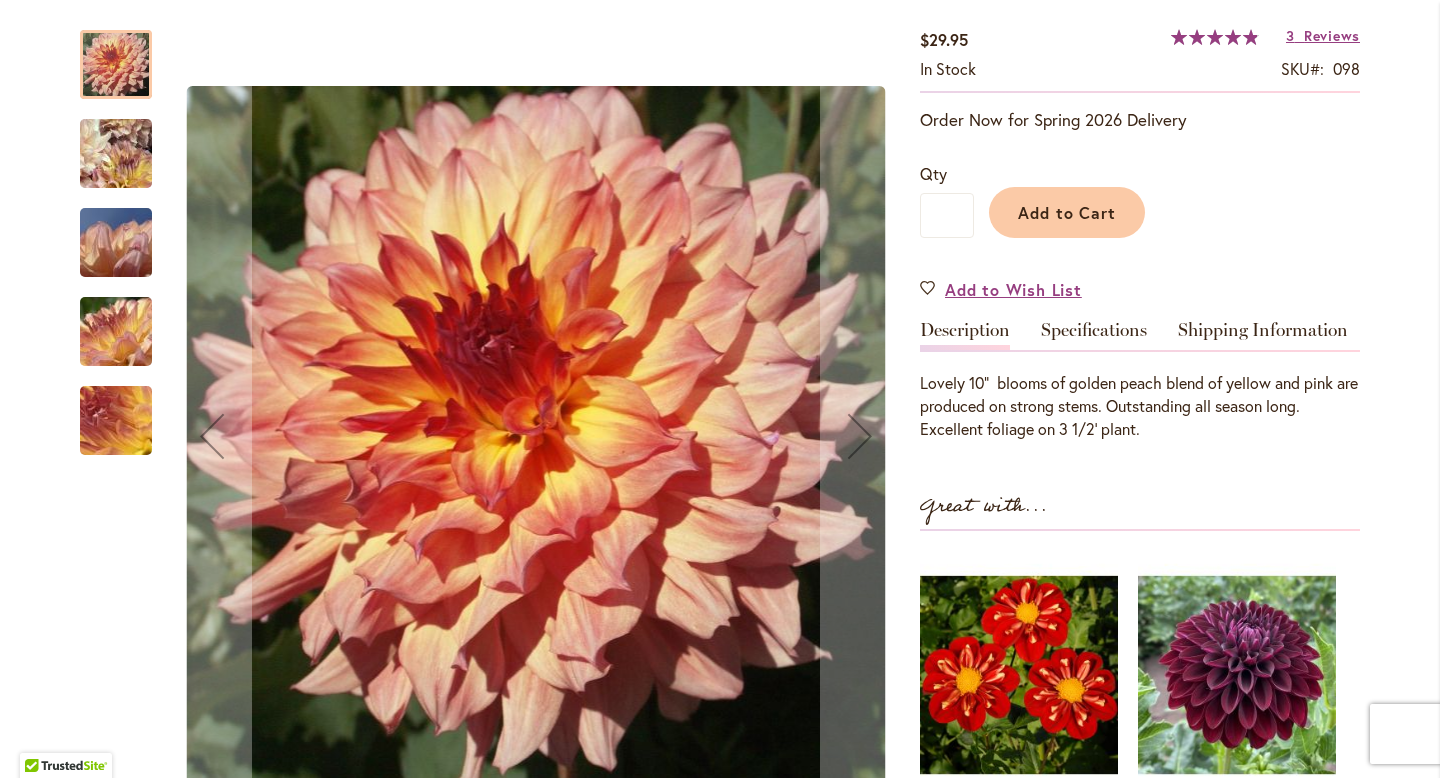 click at bounding box center (116, 421) 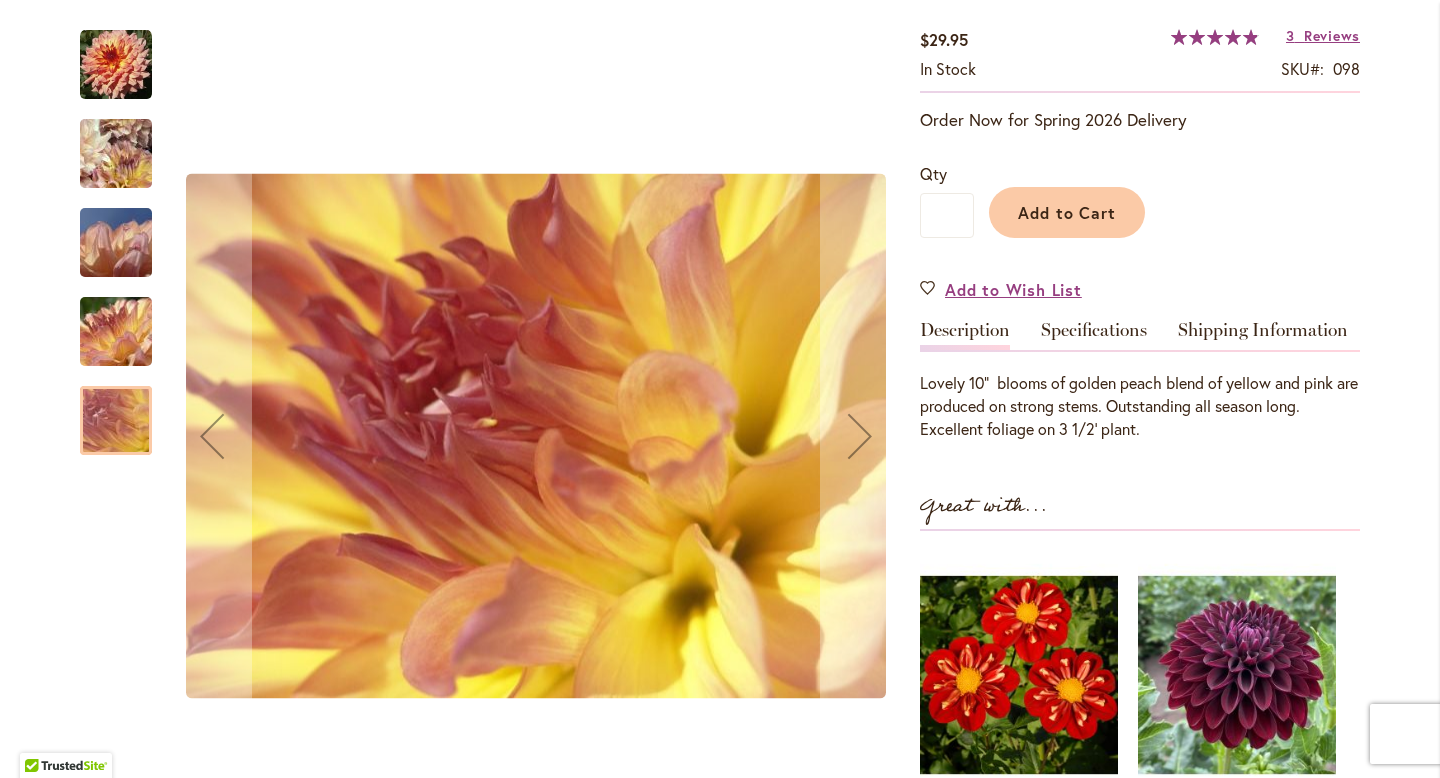 click at bounding box center [116, 332] 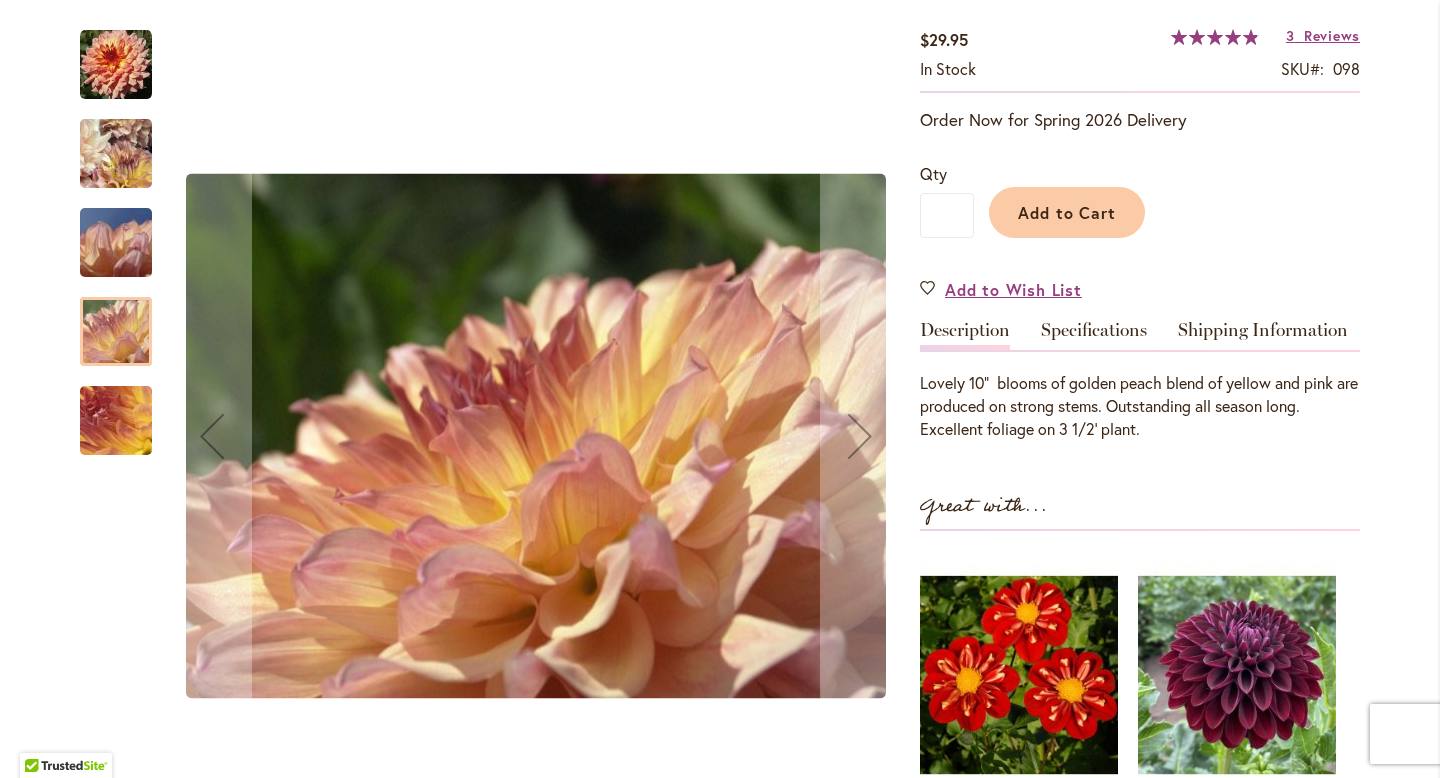 click at bounding box center [116, 243] 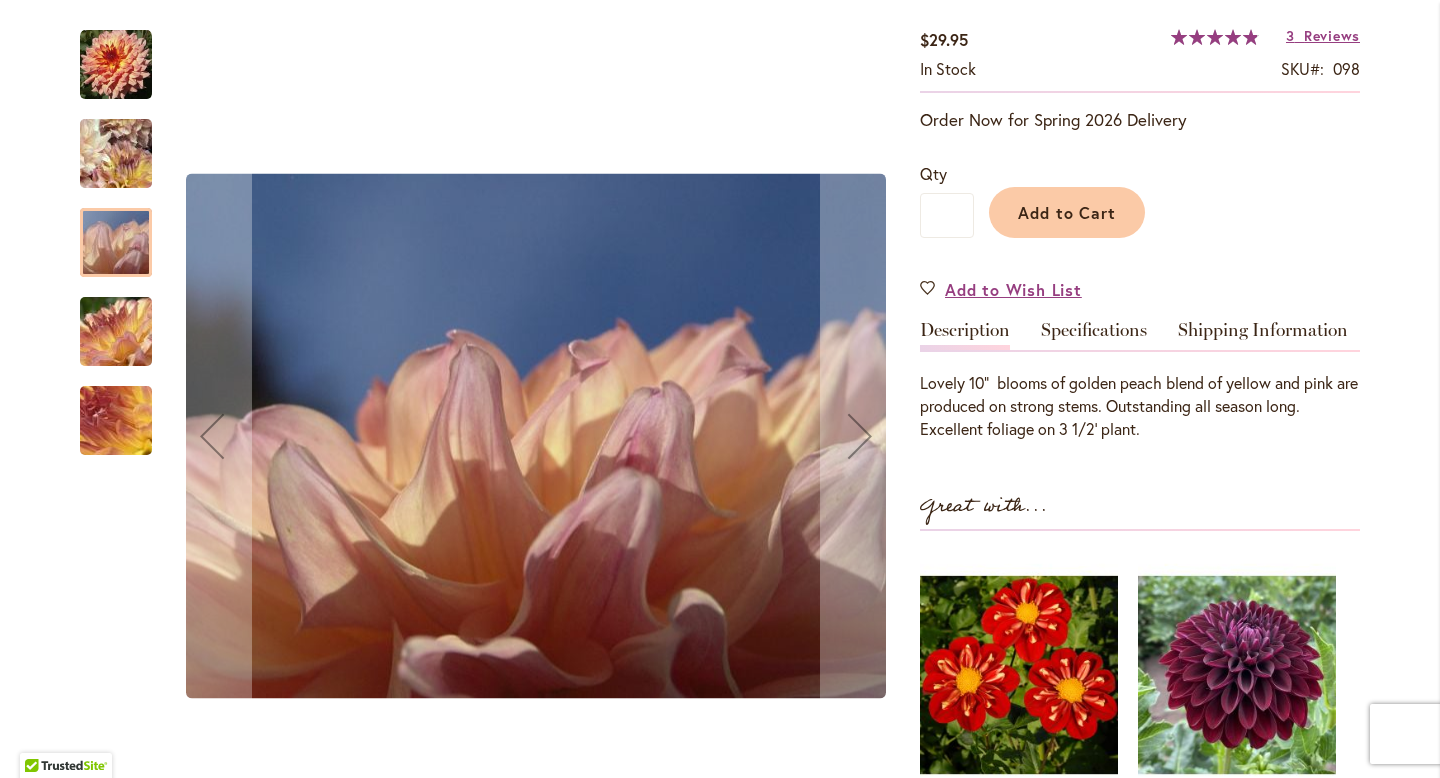 click at bounding box center [116, 154] 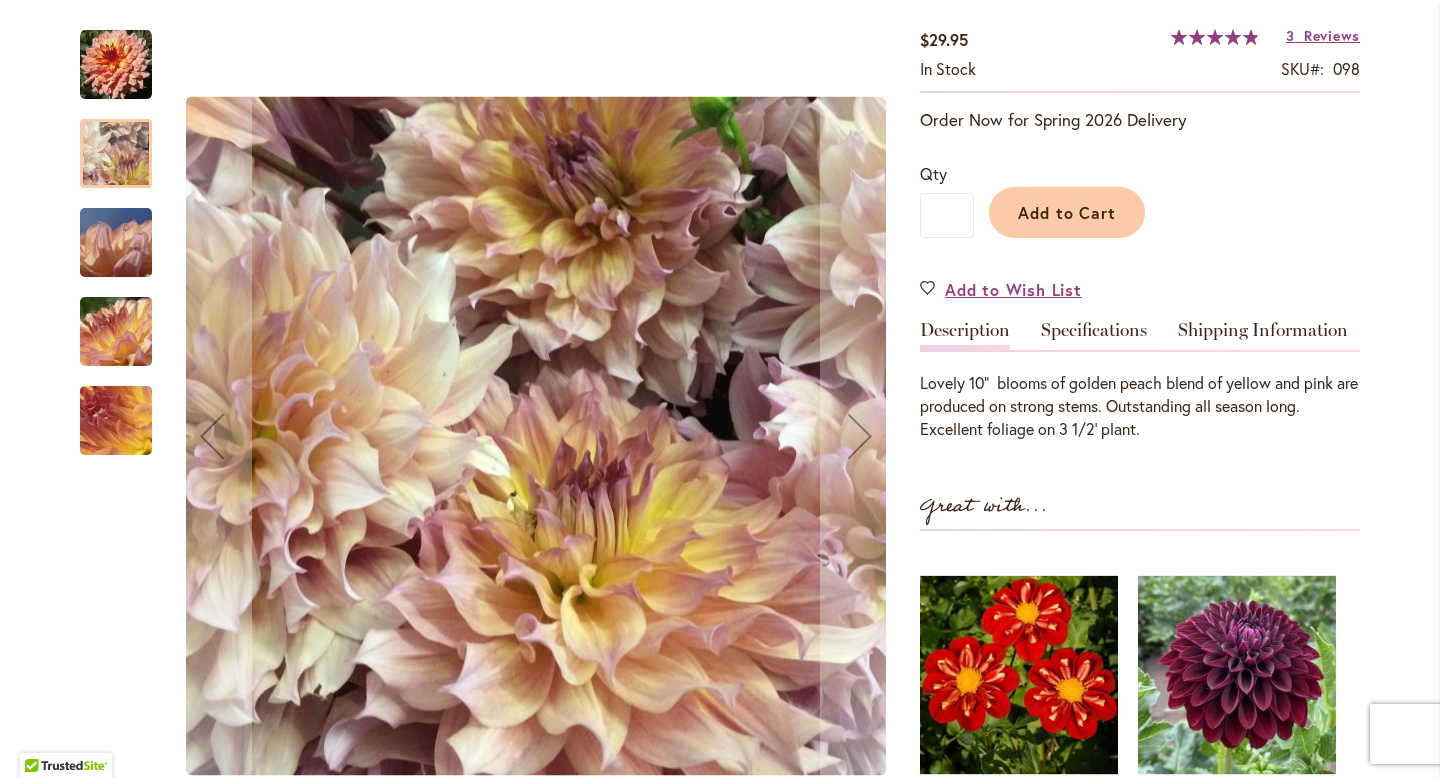 click at bounding box center (116, 65) 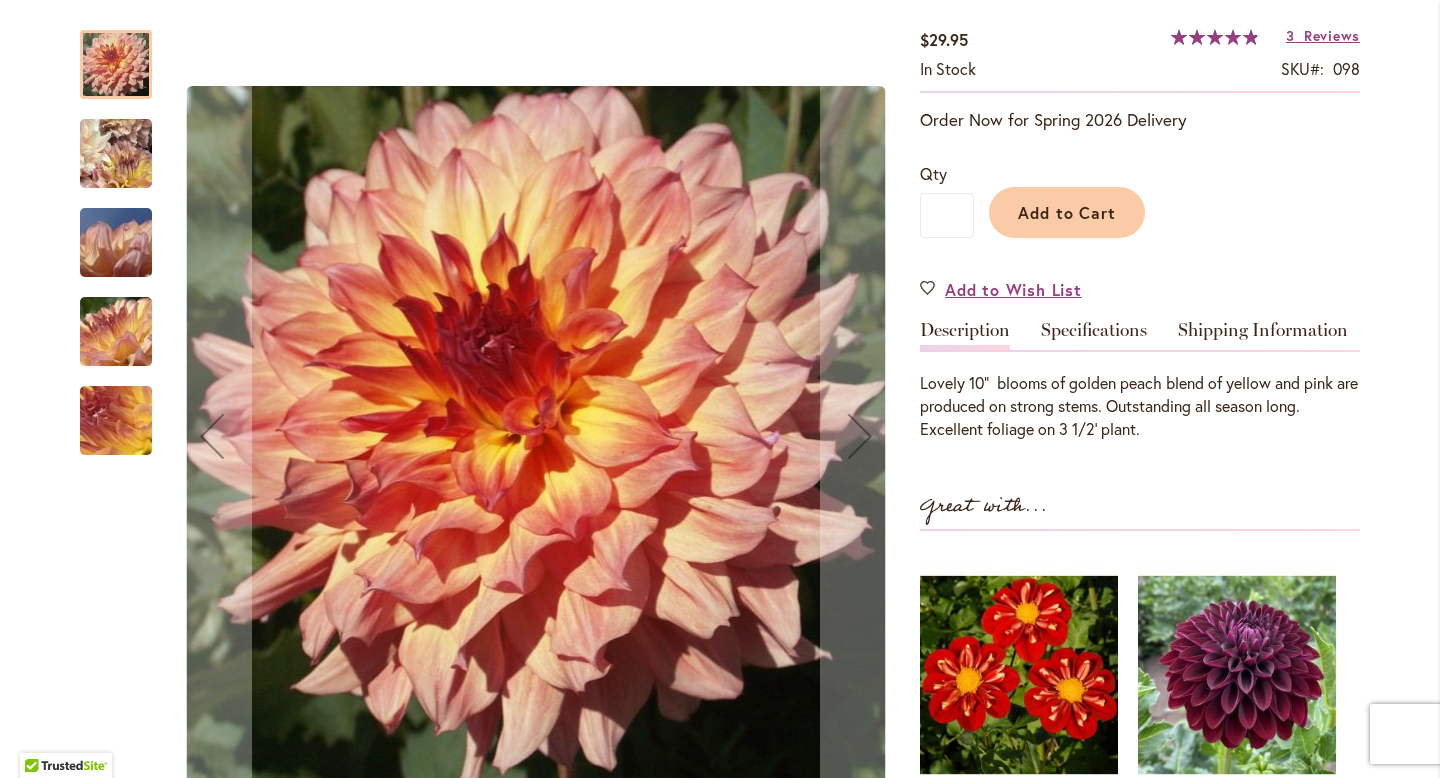 click at bounding box center (116, 243) 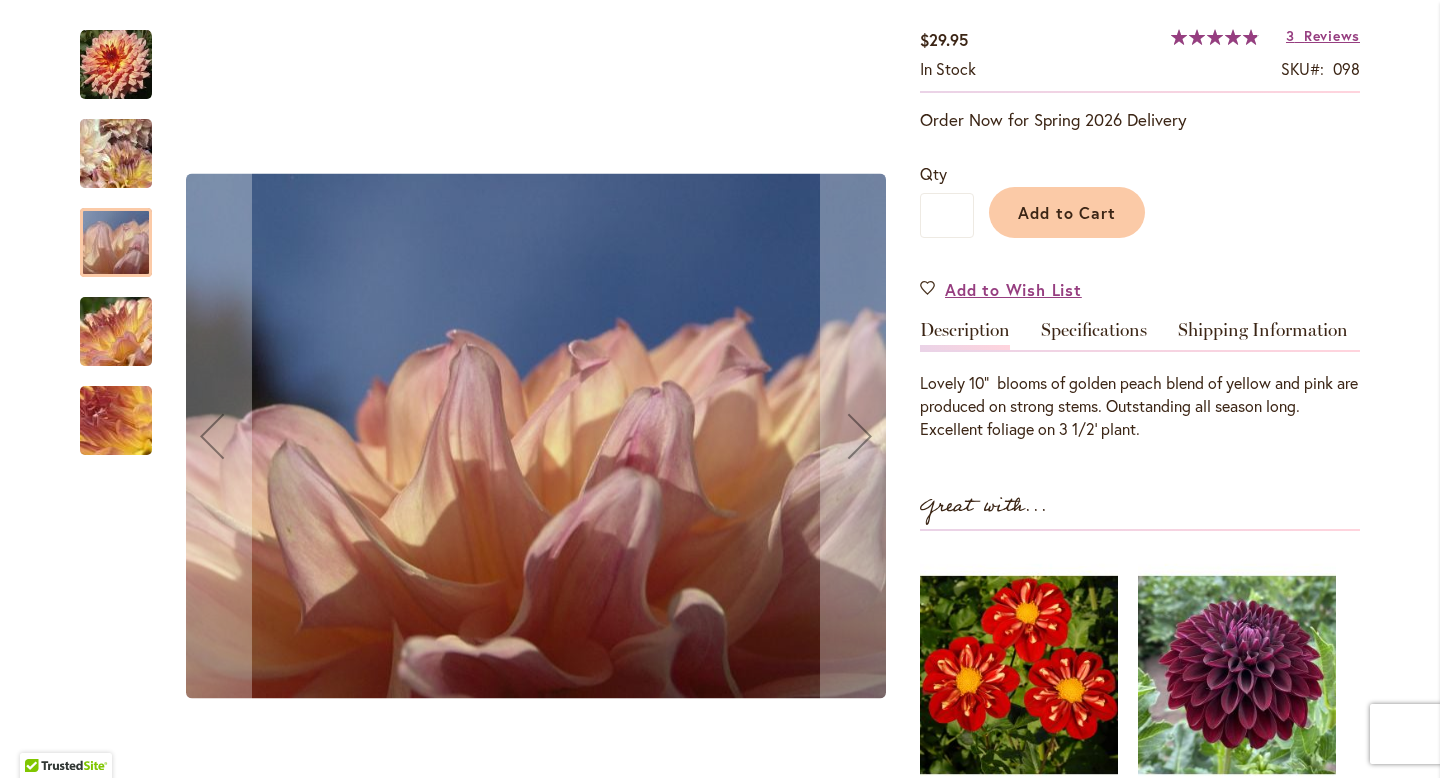 click at bounding box center [116, 154] 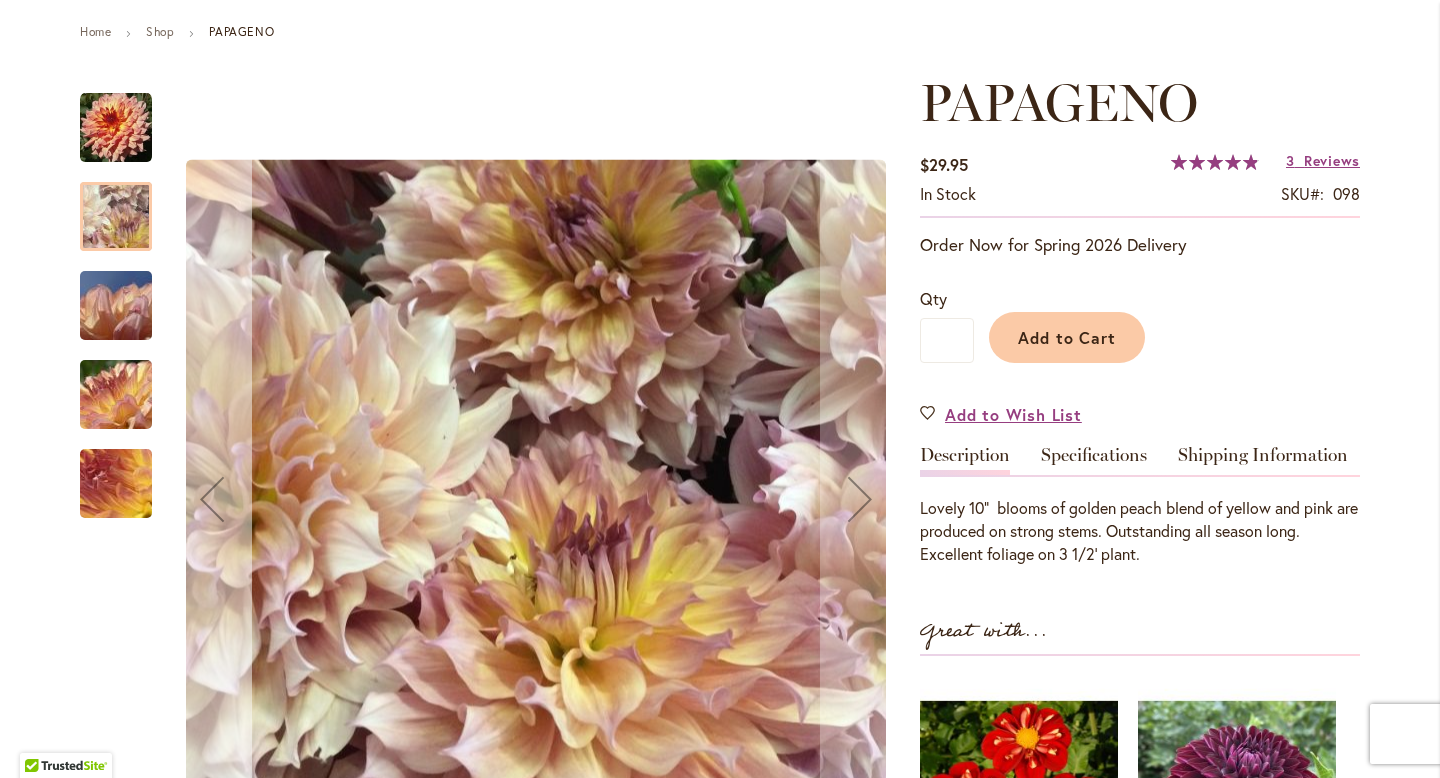 scroll, scrollTop: 218, scrollLeft: 0, axis: vertical 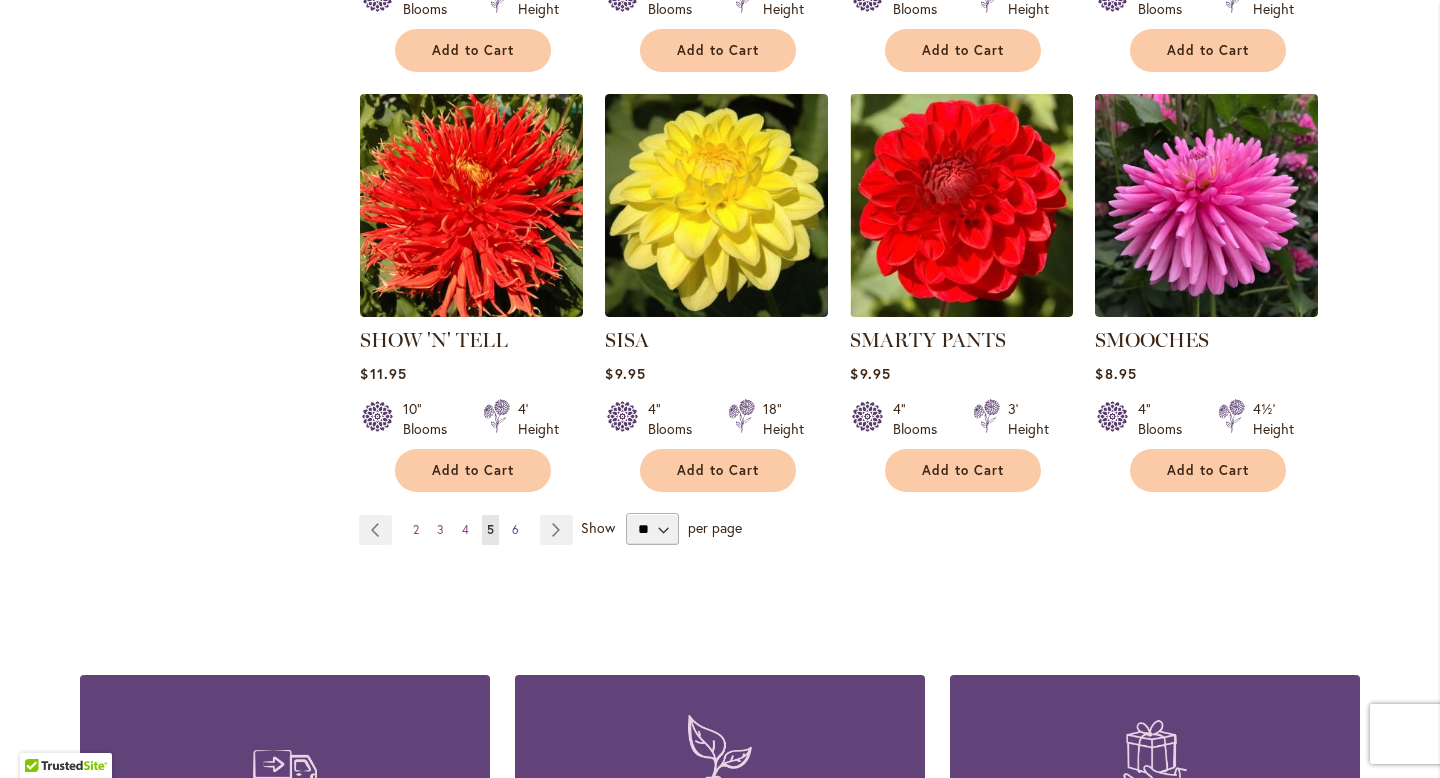click on "6" at bounding box center [515, 529] 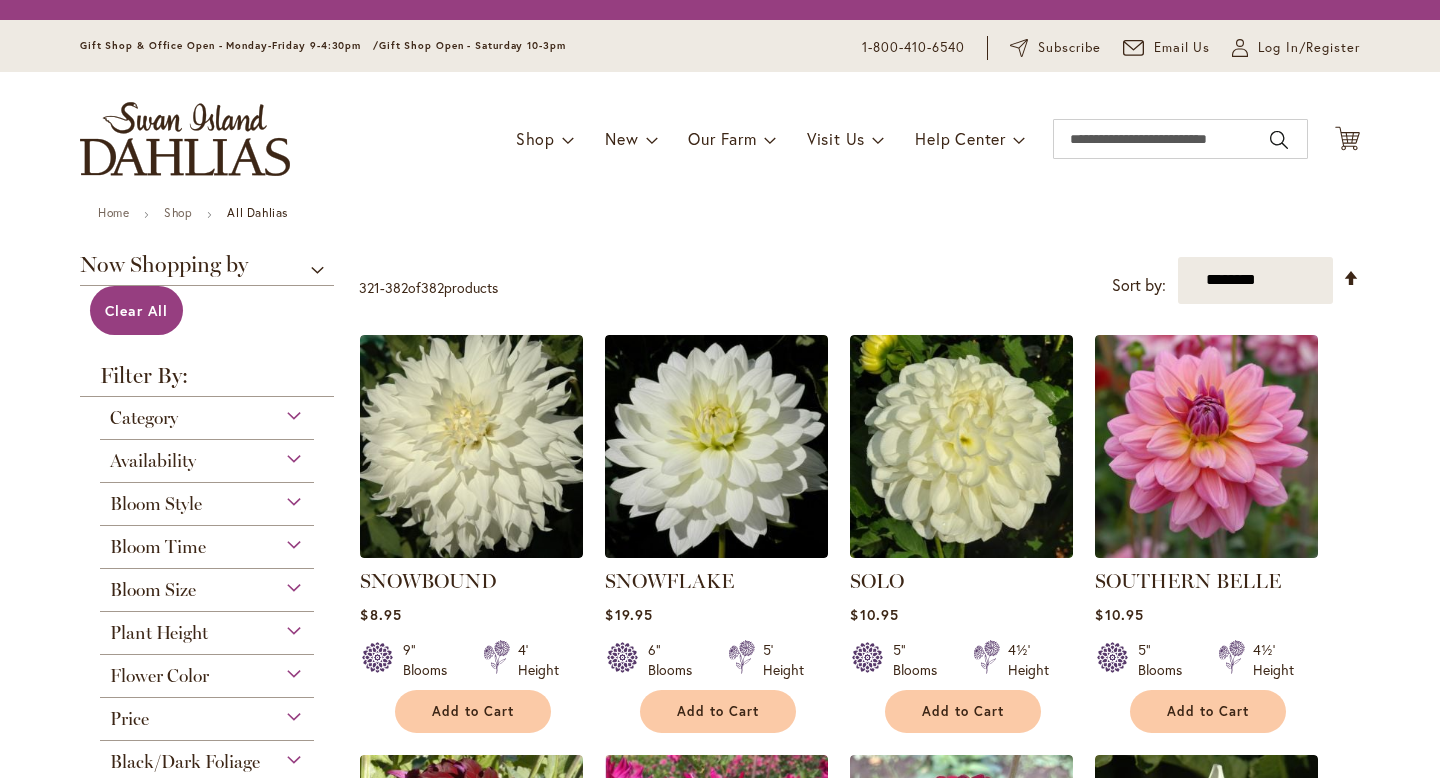 scroll, scrollTop: 0, scrollLeft: 0, axis: both 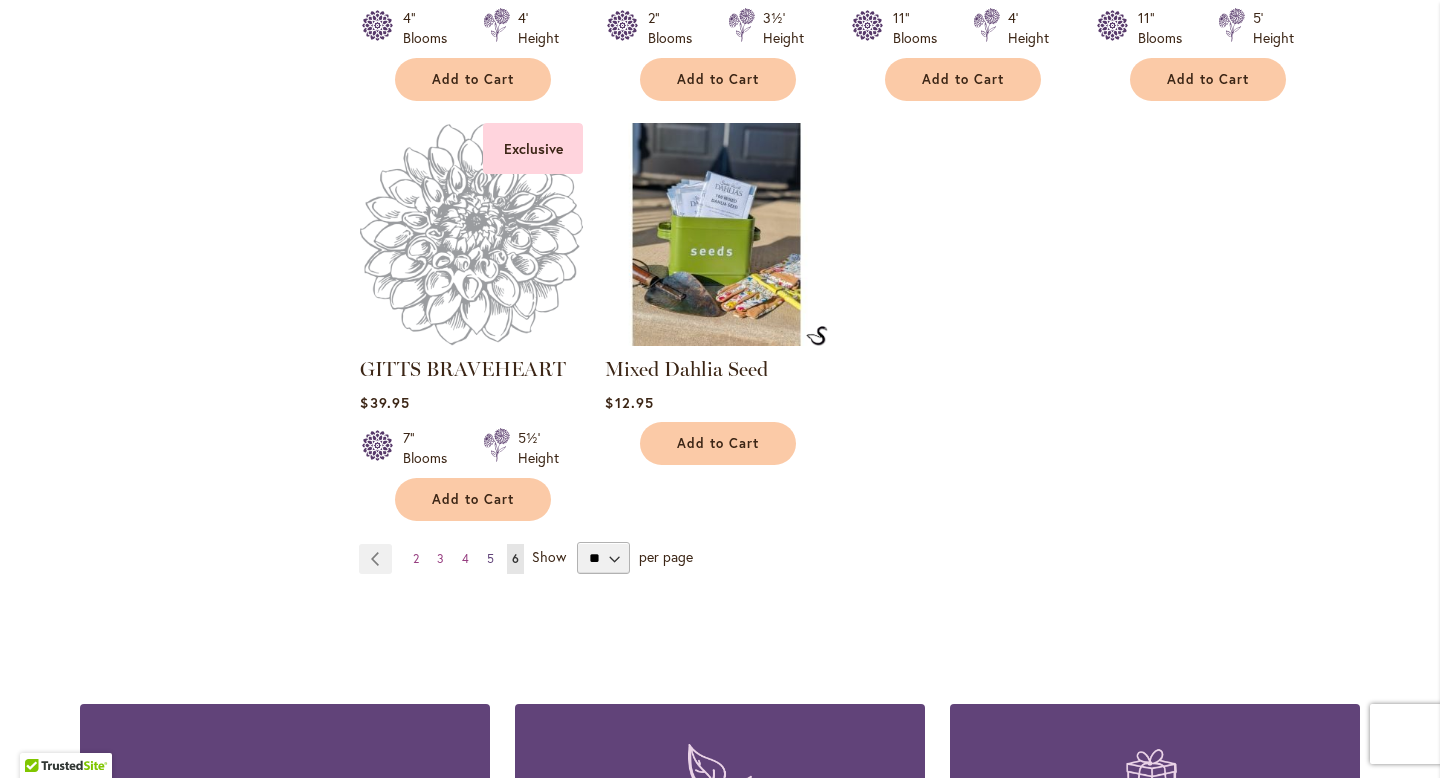 click on "Page
5" at bounding box center (490, 559) 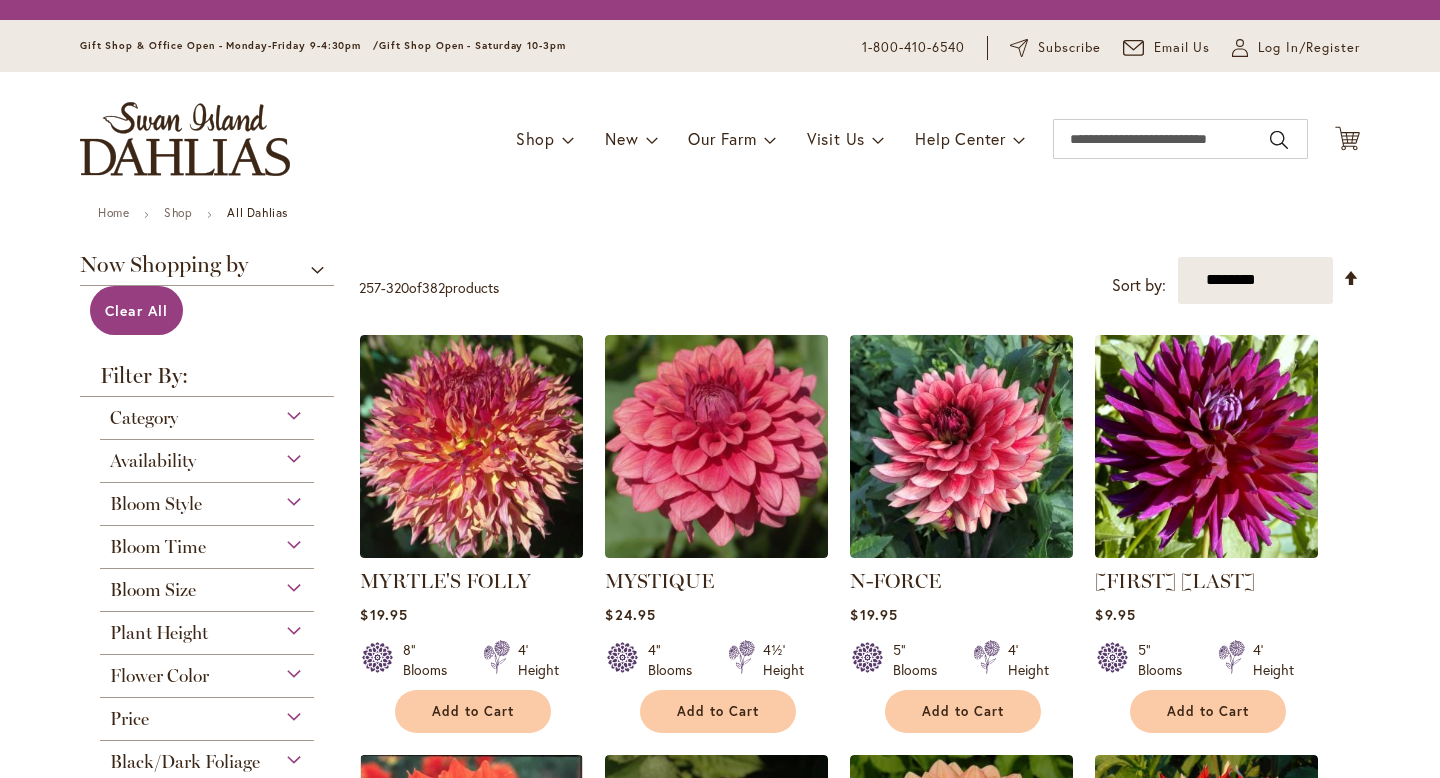 scroll, scrollTop: 0, scrollLeft: 0, axis: both 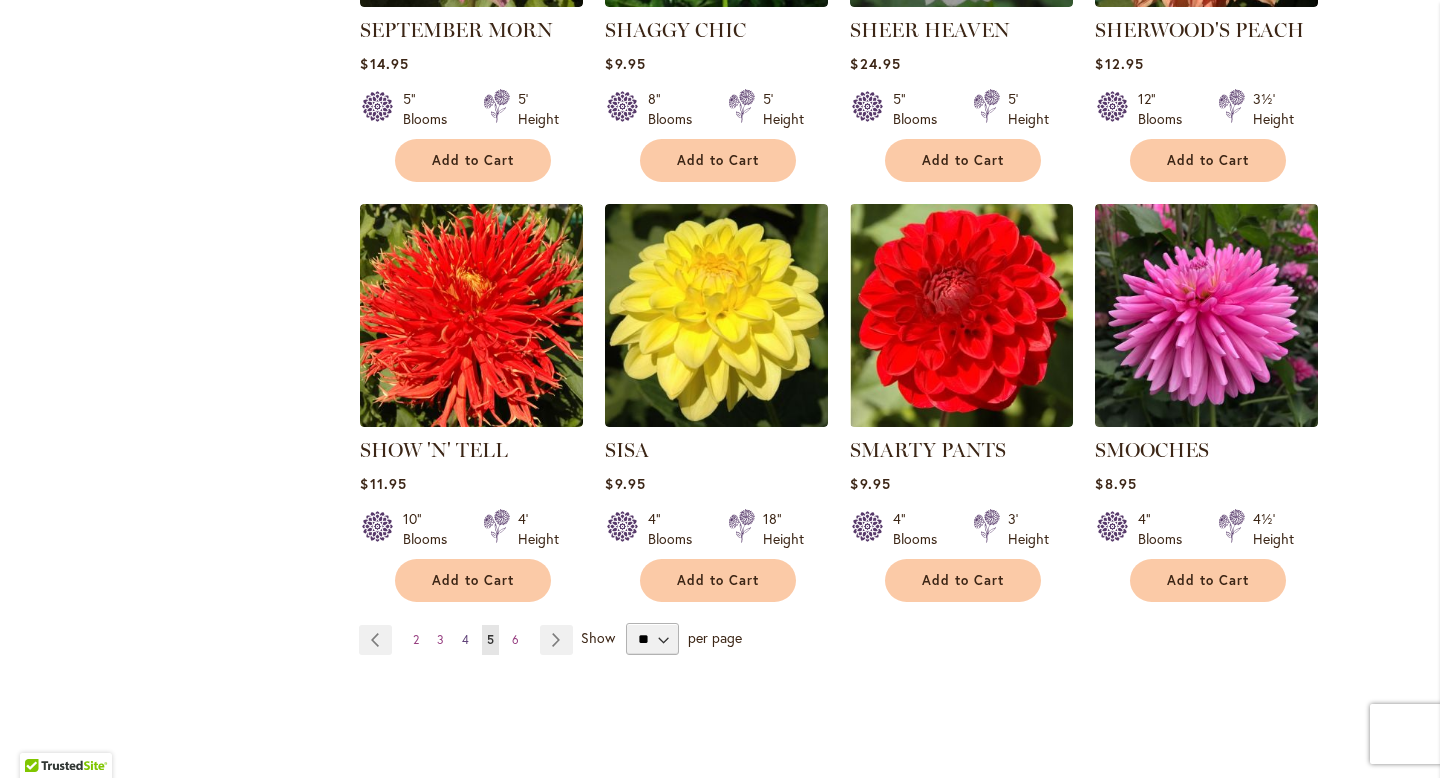 click on "4" at bounding box center [465, 639] 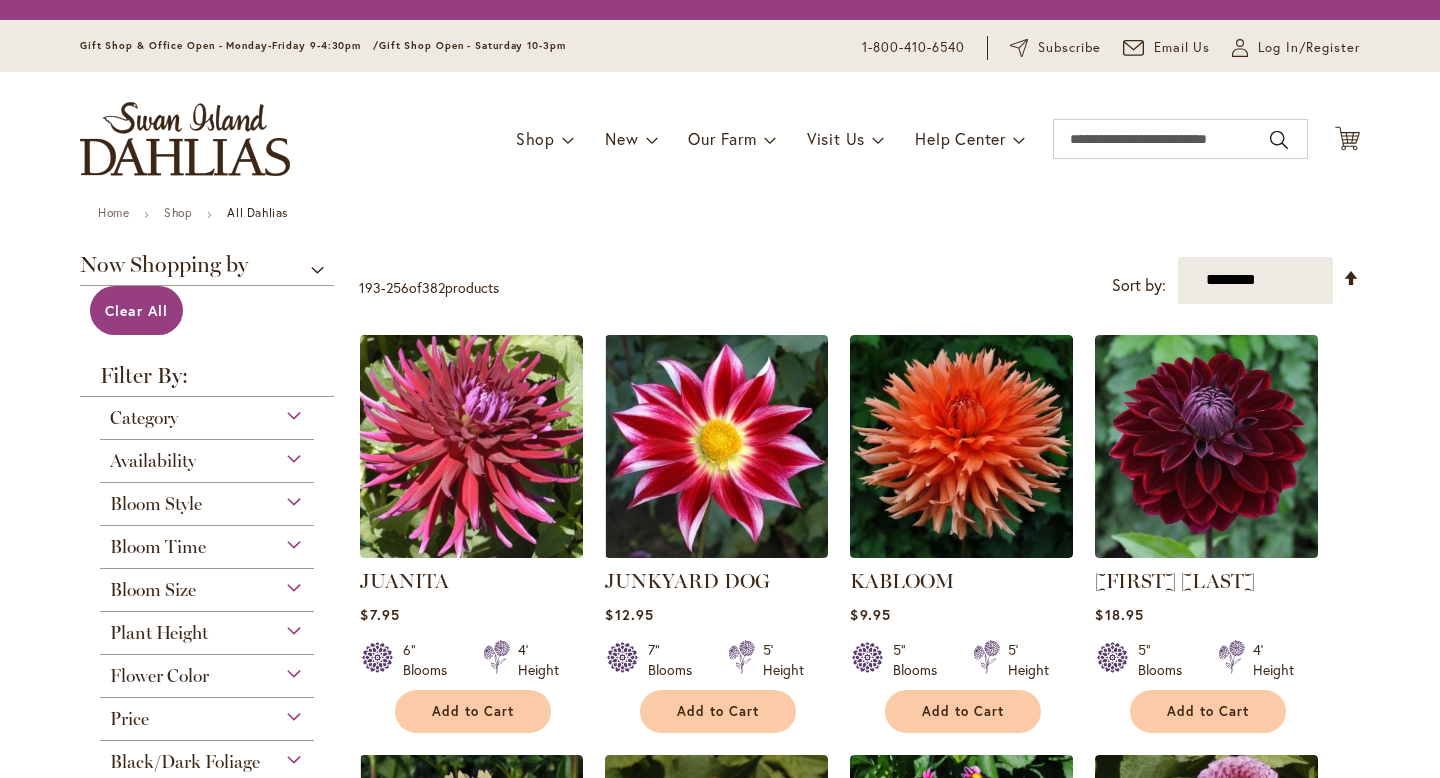 scroll, scrollTop: 0, scrollLeft: 0, axis: both 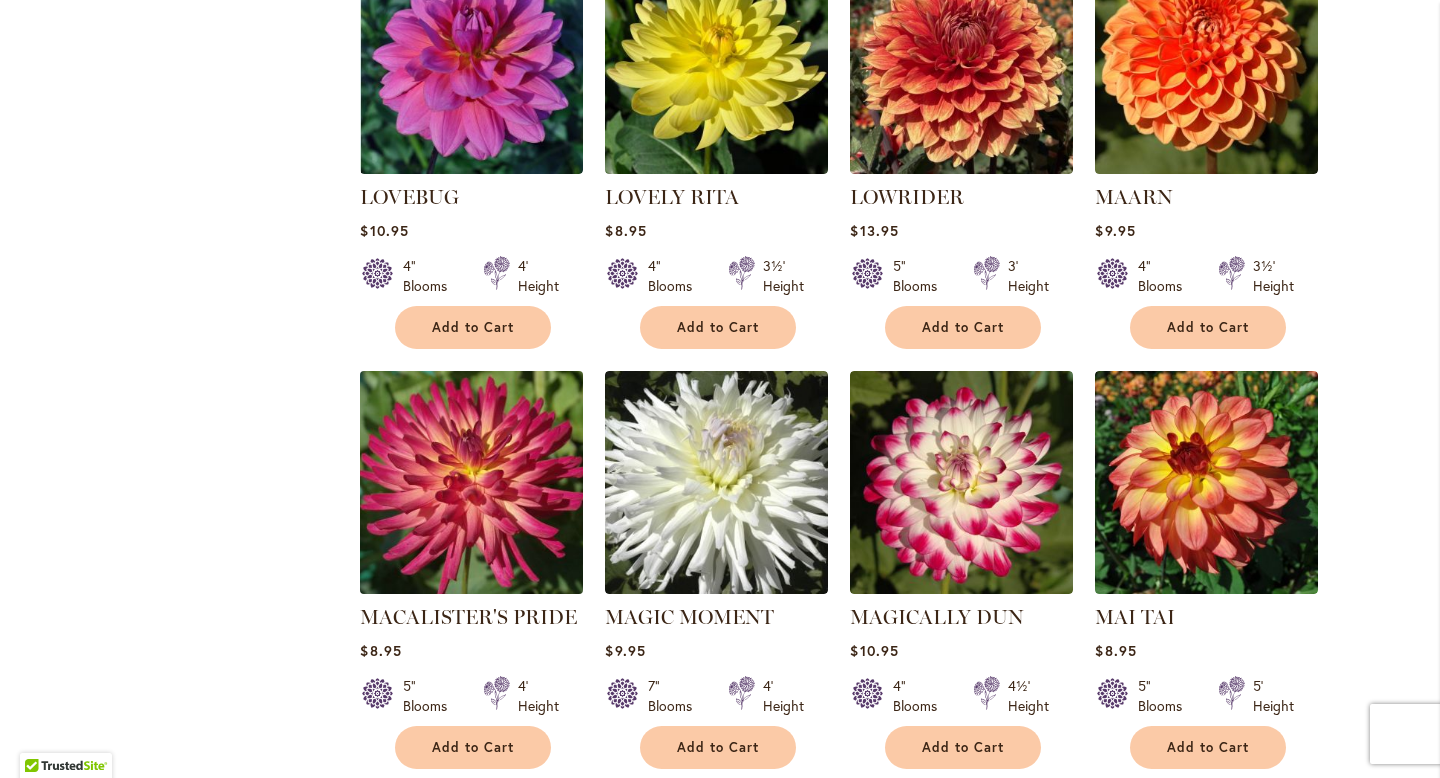 click at bounding box center (472, 482) 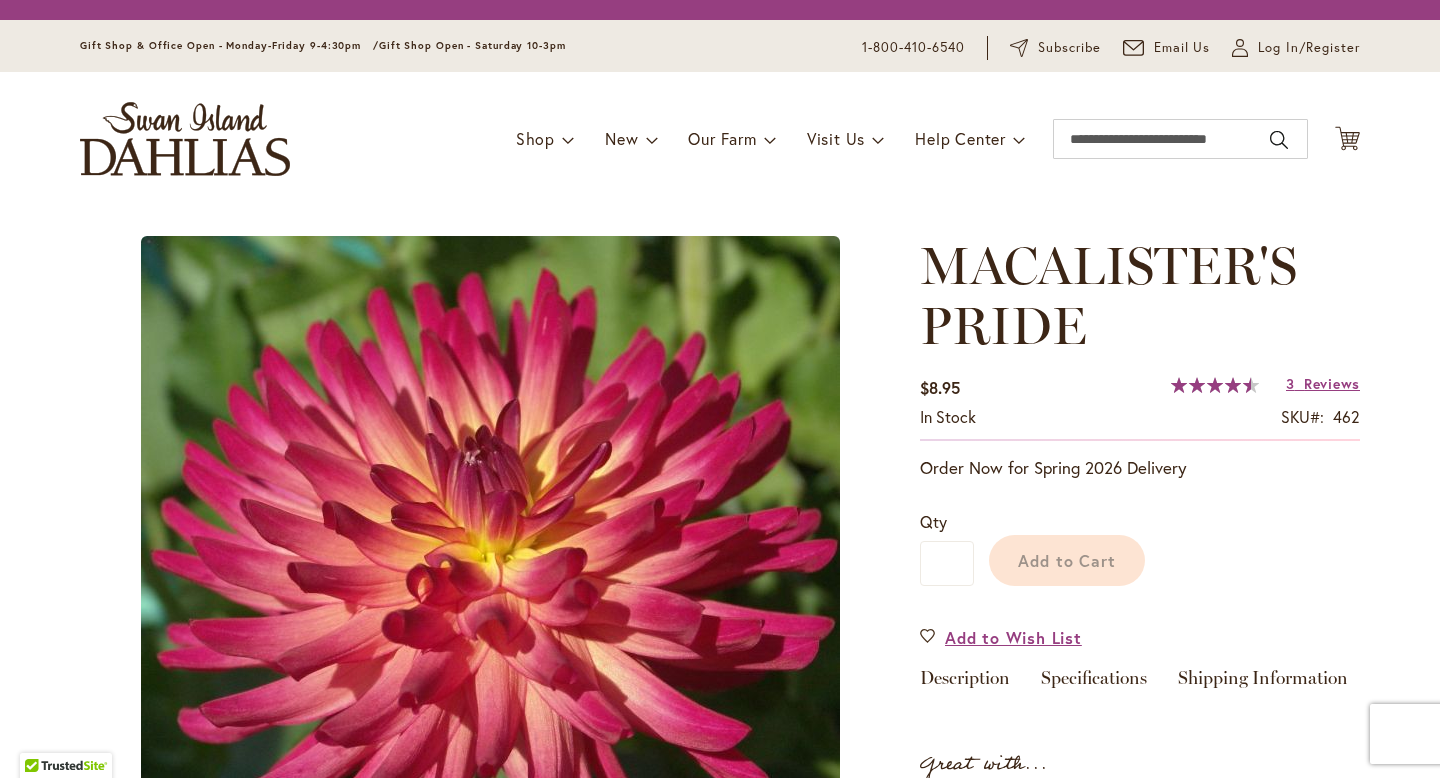 scroll, scrollTop: 0, scrollLeft: 0, axis: both 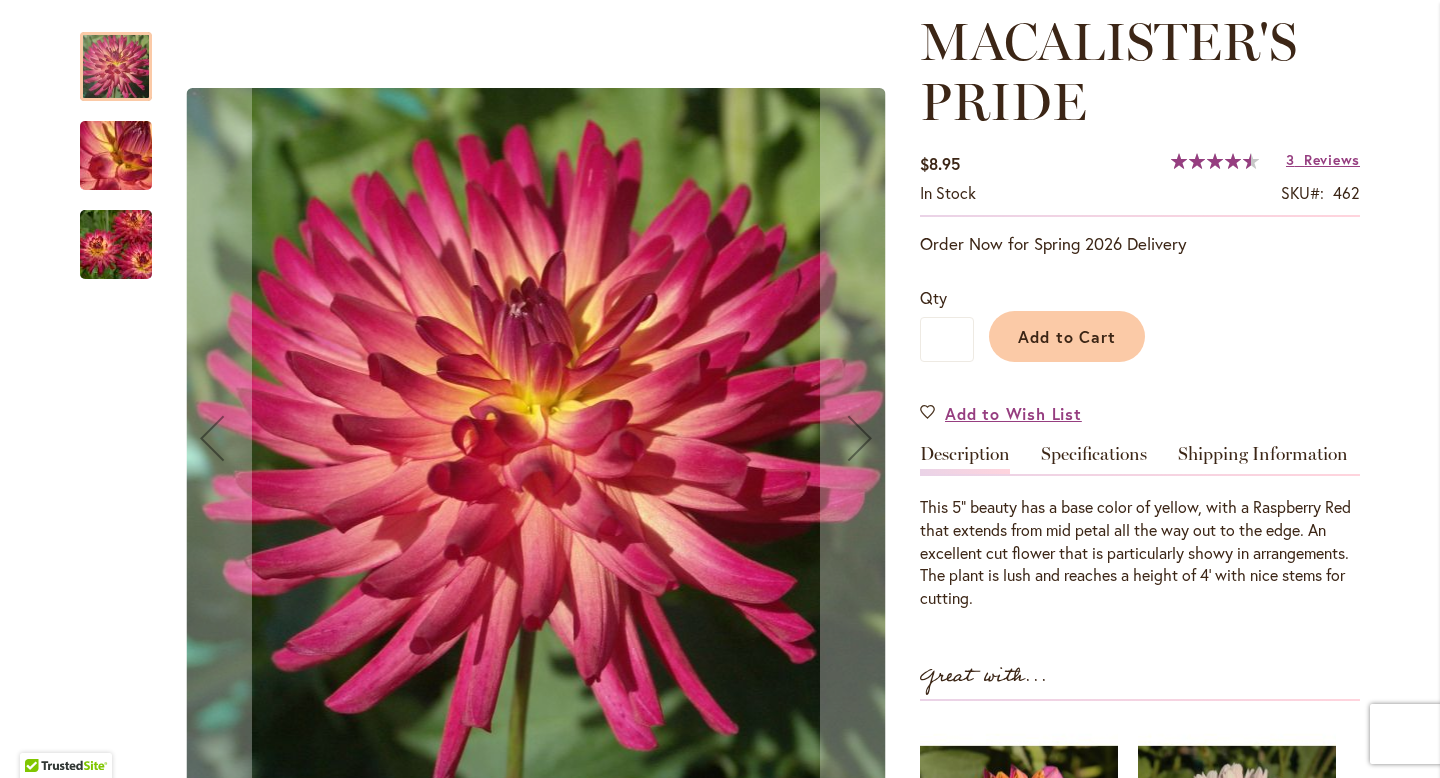 click at bounding box center [116, 245] 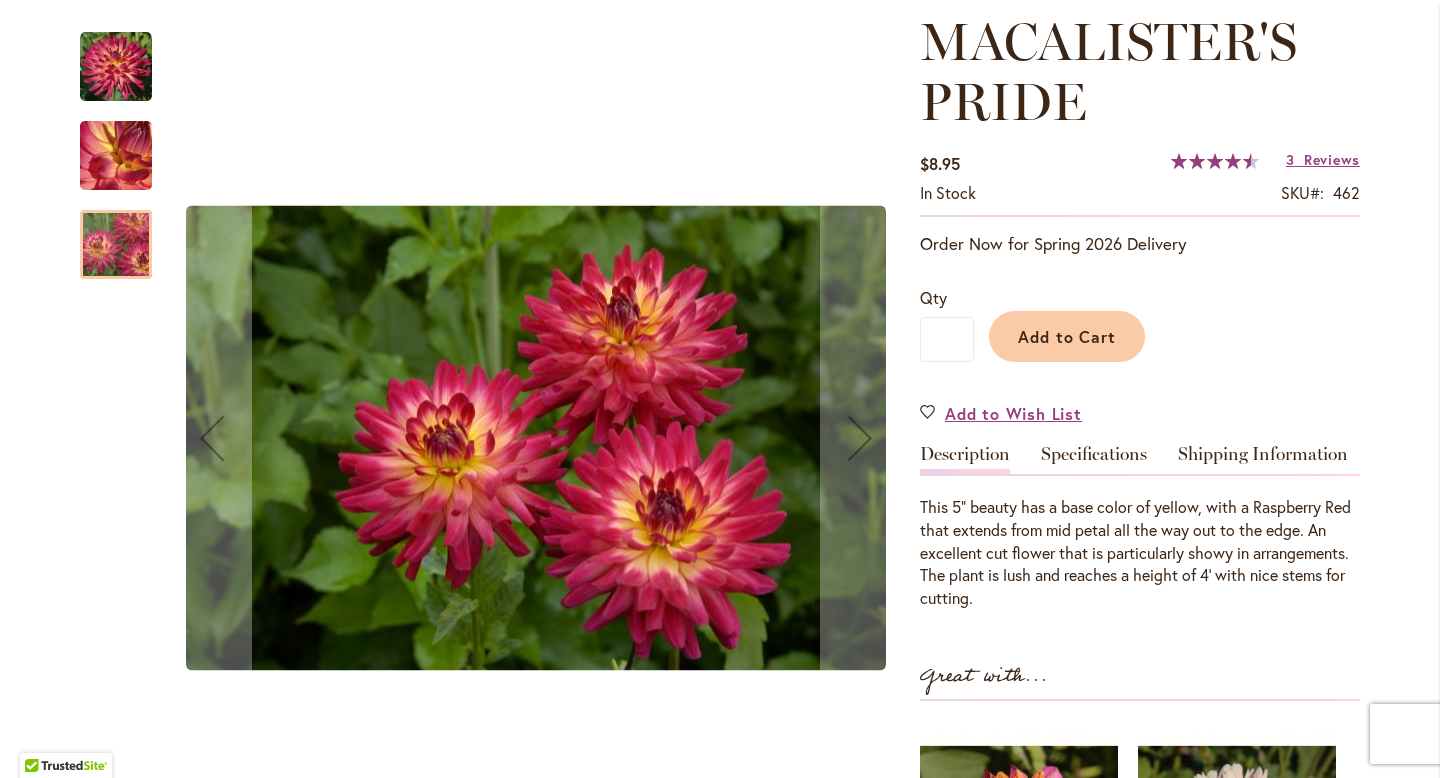 click at bounding box center (116, 156) 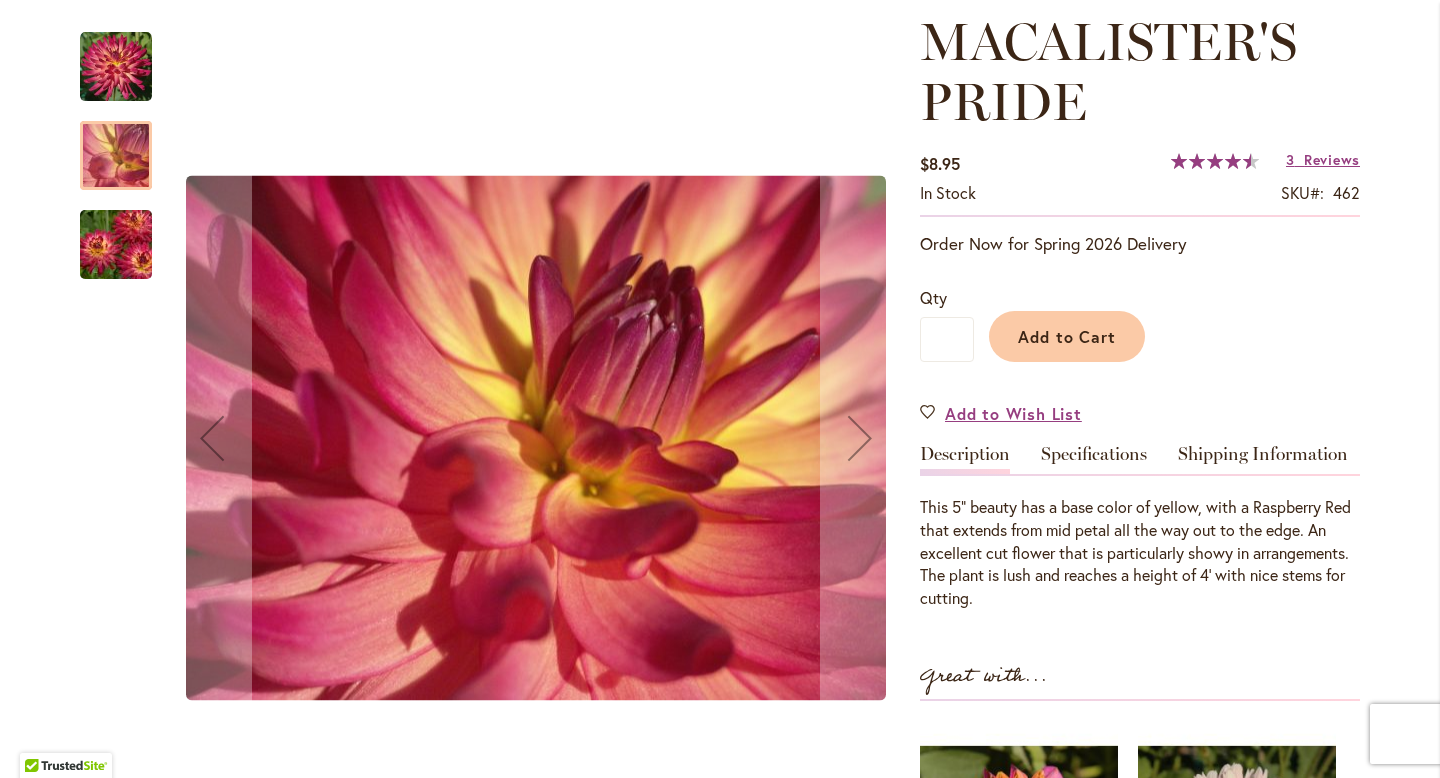 click at bounding box center [116, 67] 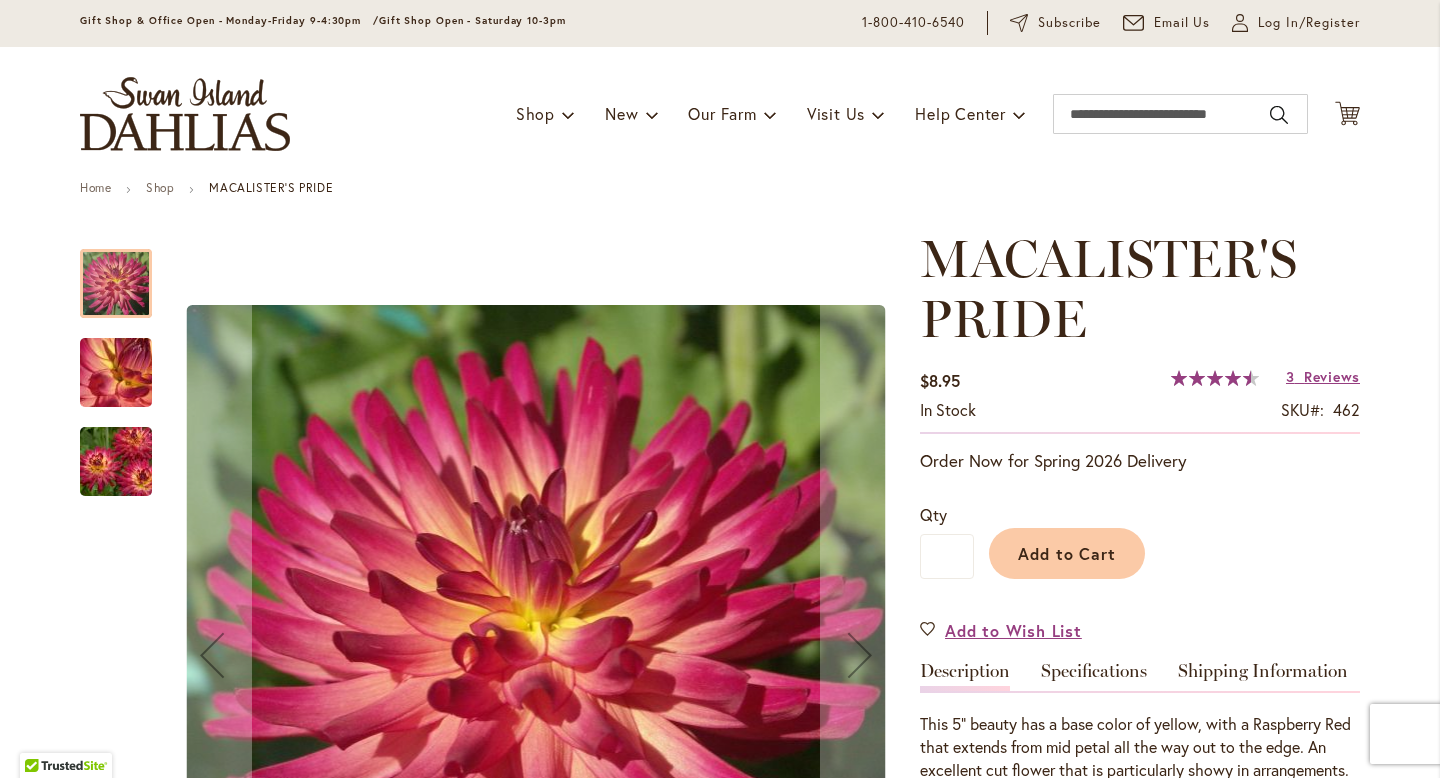 scroll, scrollTop: 0, scrollLeft: 0, axis: both 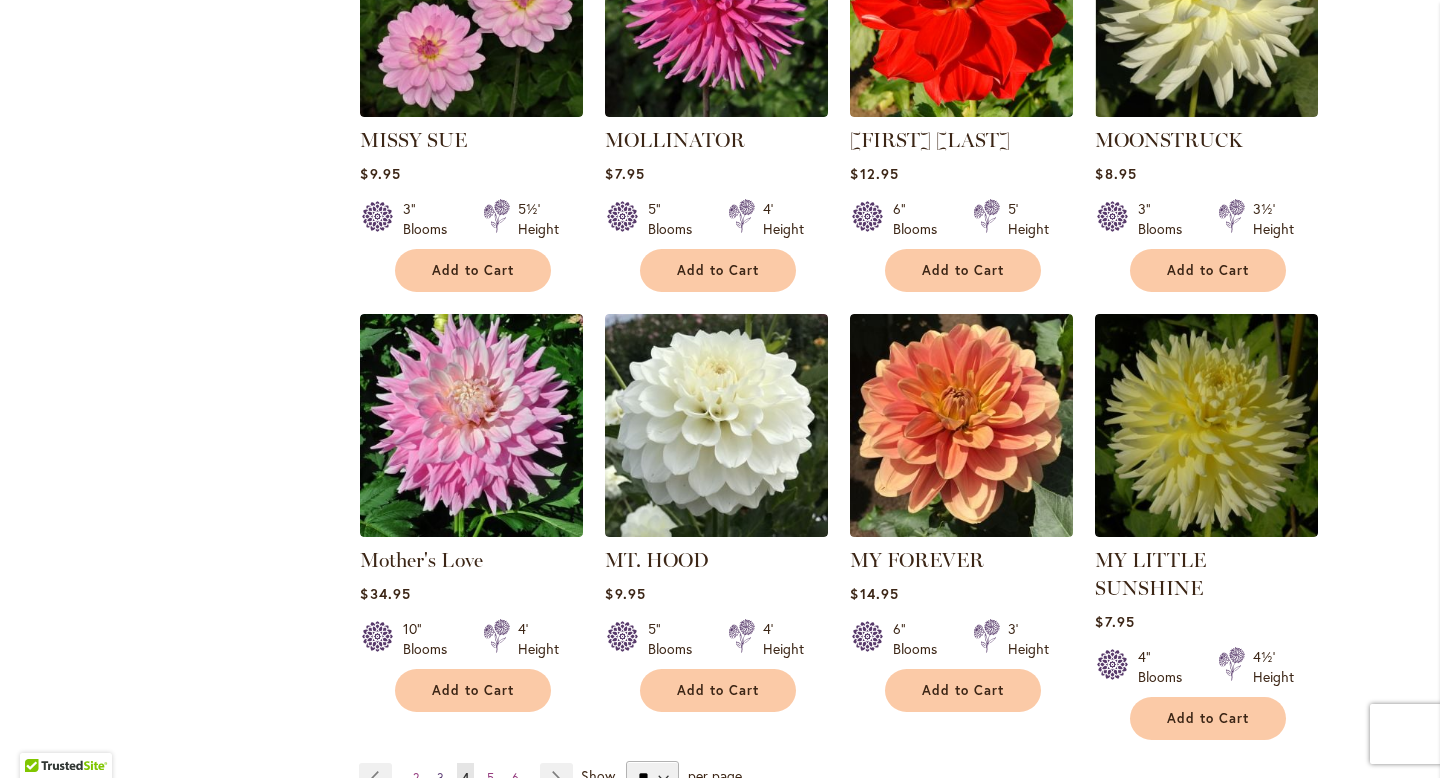 click on "3" at bounding box center (440, 777) 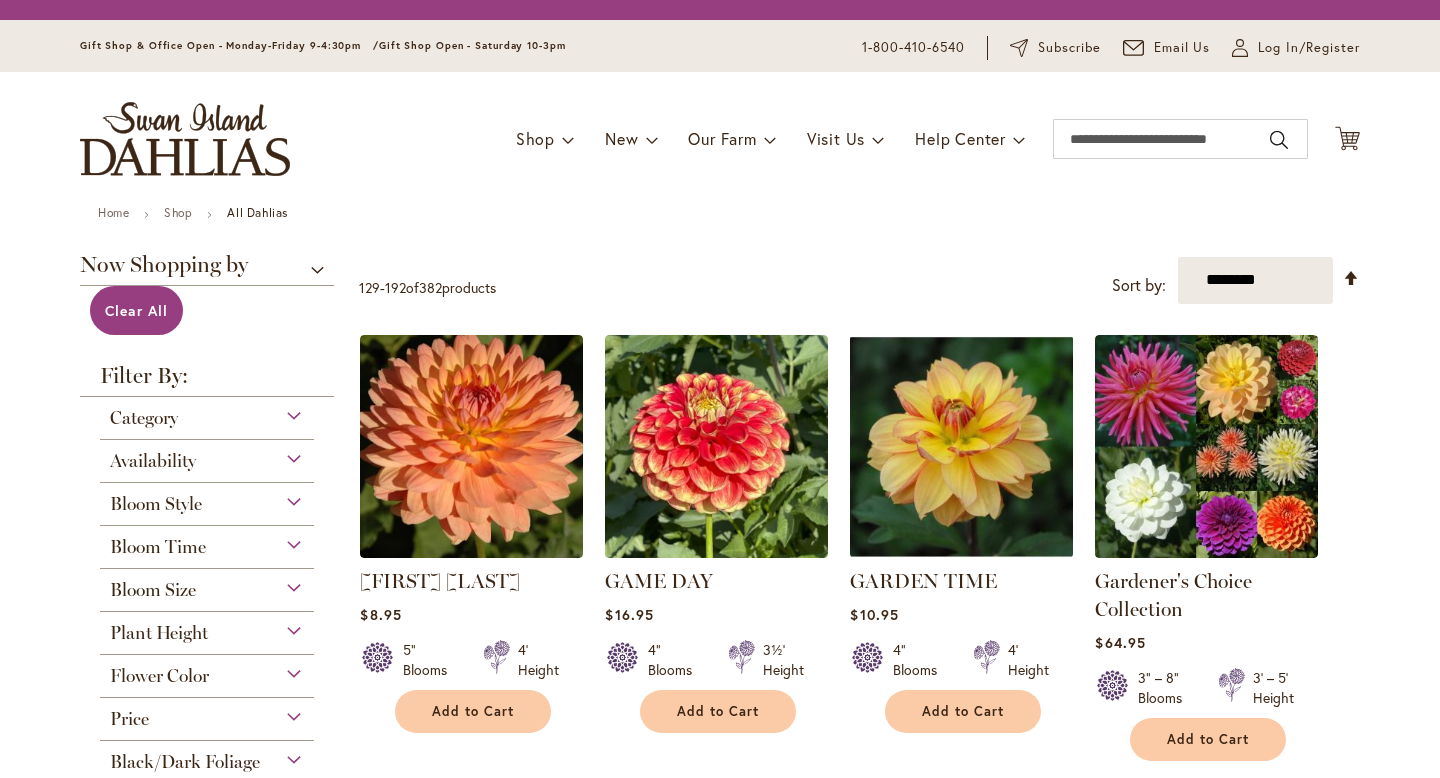 scroll, scrollTop: 0, scrollLeft: 0, axis: both 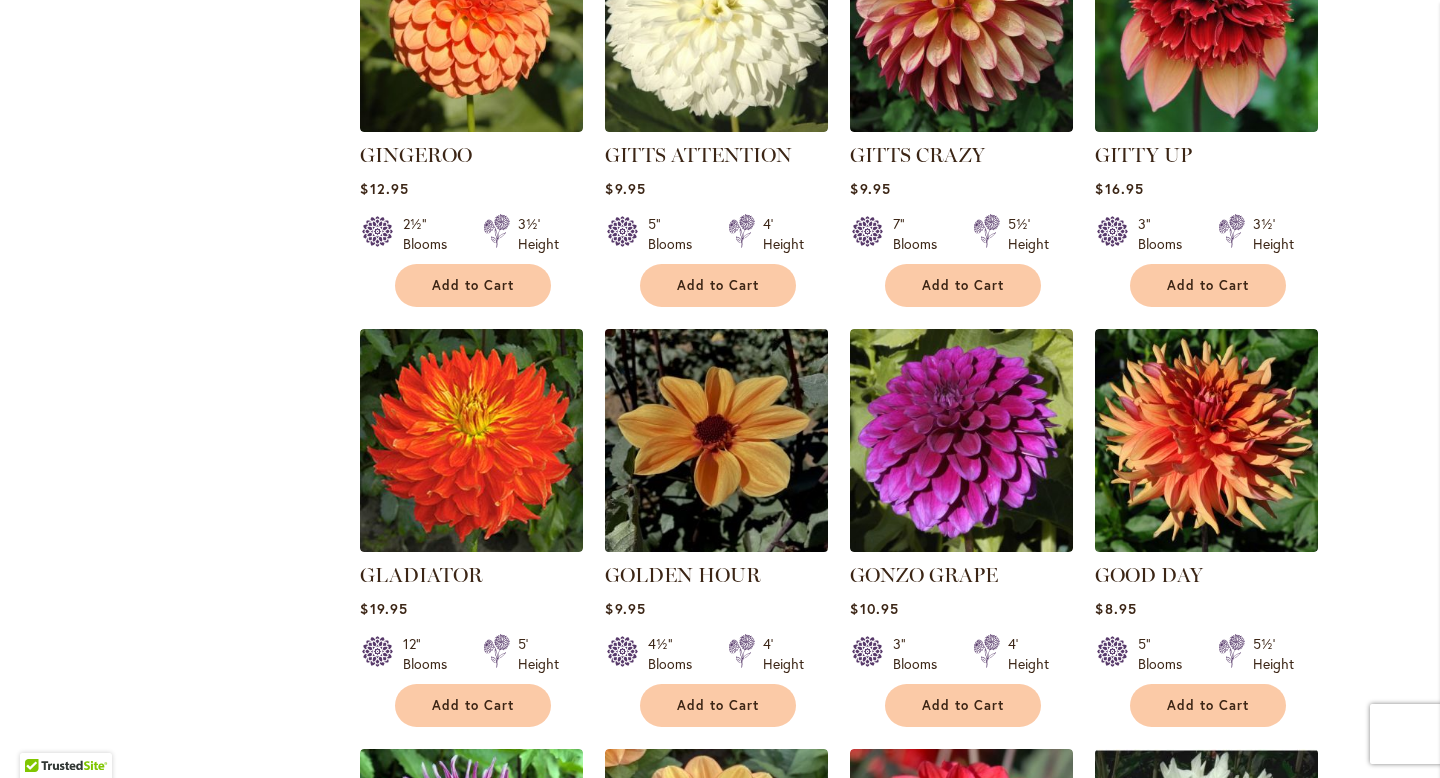click at bounding box center (717, 440) 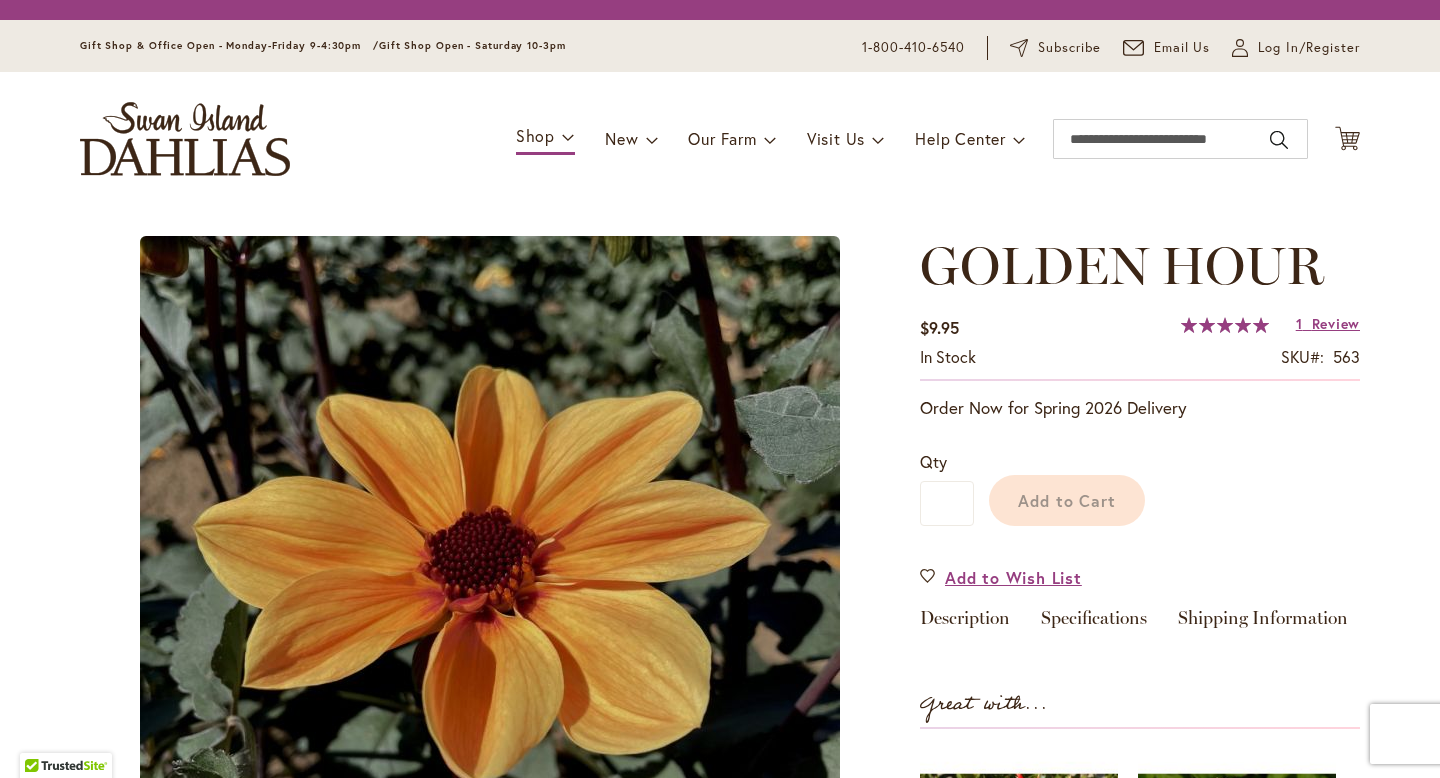 scroll, scrollTop: 0, scrollLeft: 0, axis: both 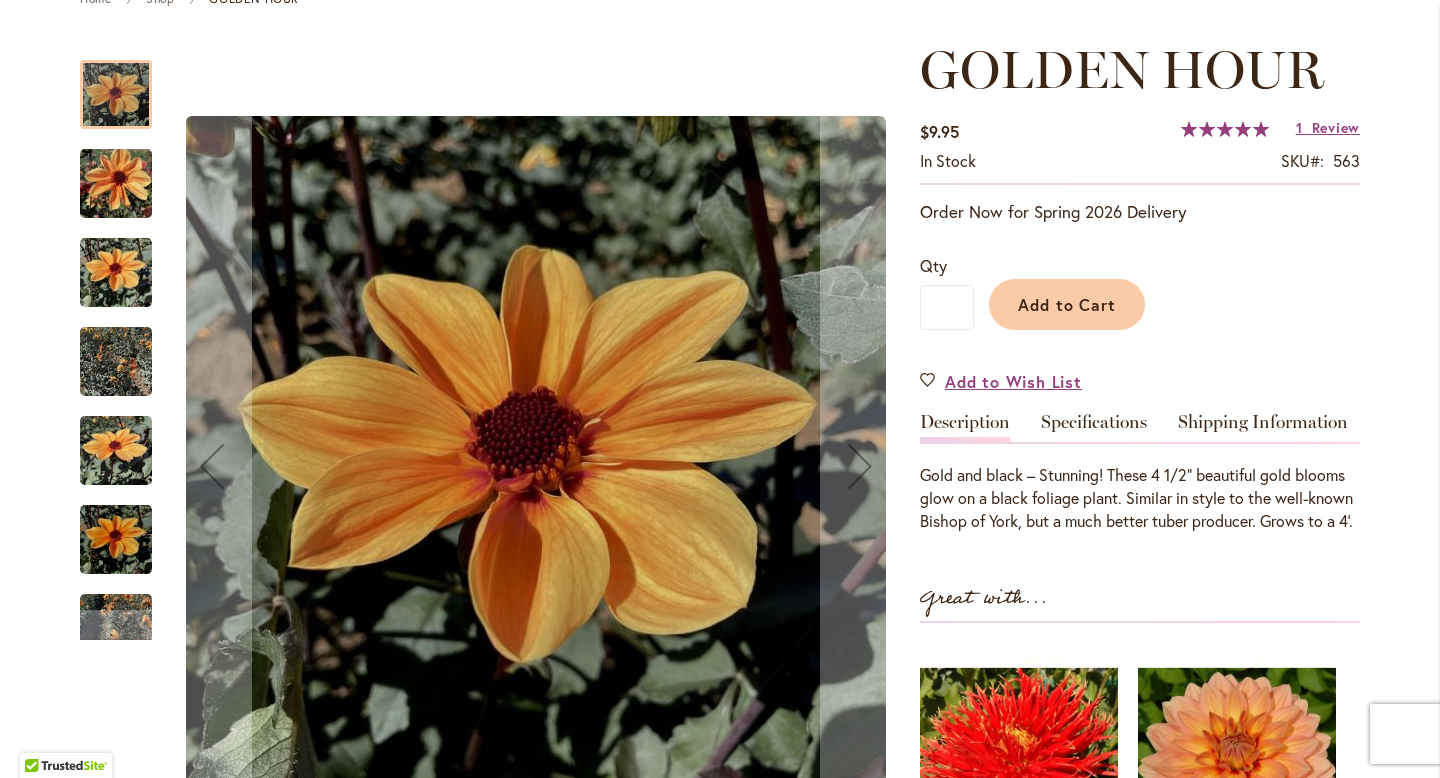 click at bounding box center (116, 451) 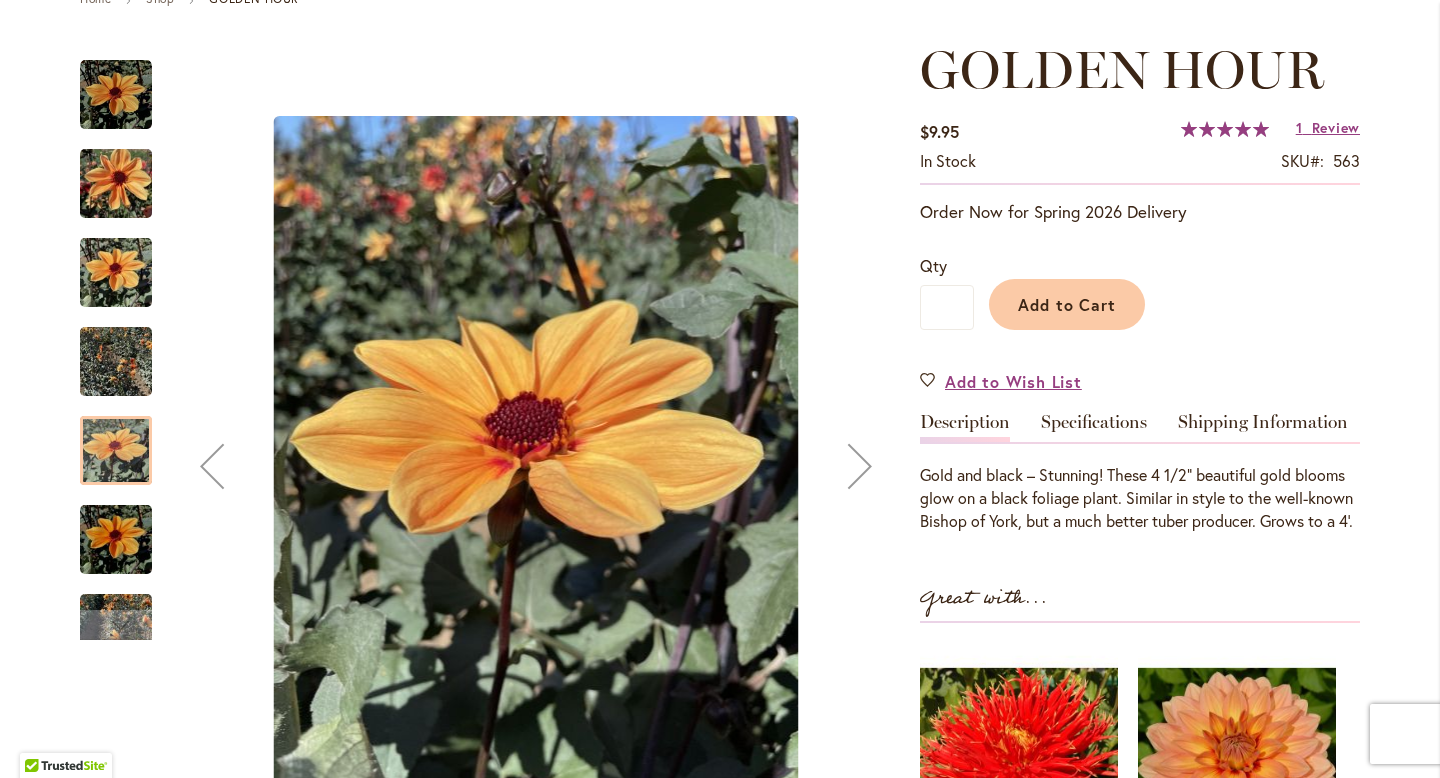 click at bounding box center (116, 362) 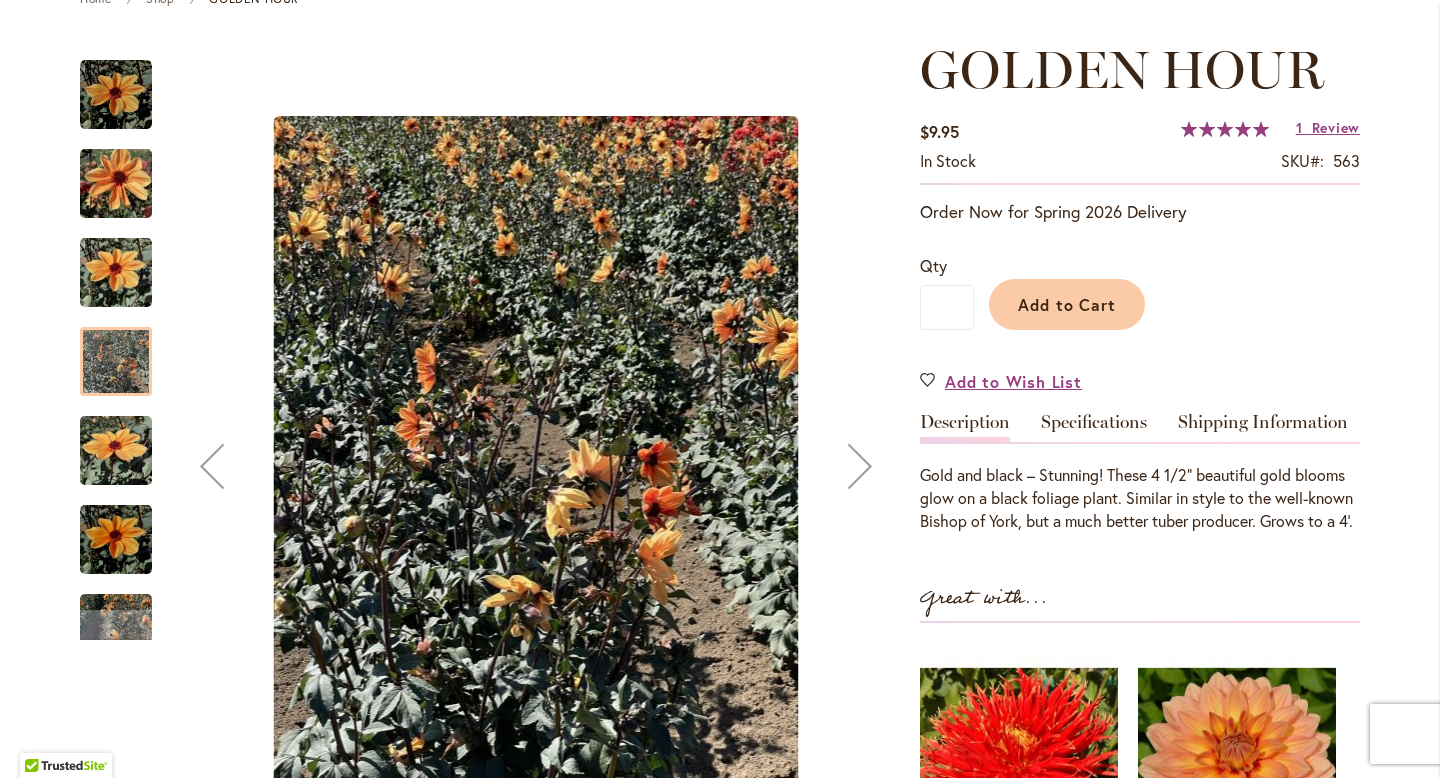 click at bounding box center [116, 273] 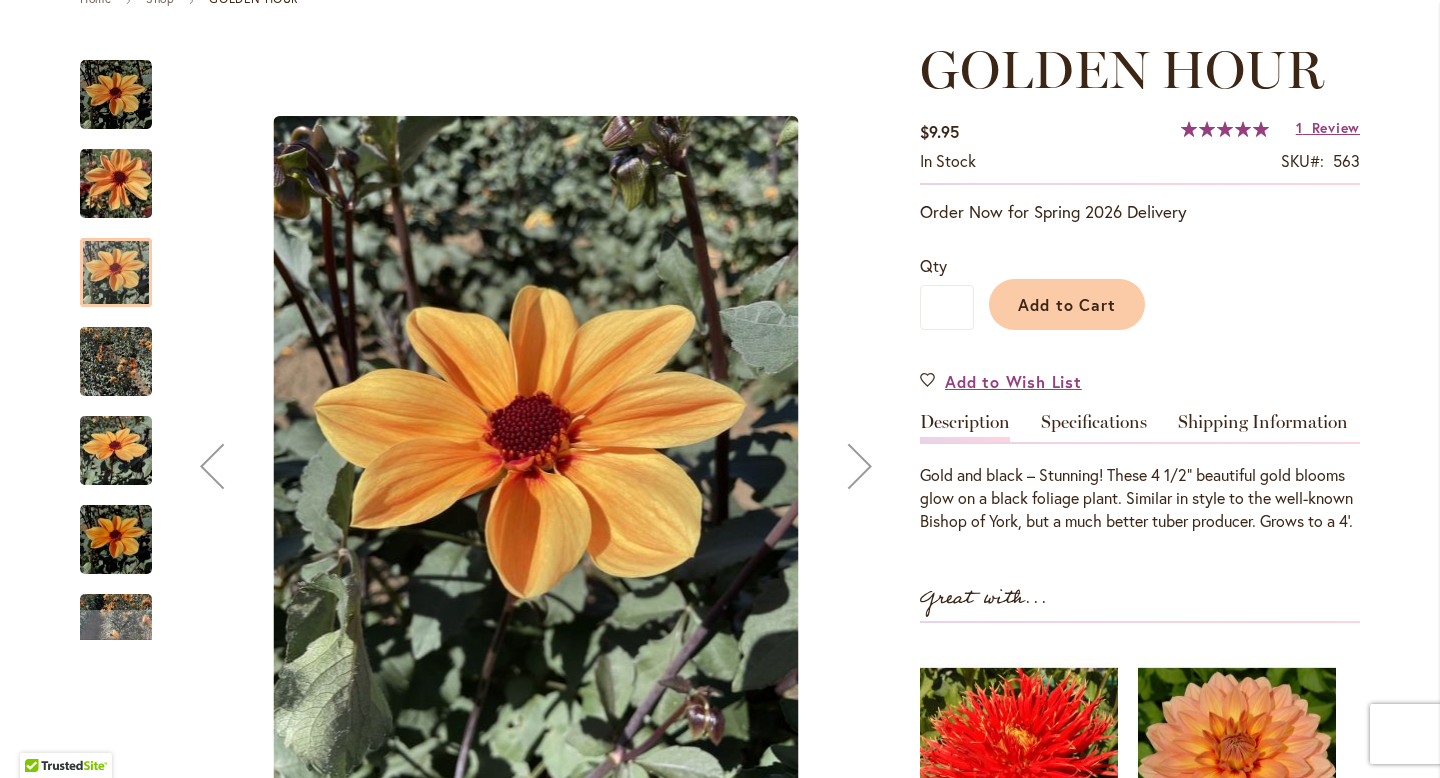click at bounding box center (116, 184) 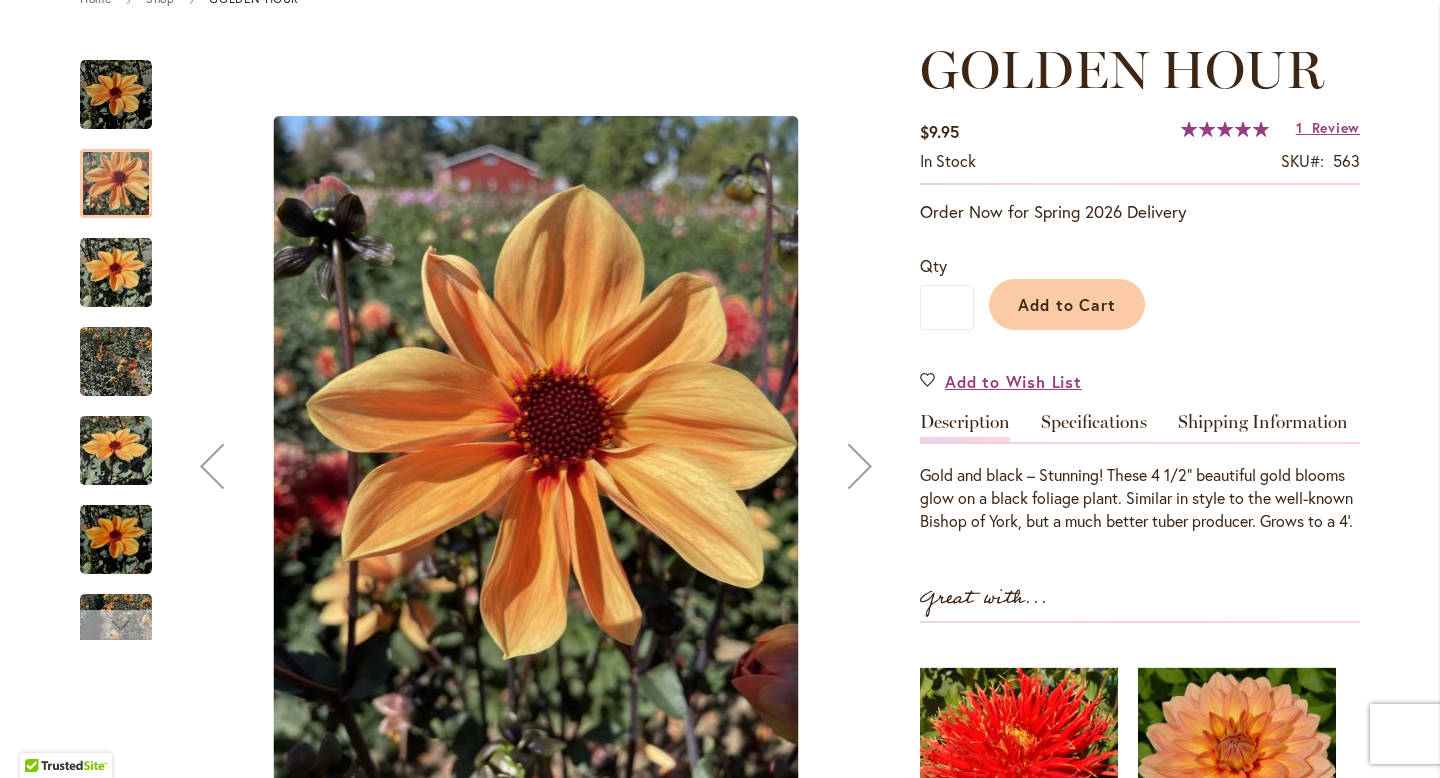 click at bounding box center [116, 625] 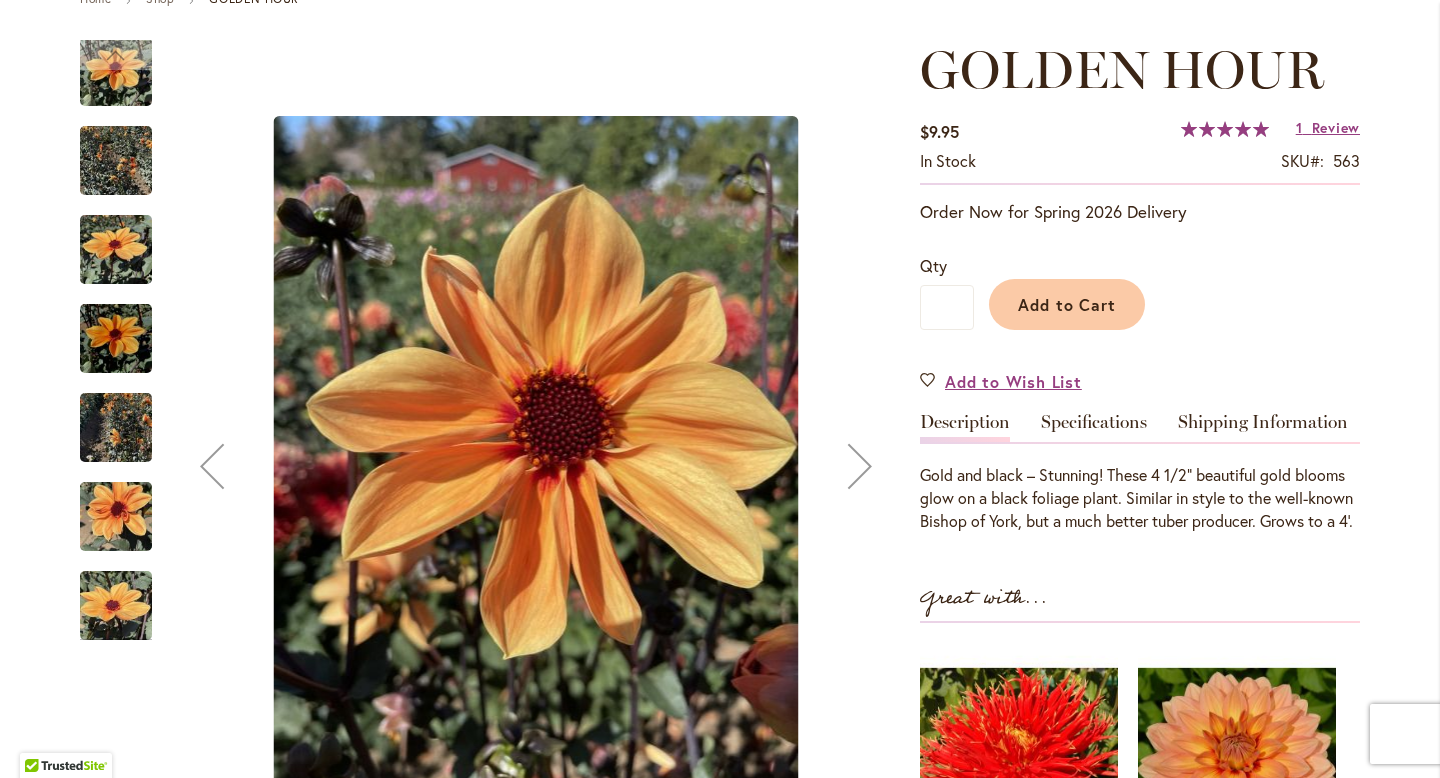 click at bounding box center [116, 606] 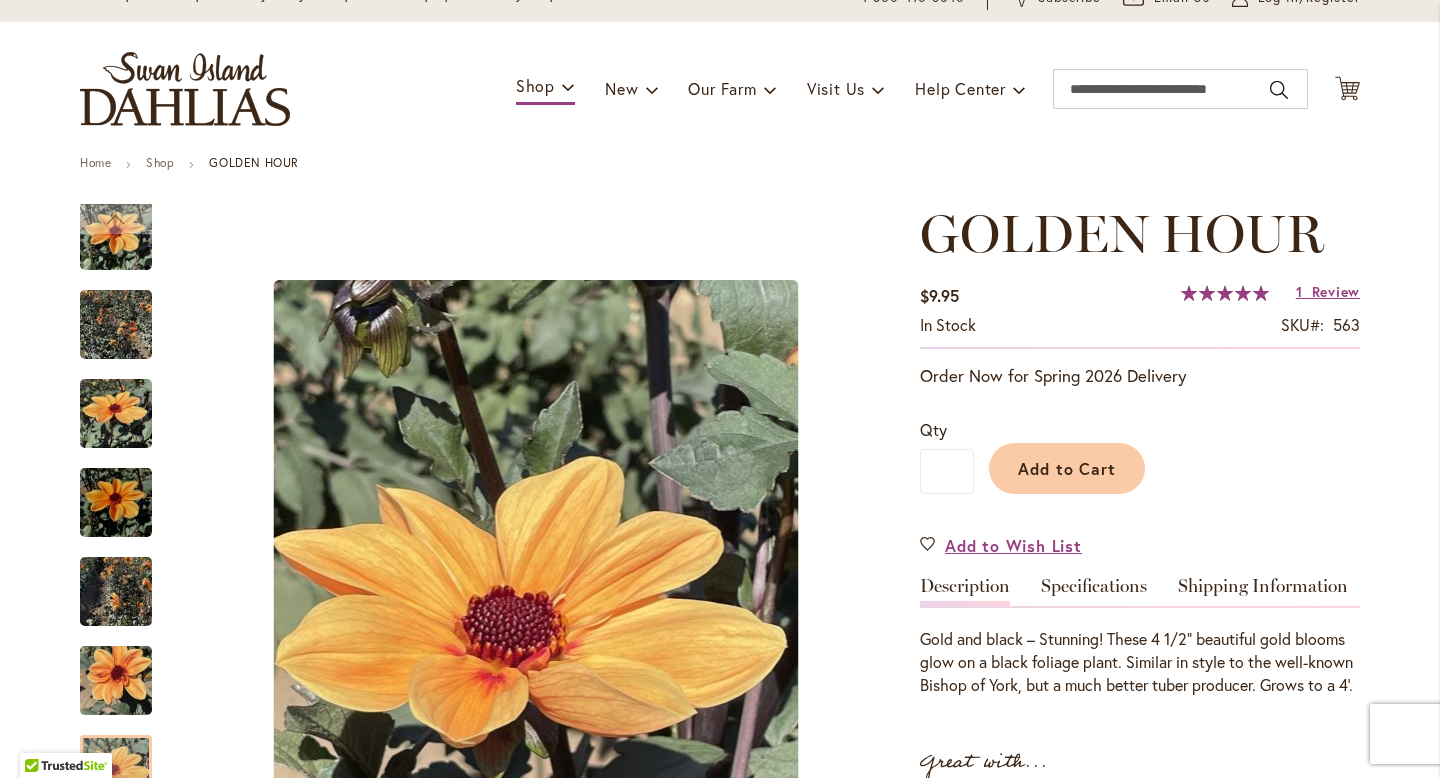 scroll, scrollTop: 0, scrollLeft: 0, axis: both 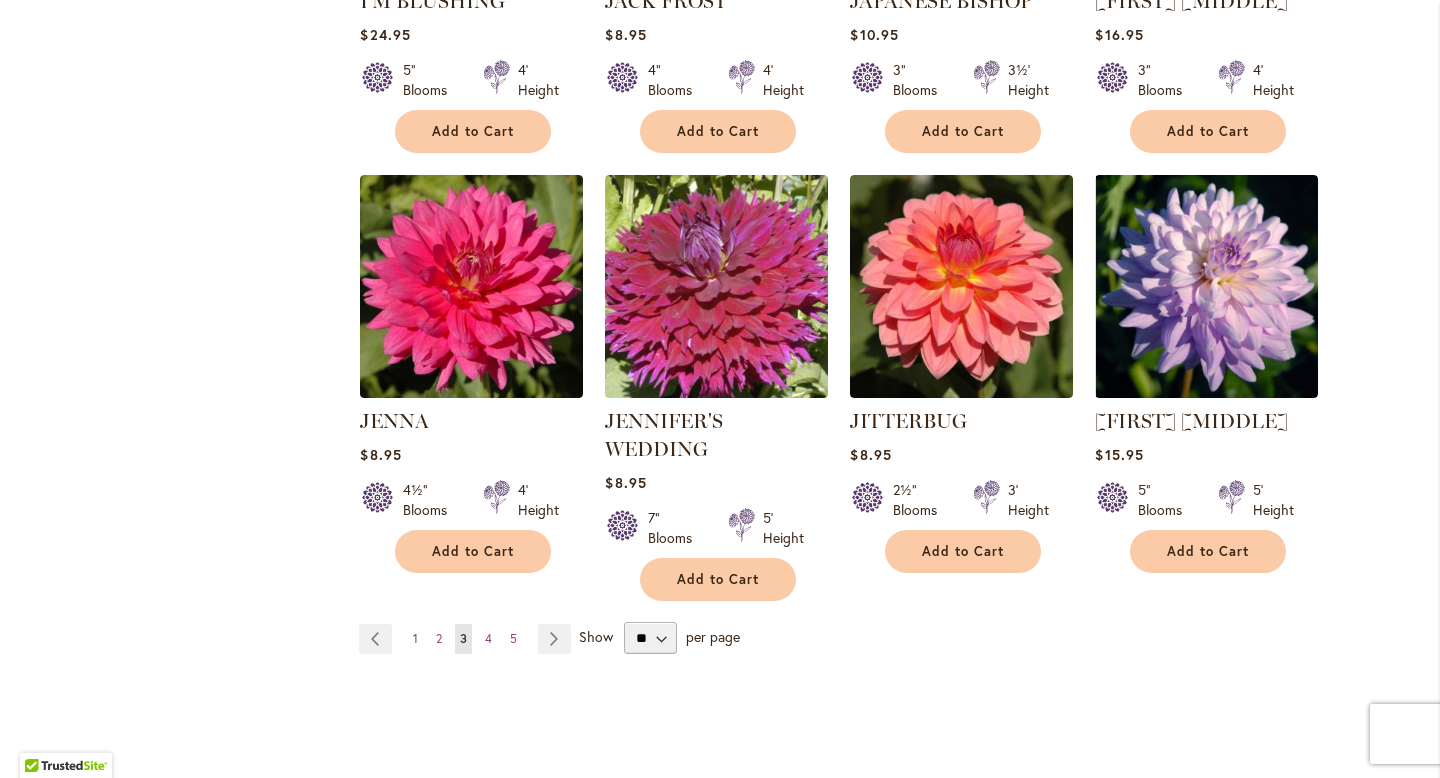 click on "1" at bounding box center [415, 638] 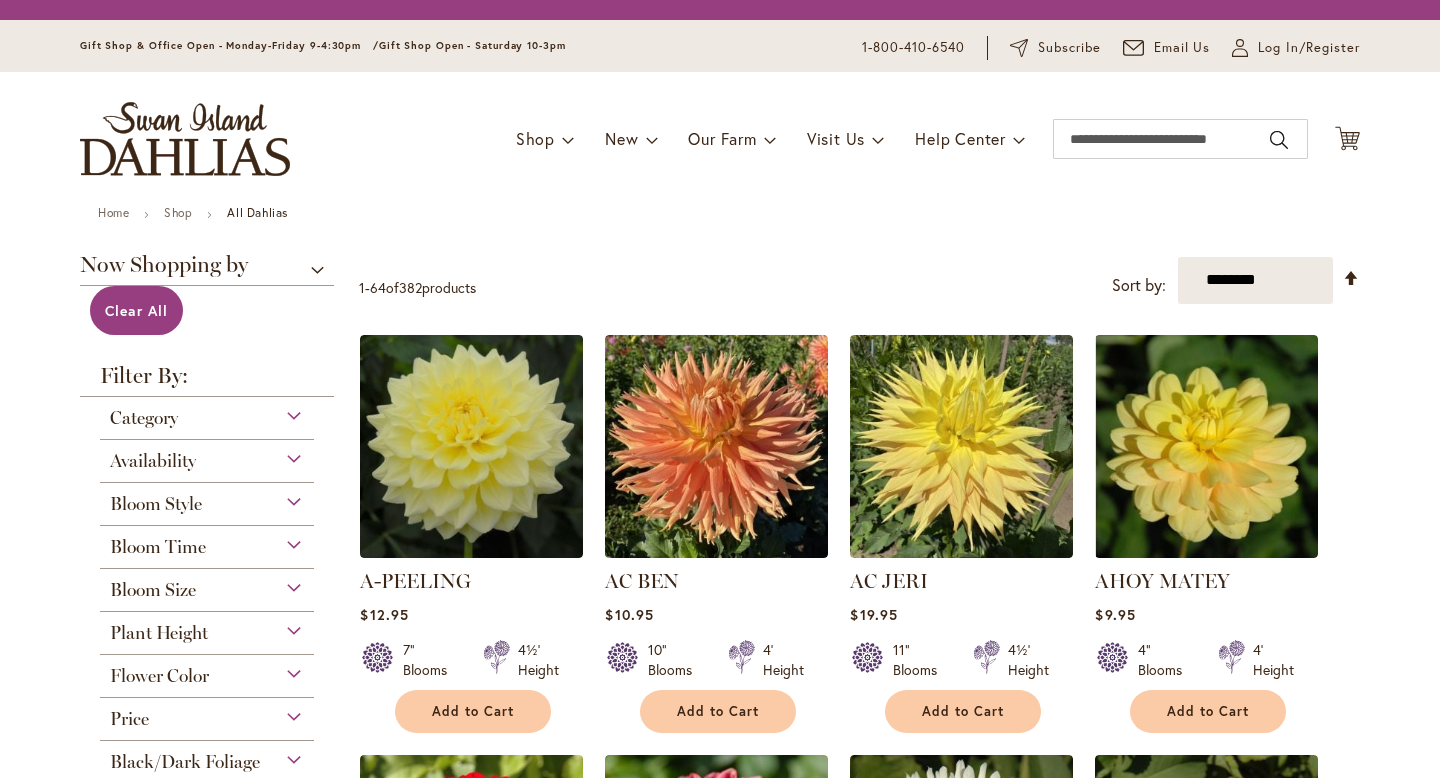 scroll, scrollTop: 0, scrollLeft: 0, axis: both 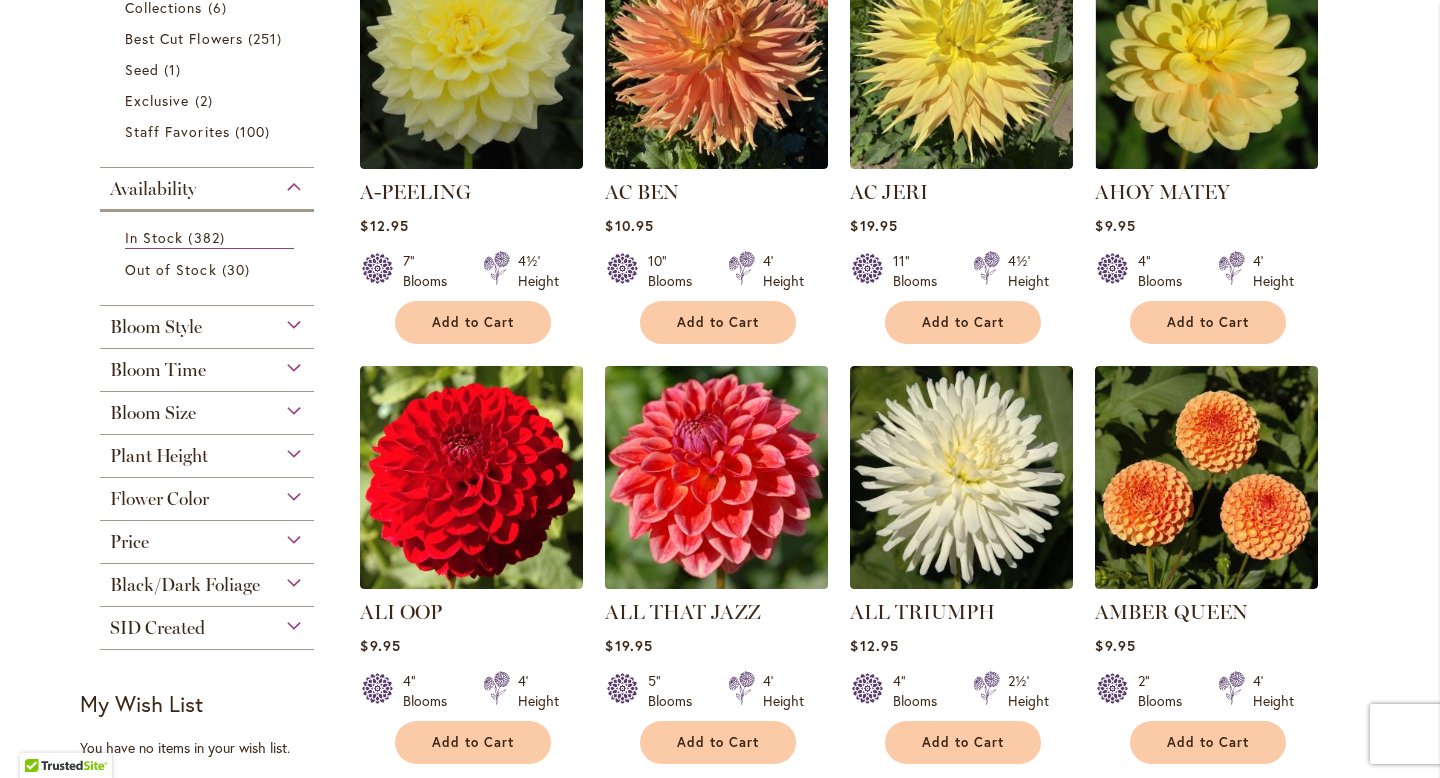 click at bounding box center (717, 477) 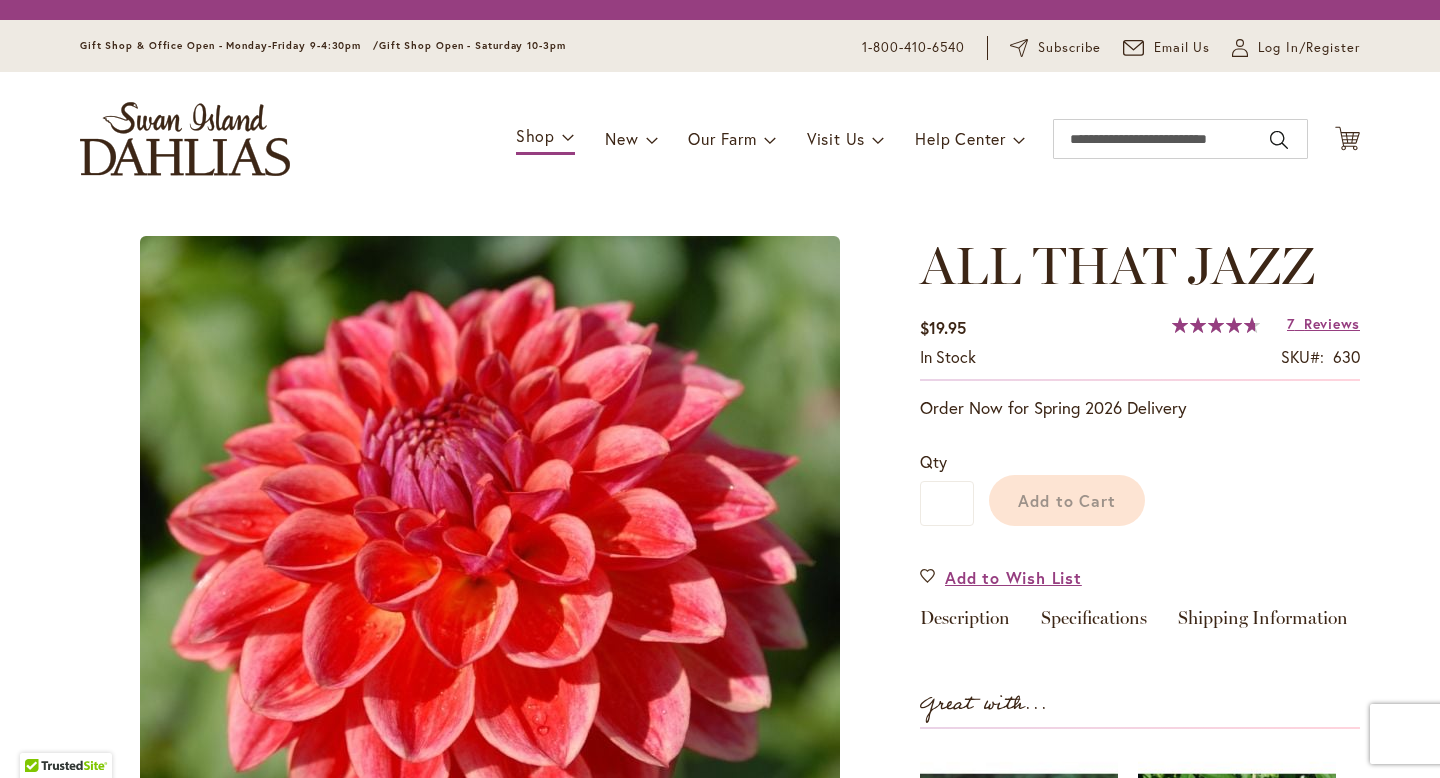 scroll, scrollTop: 0, scrollLeft: 0, axis: both 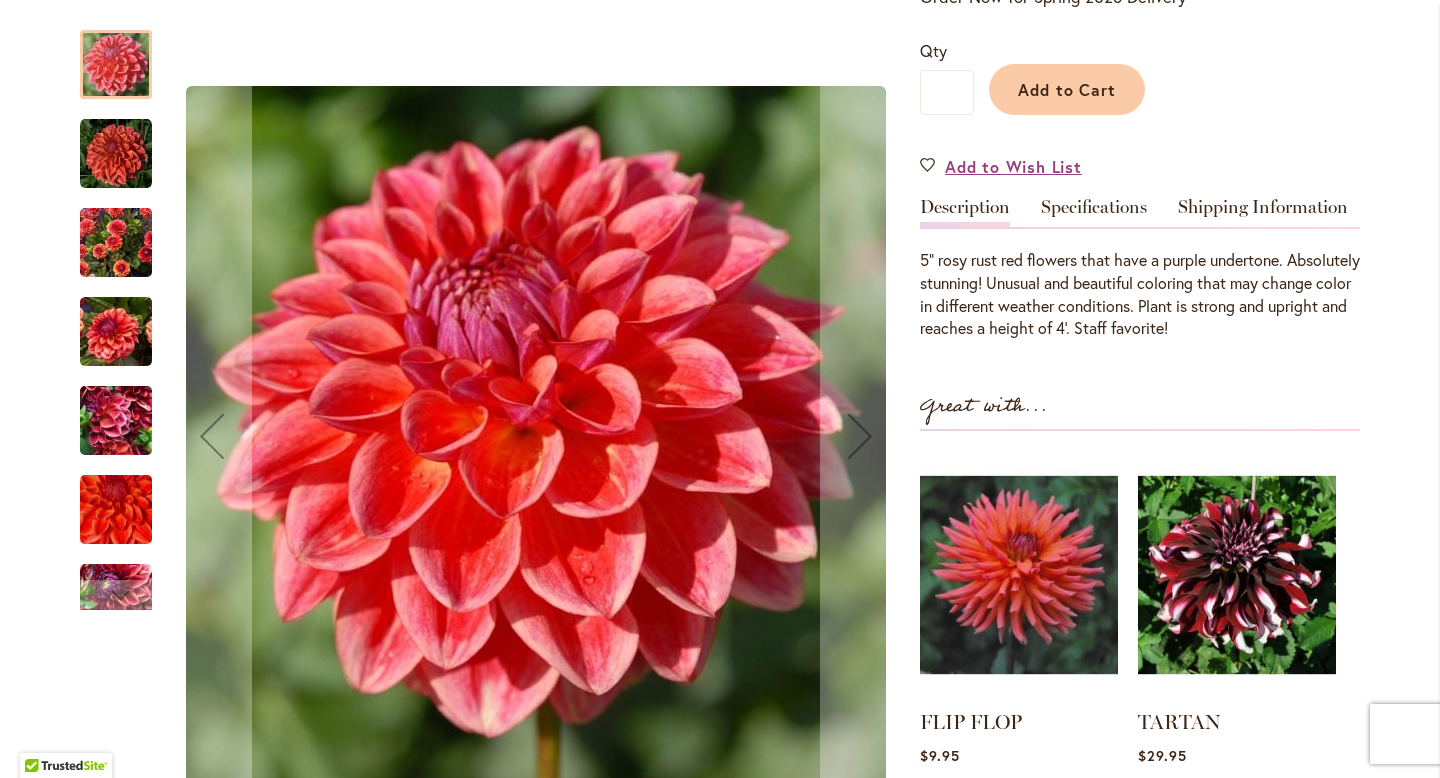 click at bounding box center [116, 64] 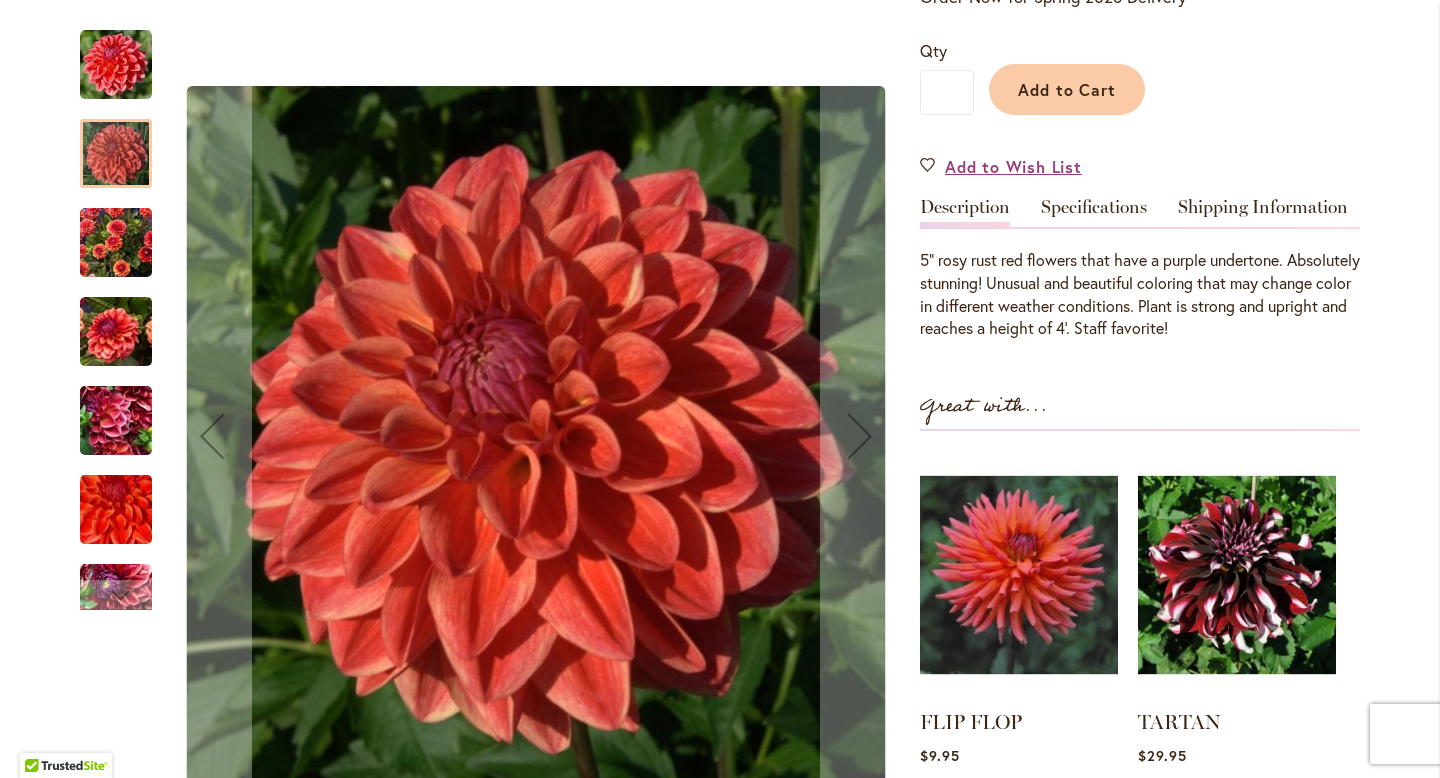 click at bounding box center (116, 243) 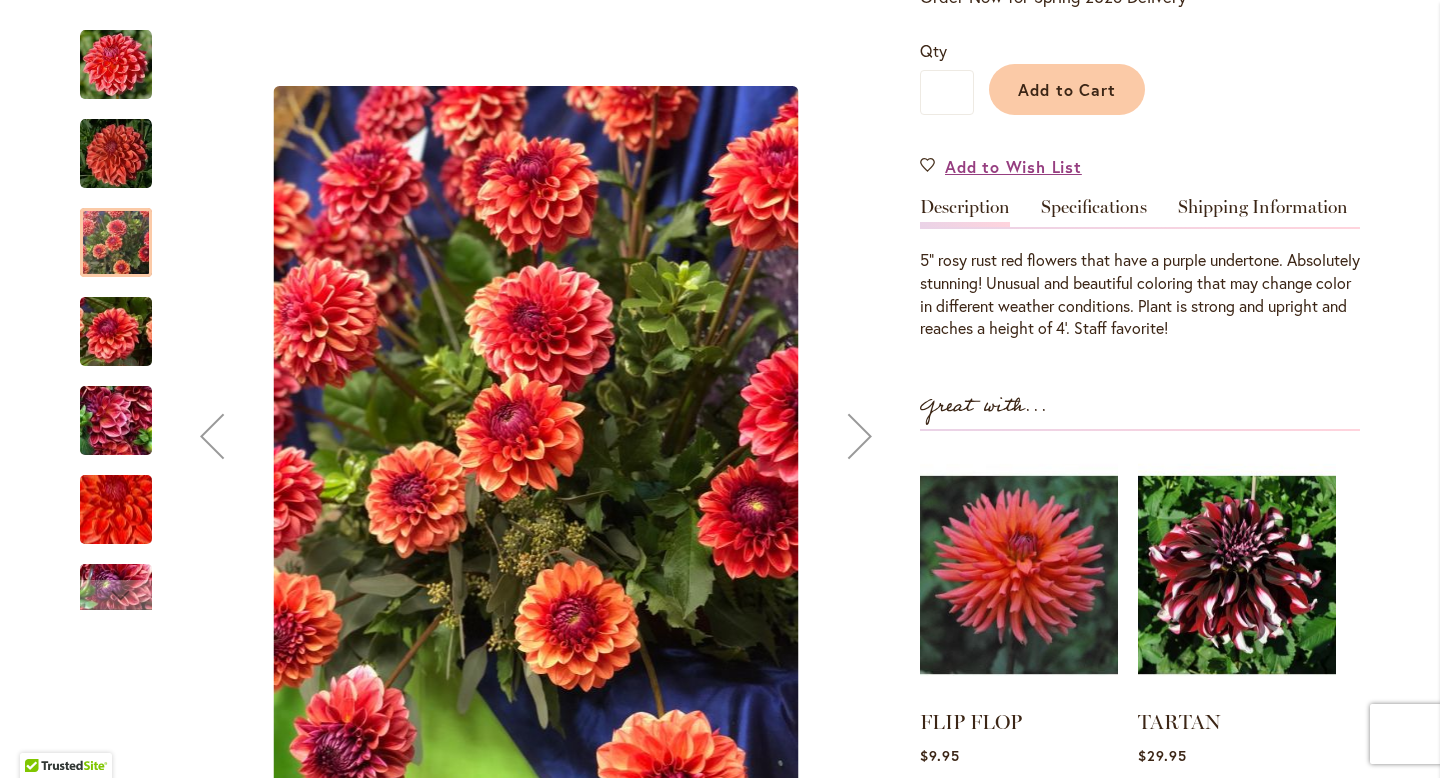 click at bounding box center [116, 332] 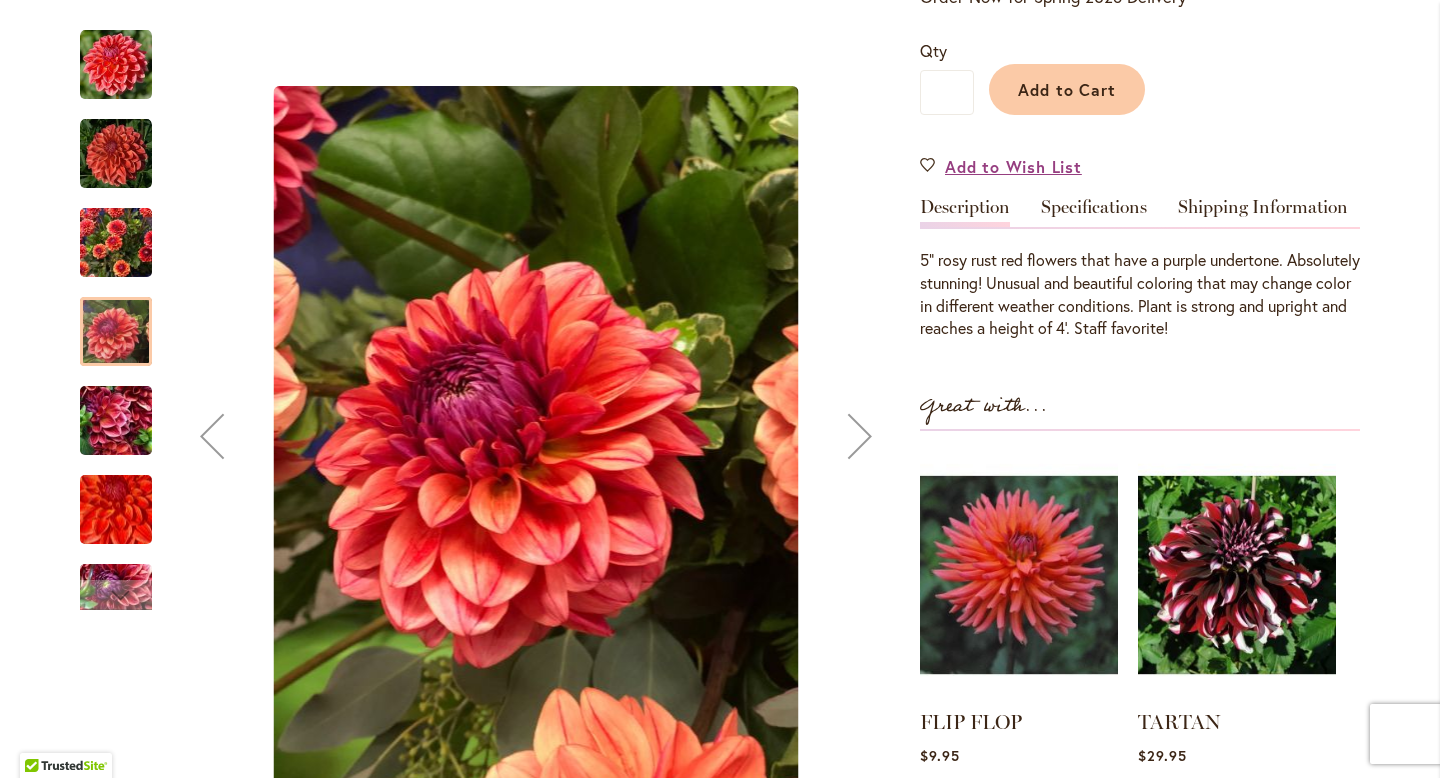 click at bounding box center [116, 421] 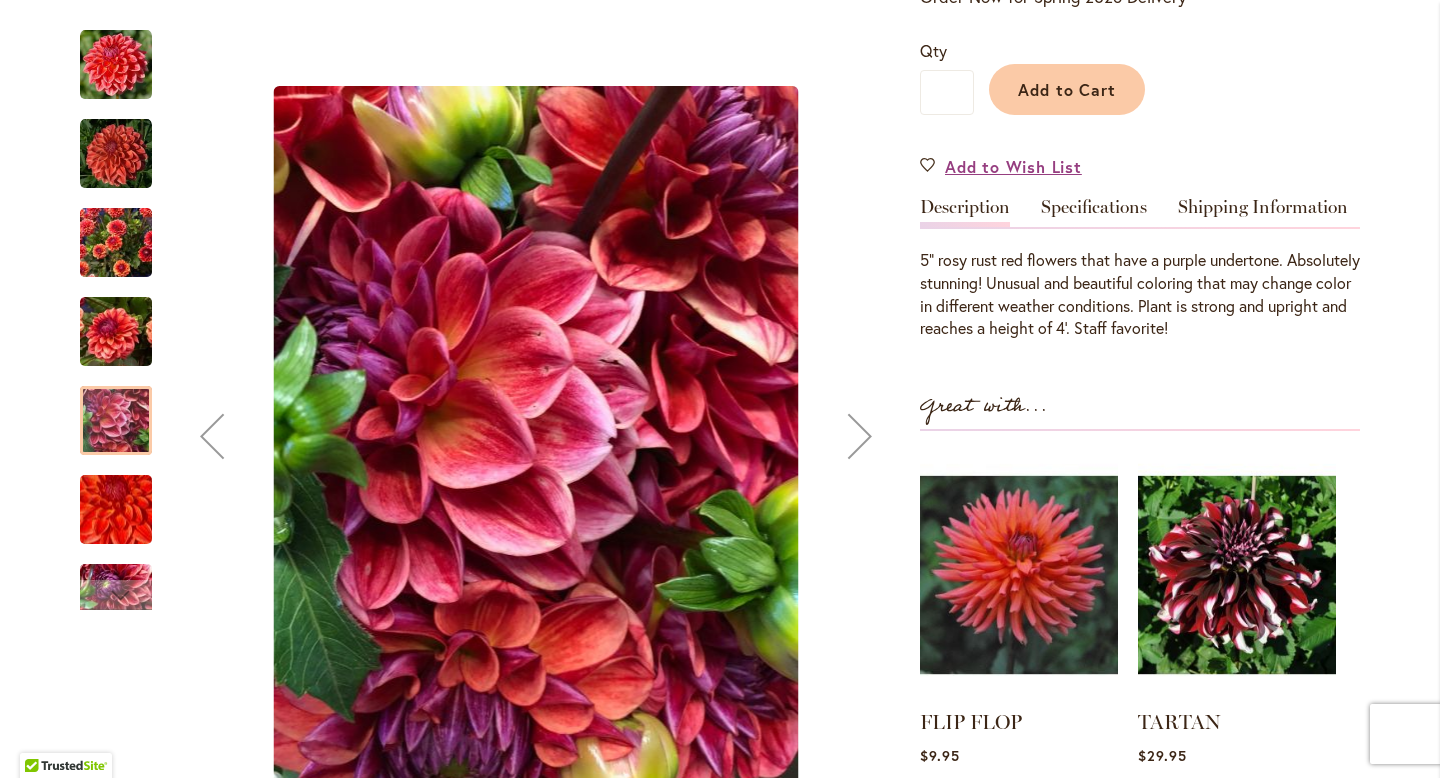 click at bounding box center [116, 509] 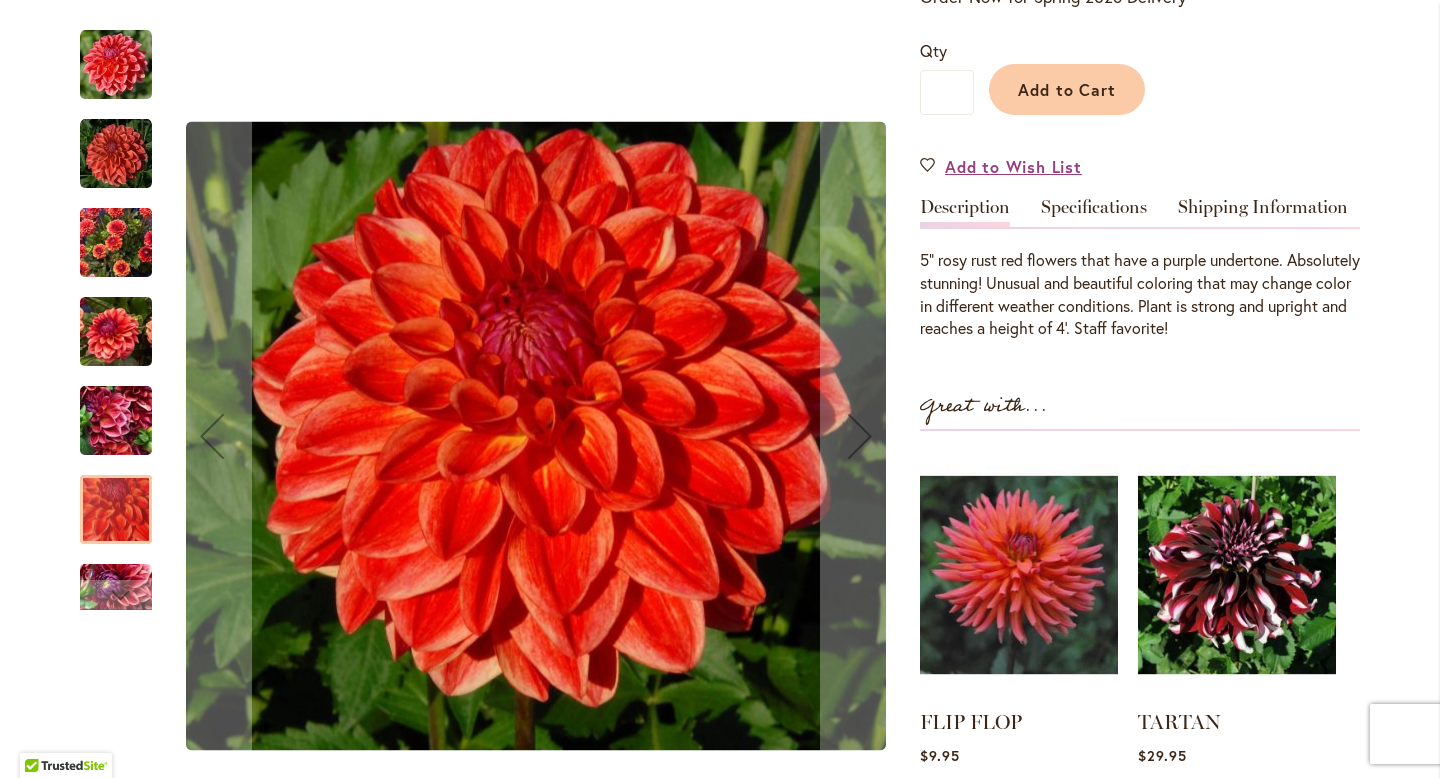 click at bounding box center [116, 65] 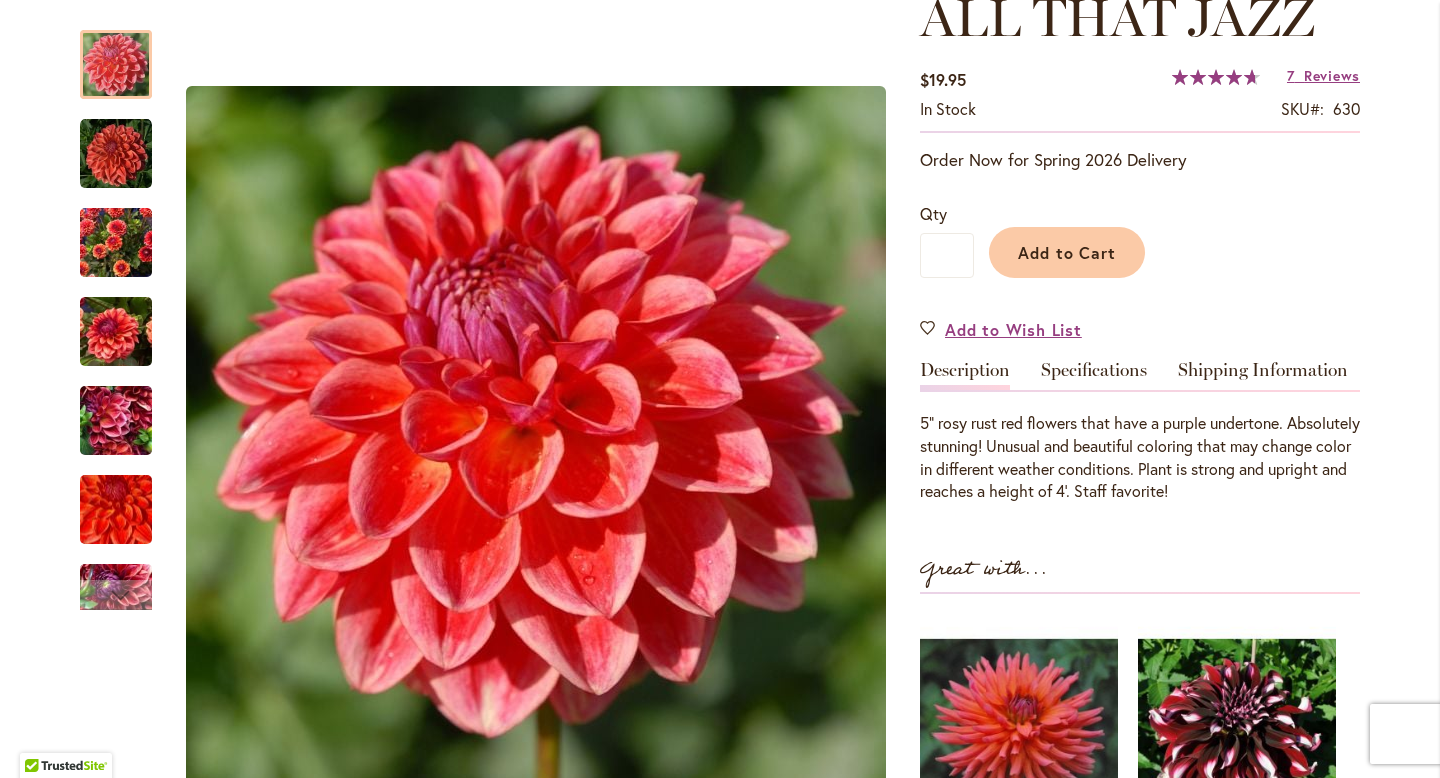 scroll, scrollTop: 293, scrollLeft: 0, axis: vertical 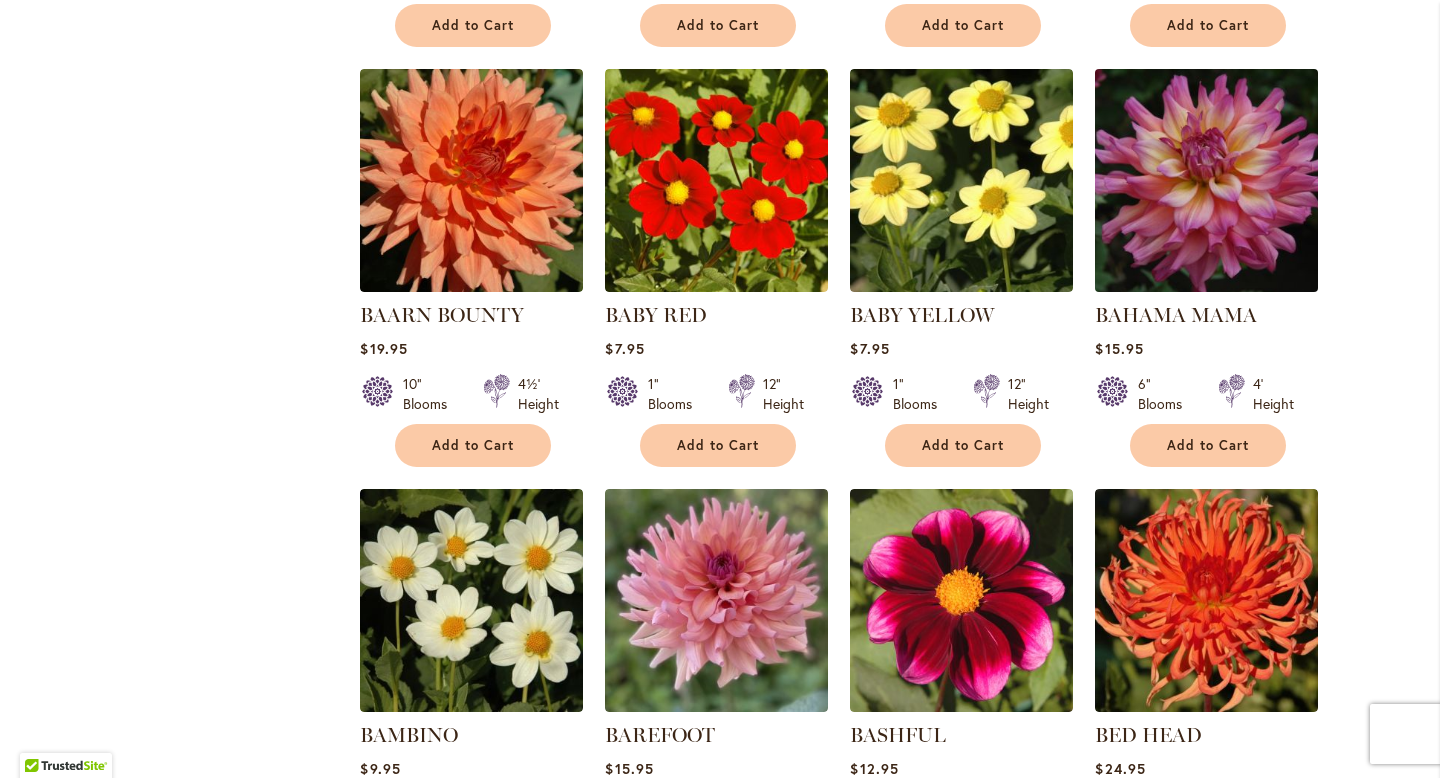click at bounding box center [1207, 180] 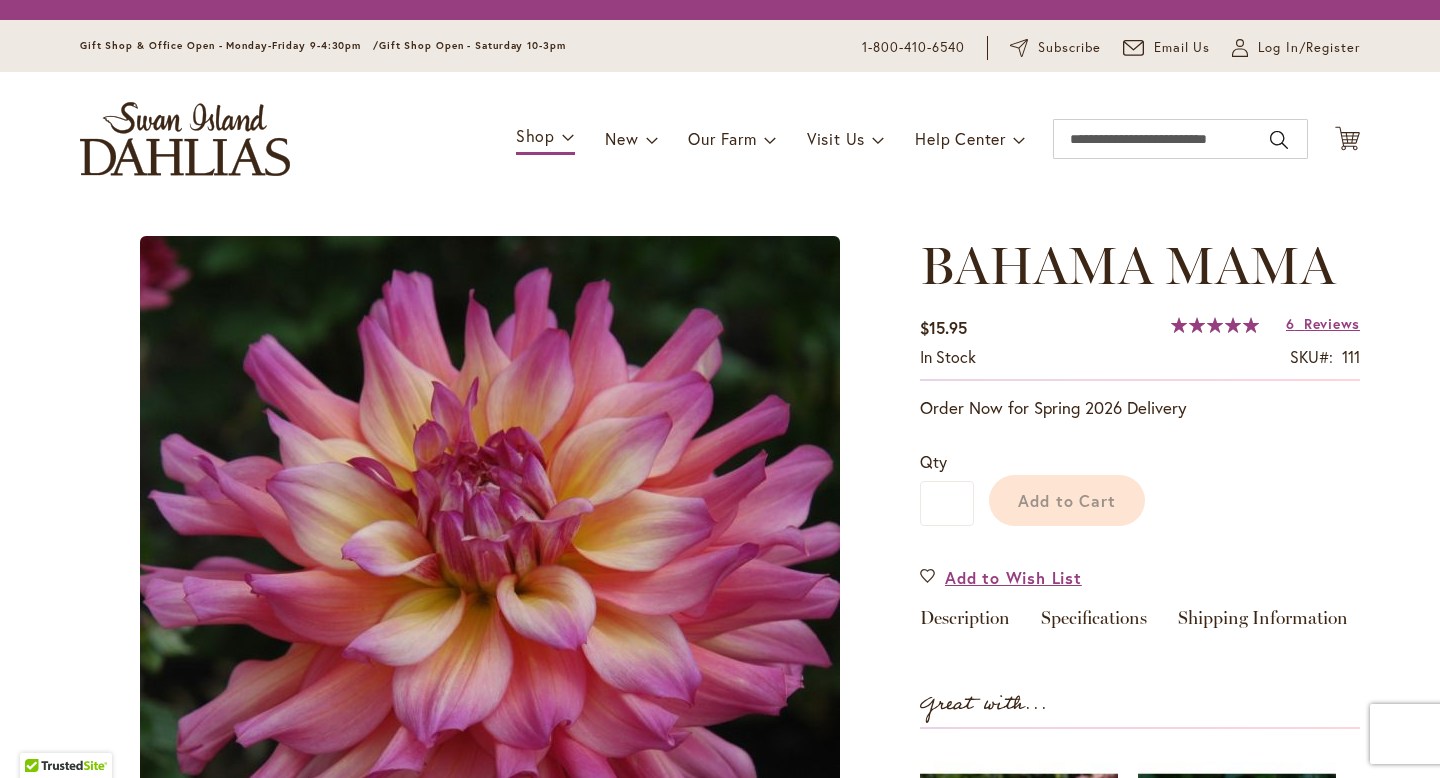 scroll, scrollTop: 0, scrollLeft: 0, axis: both 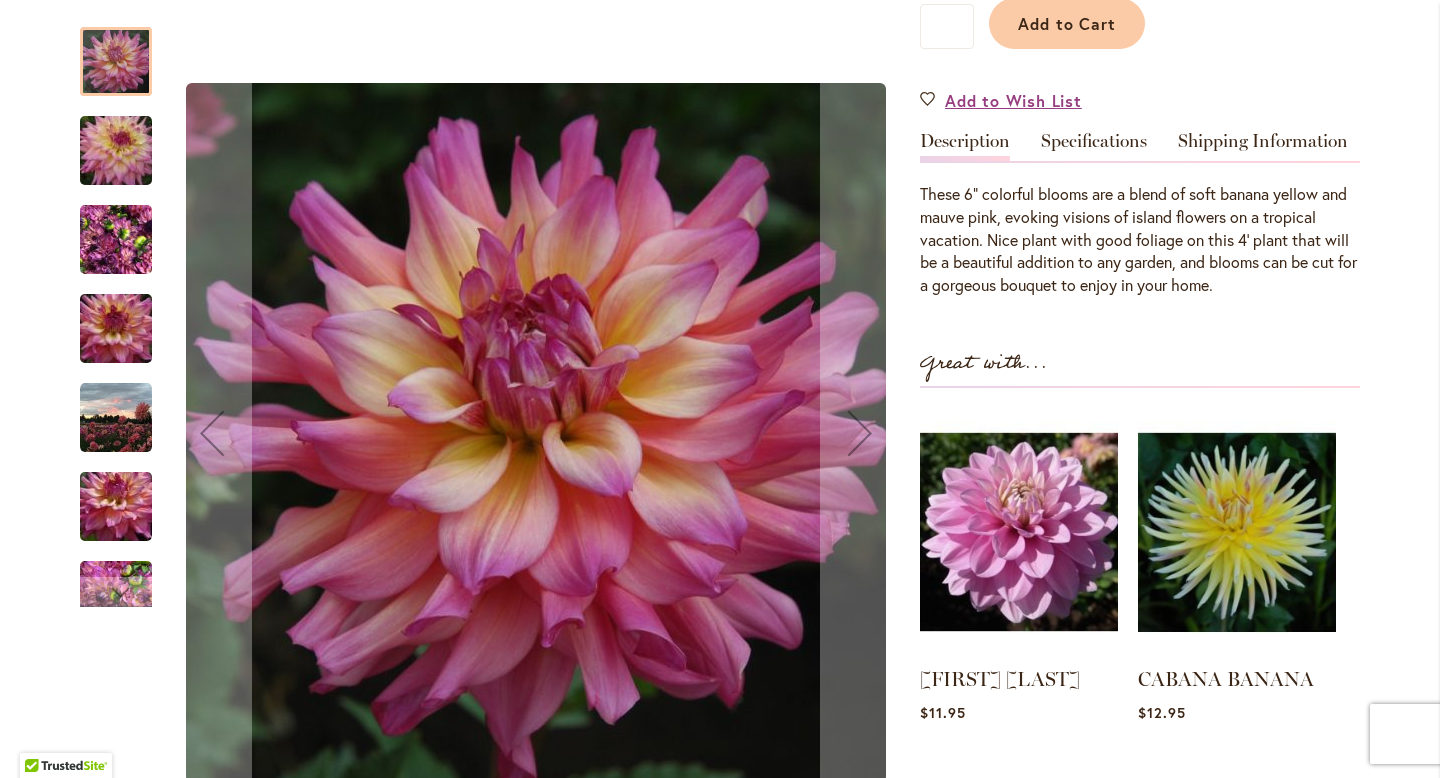 click at bounding box center [116, 328] 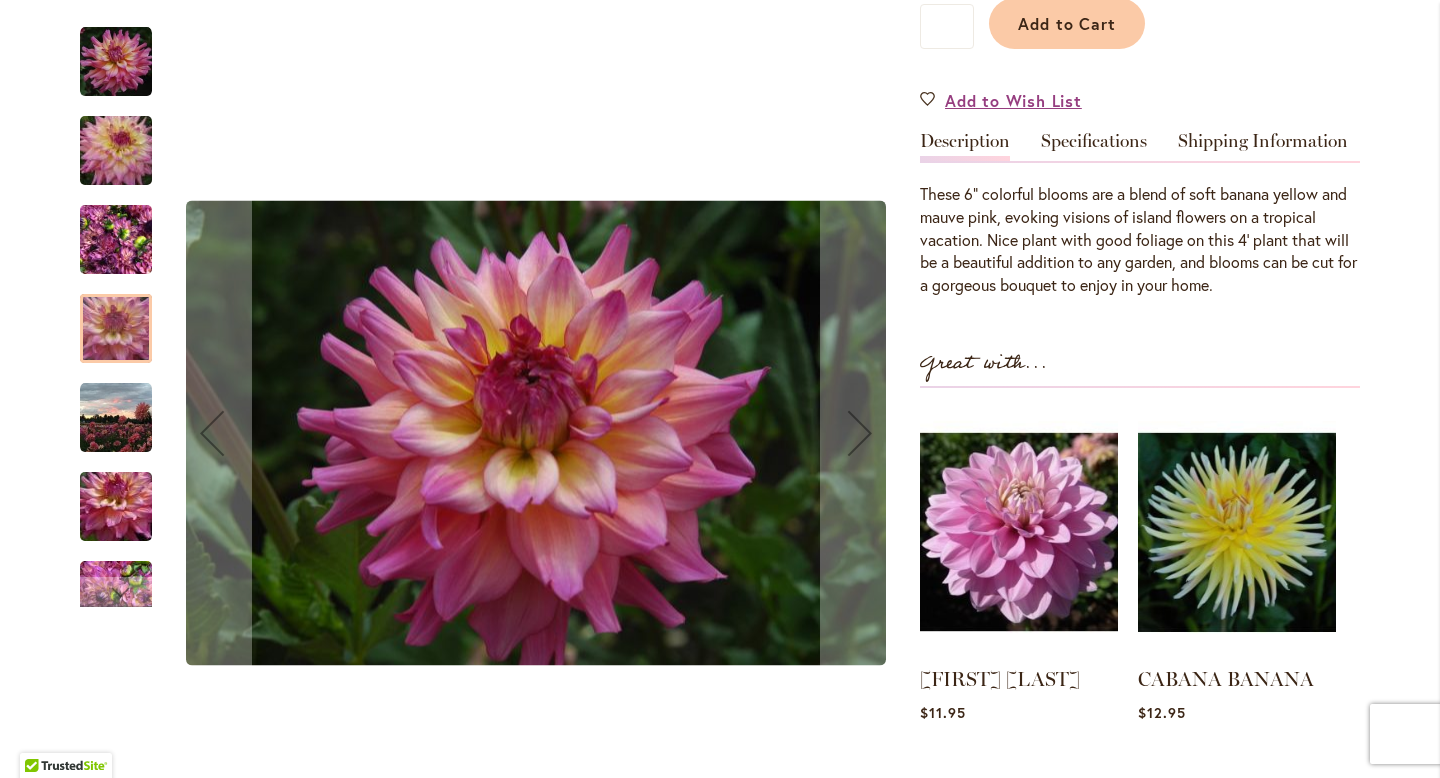 click at bounding box center [116, 506] 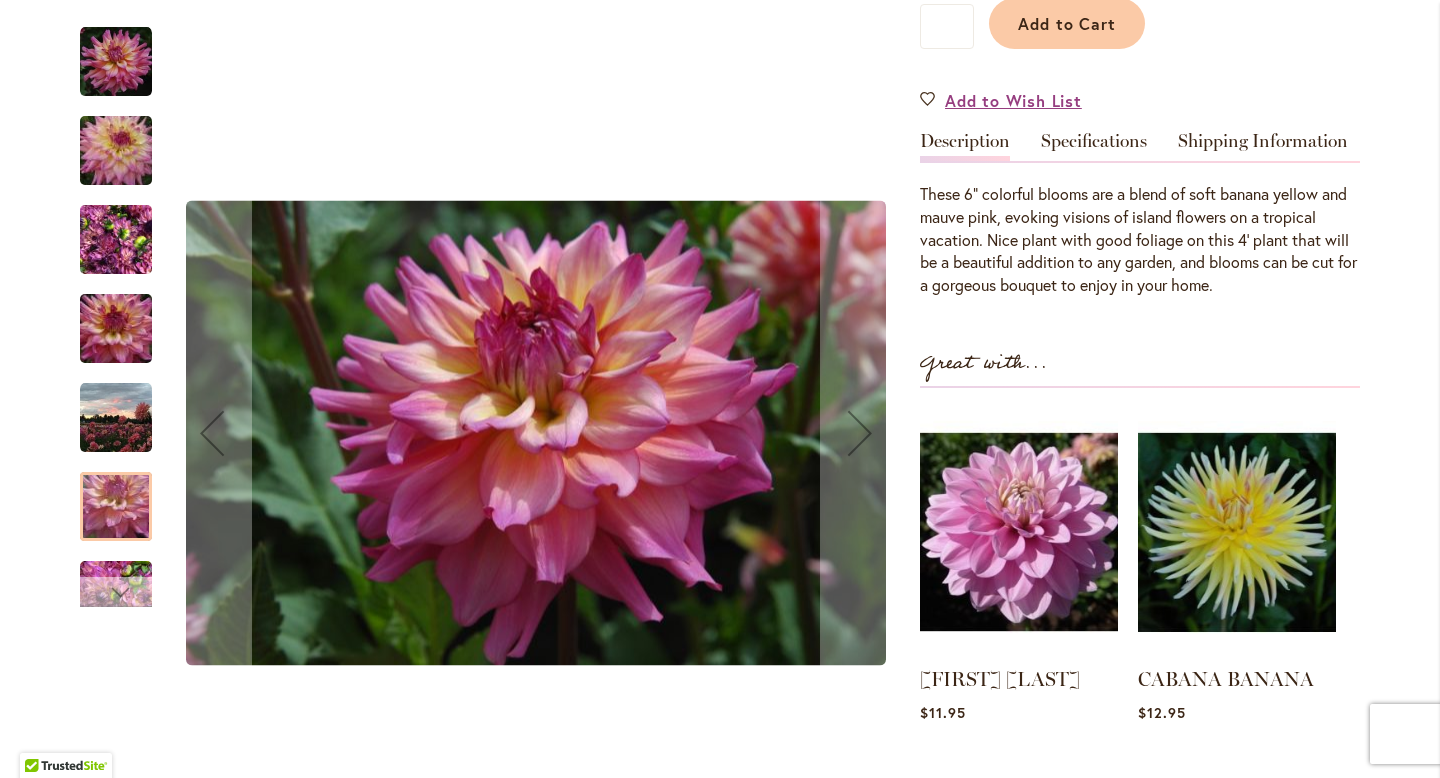 click at bounding box center [116, 592] 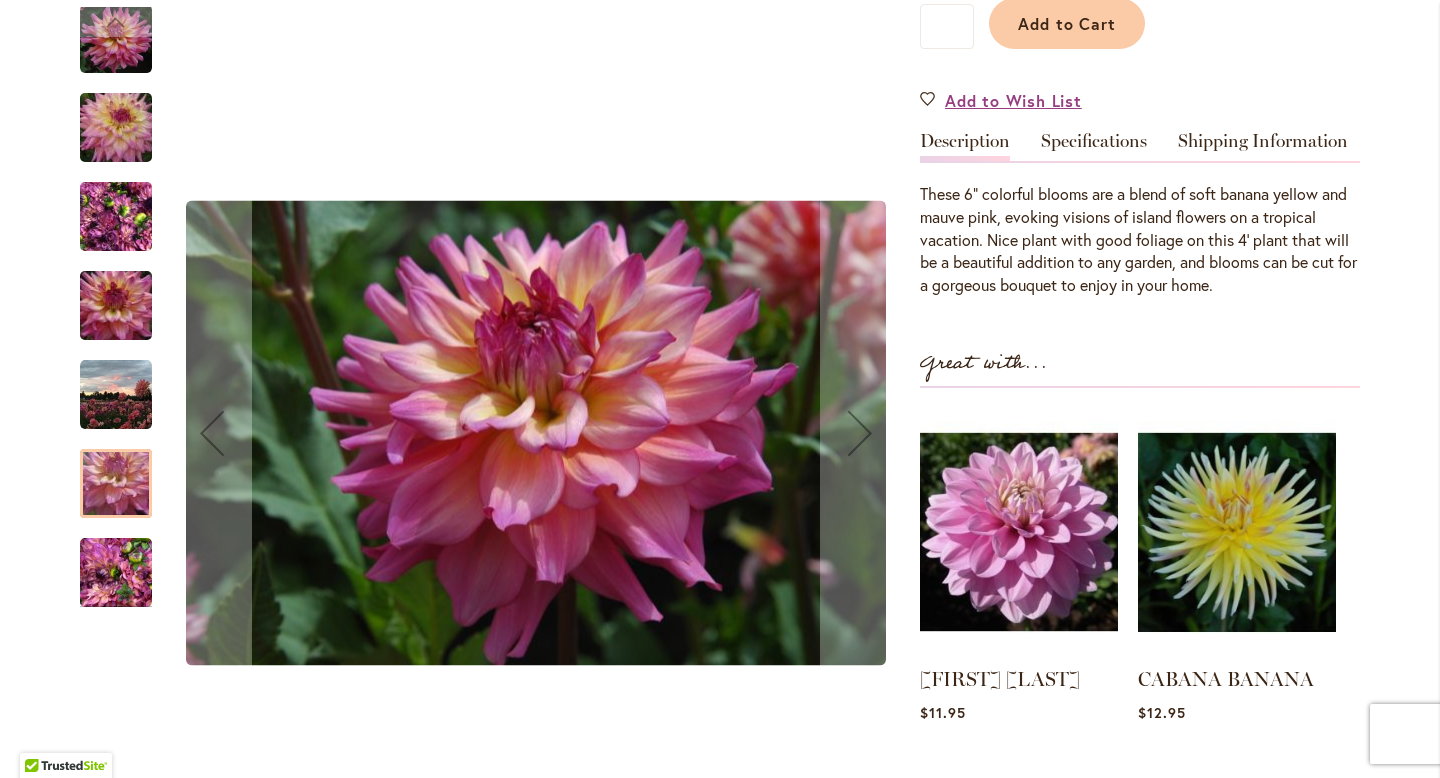 click at bounding box center [116, 573] 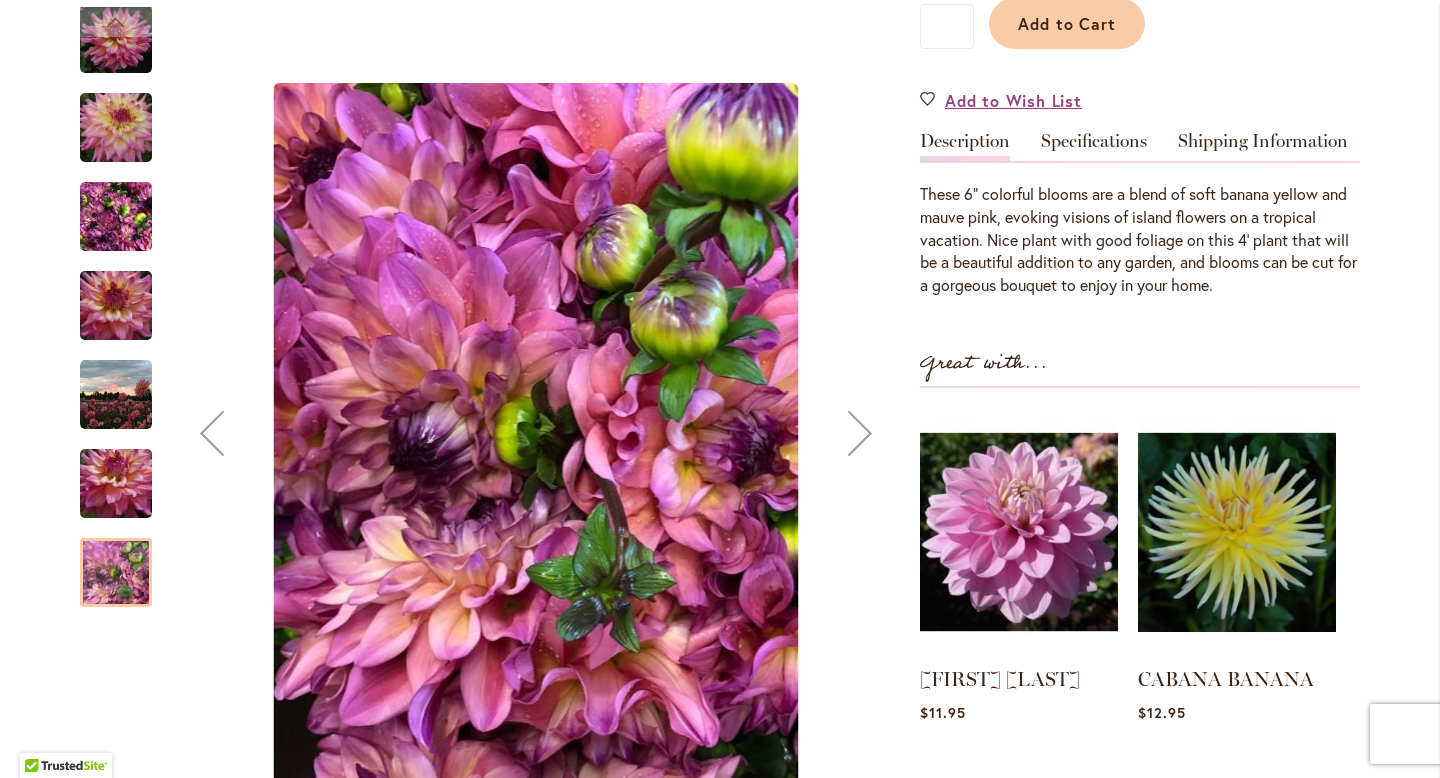click at bounding box center (116, 38) 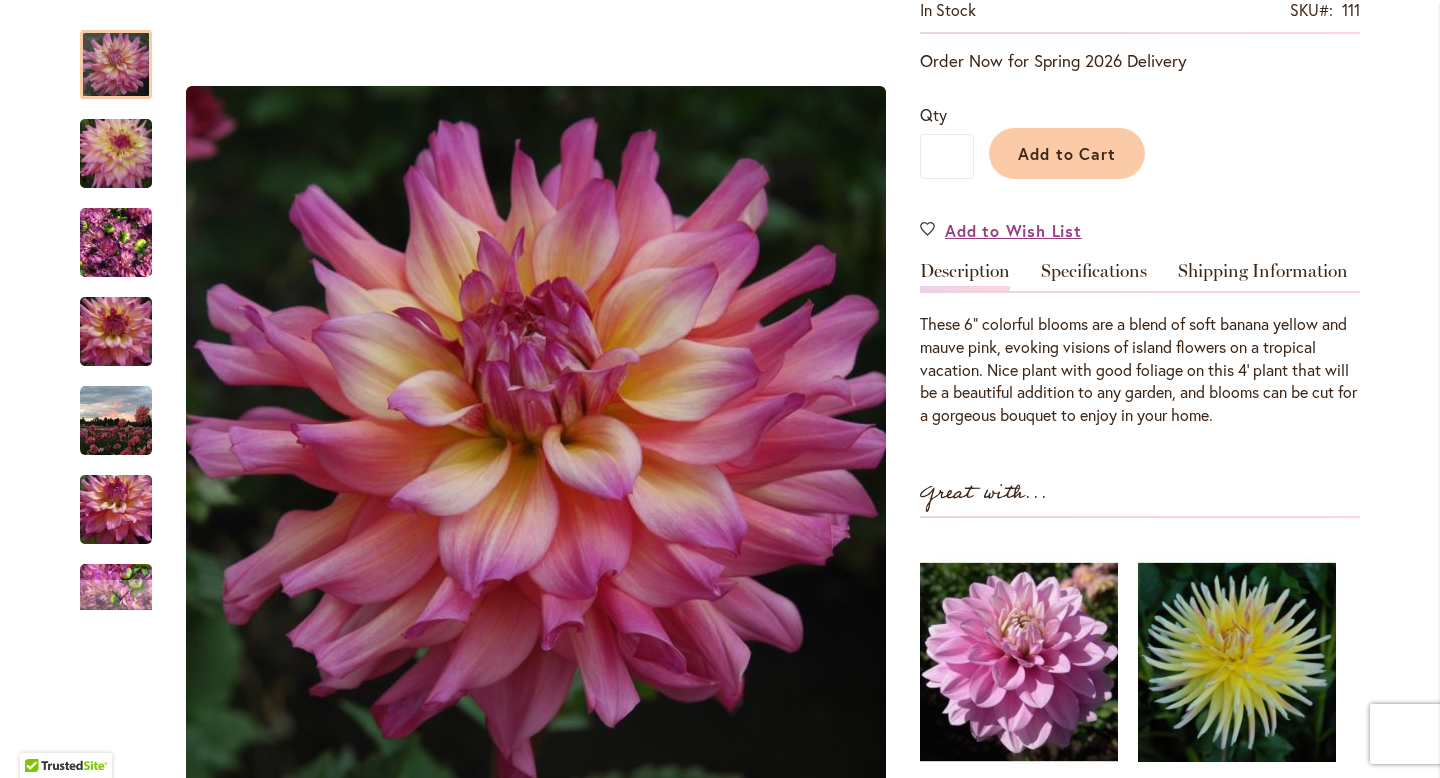 scroll, scrollTop: 0, scrollLeft: 0, axis: both 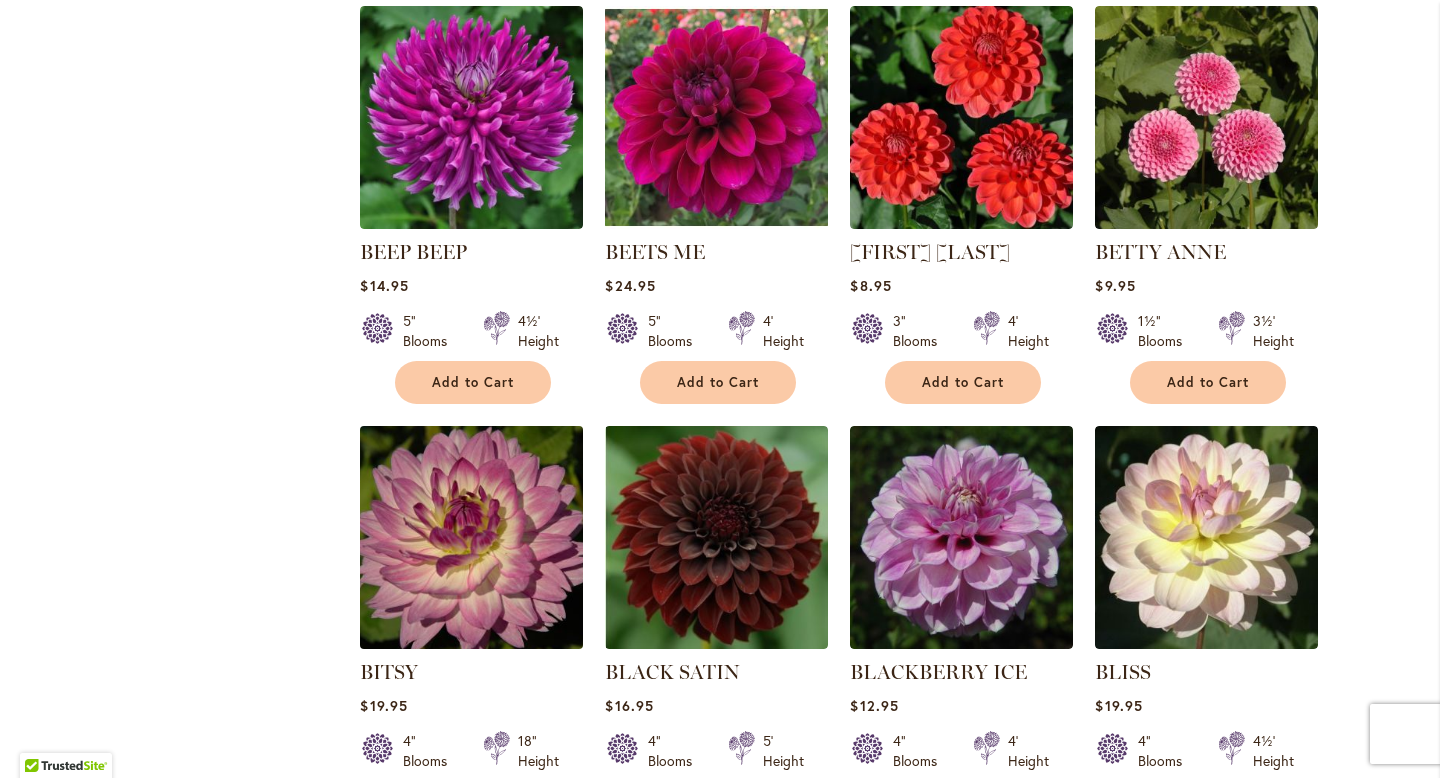 click at bounding box center (472, 537) 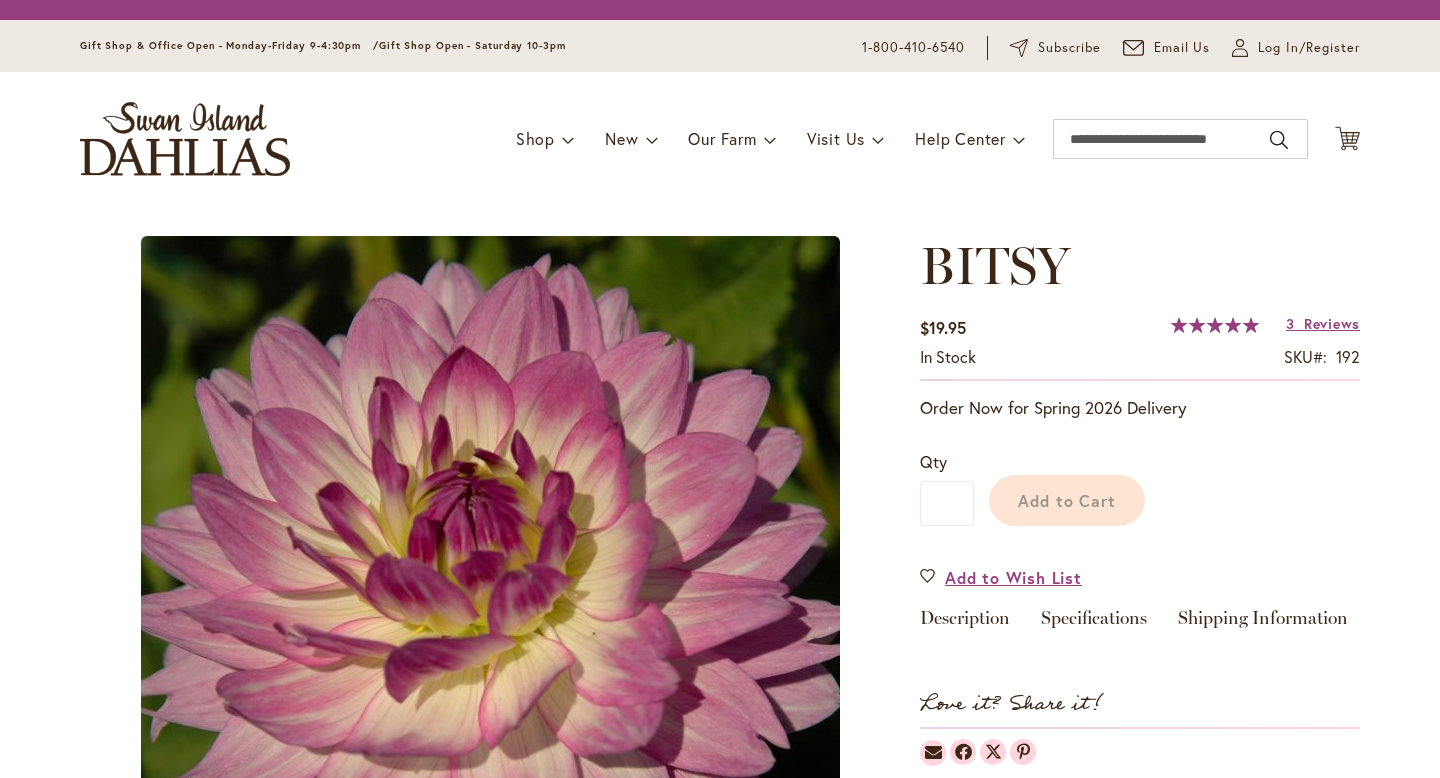 scroll, scrollTop: 0, scrollLeft: 0, axis: both 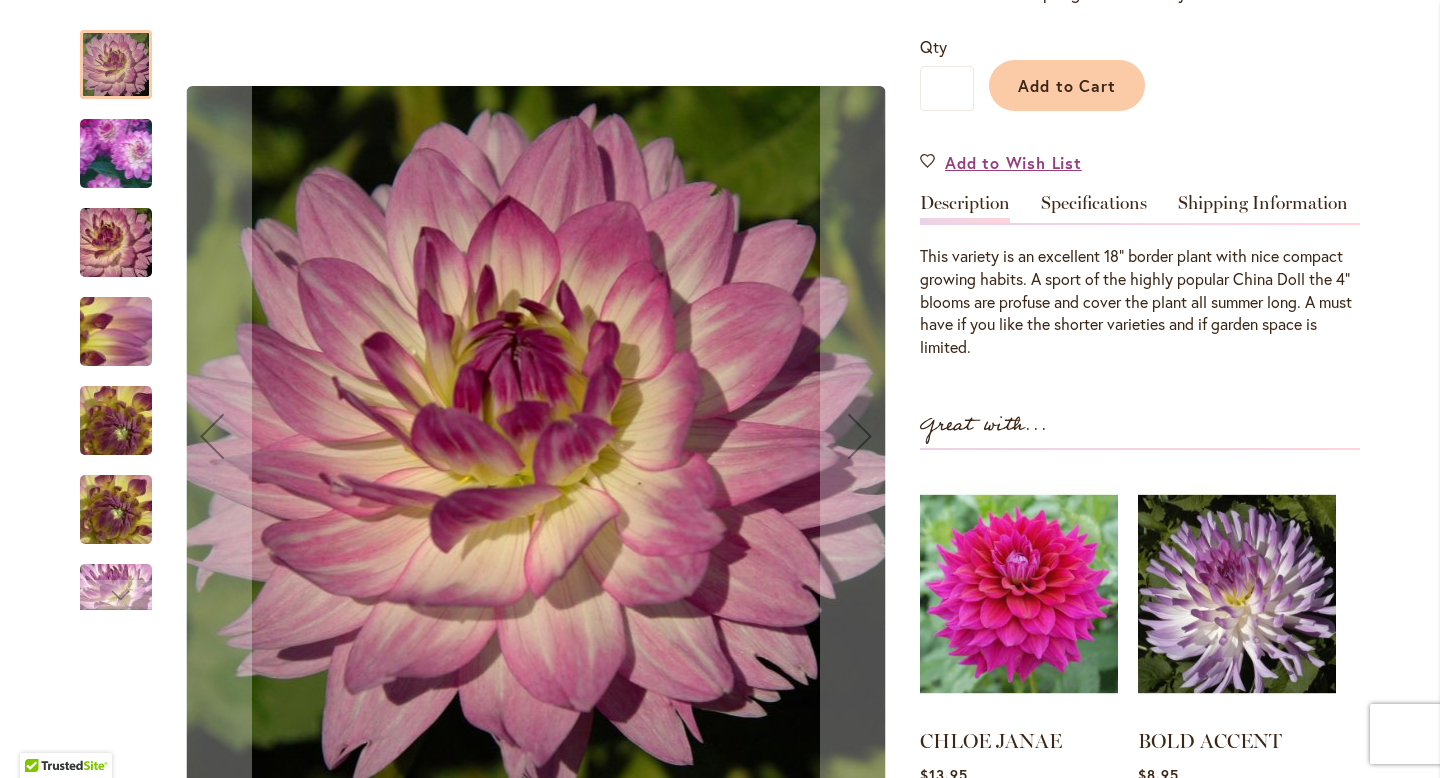 click on "Skip to Content
Gift Shop & Office Open - Monday-Friday 9-4:30pm   /    Gift Shop Open - Saturday 10-3pm
1-800-410-6540
Subscribe
Email Us
My Account
Log In/Register
Toggle Nav
Shop
Dahlia Tubers
Collections
Fresh Cut Dahlias" at bounding box center [720, 1613] 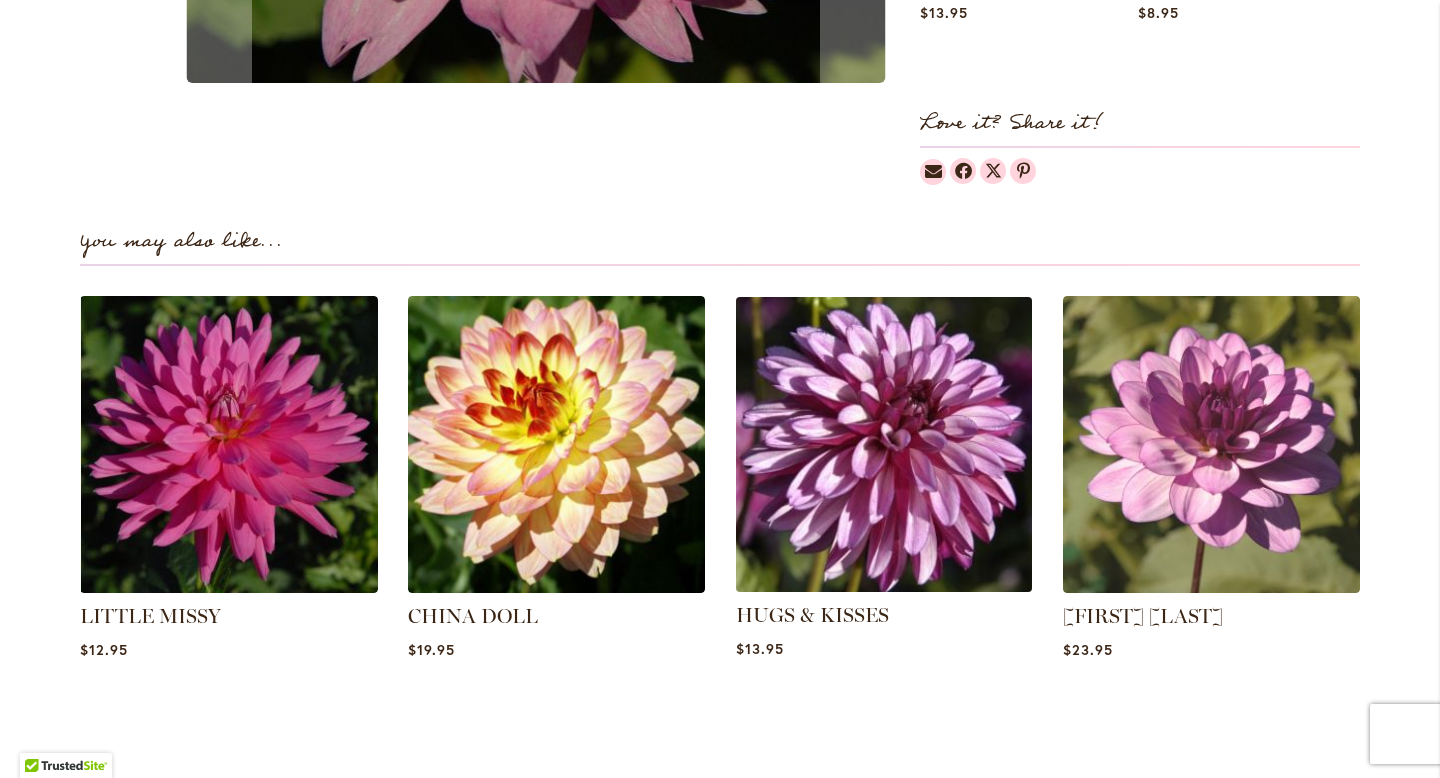 scroll, scrollTop: 1237, scrollLeft: 0, axis: vertical 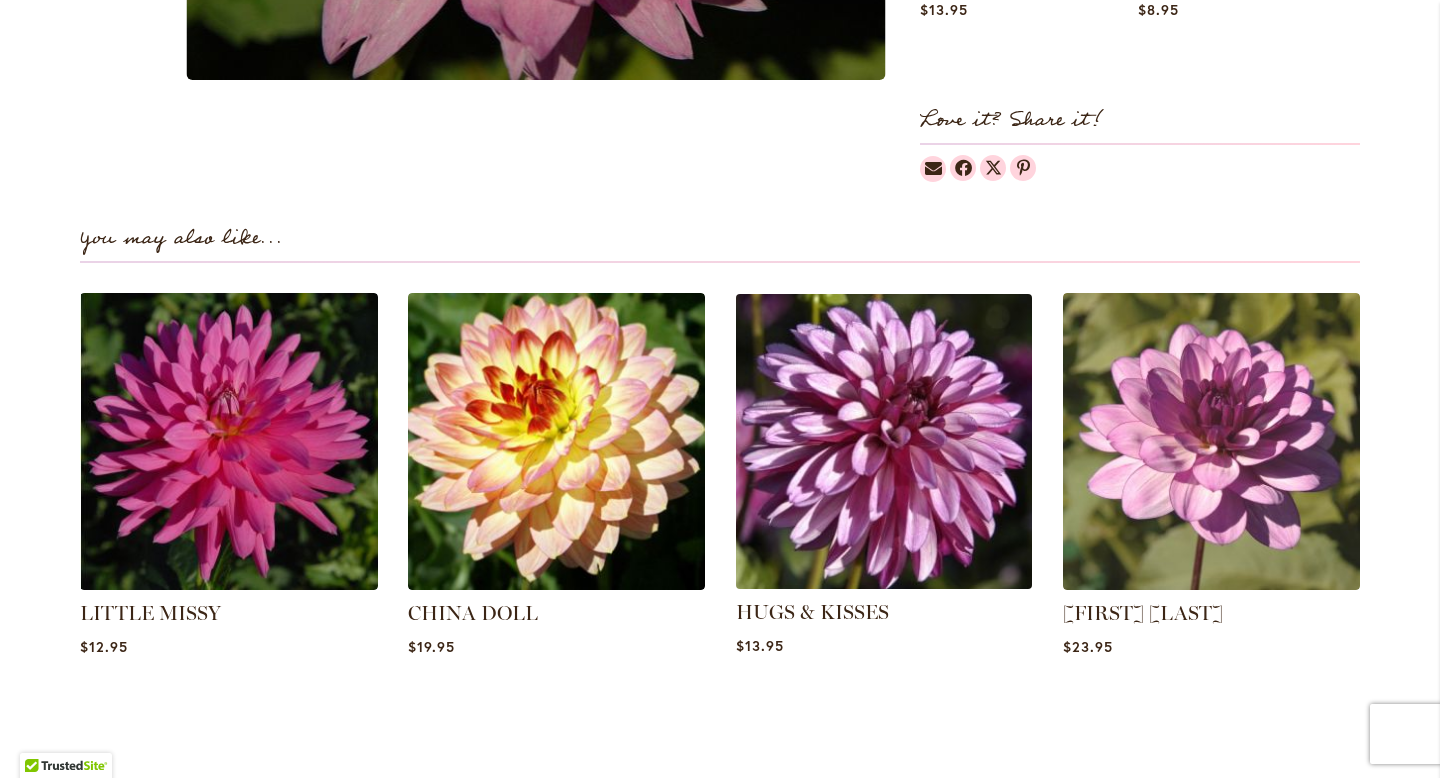 click at bounding box center [884, 441] 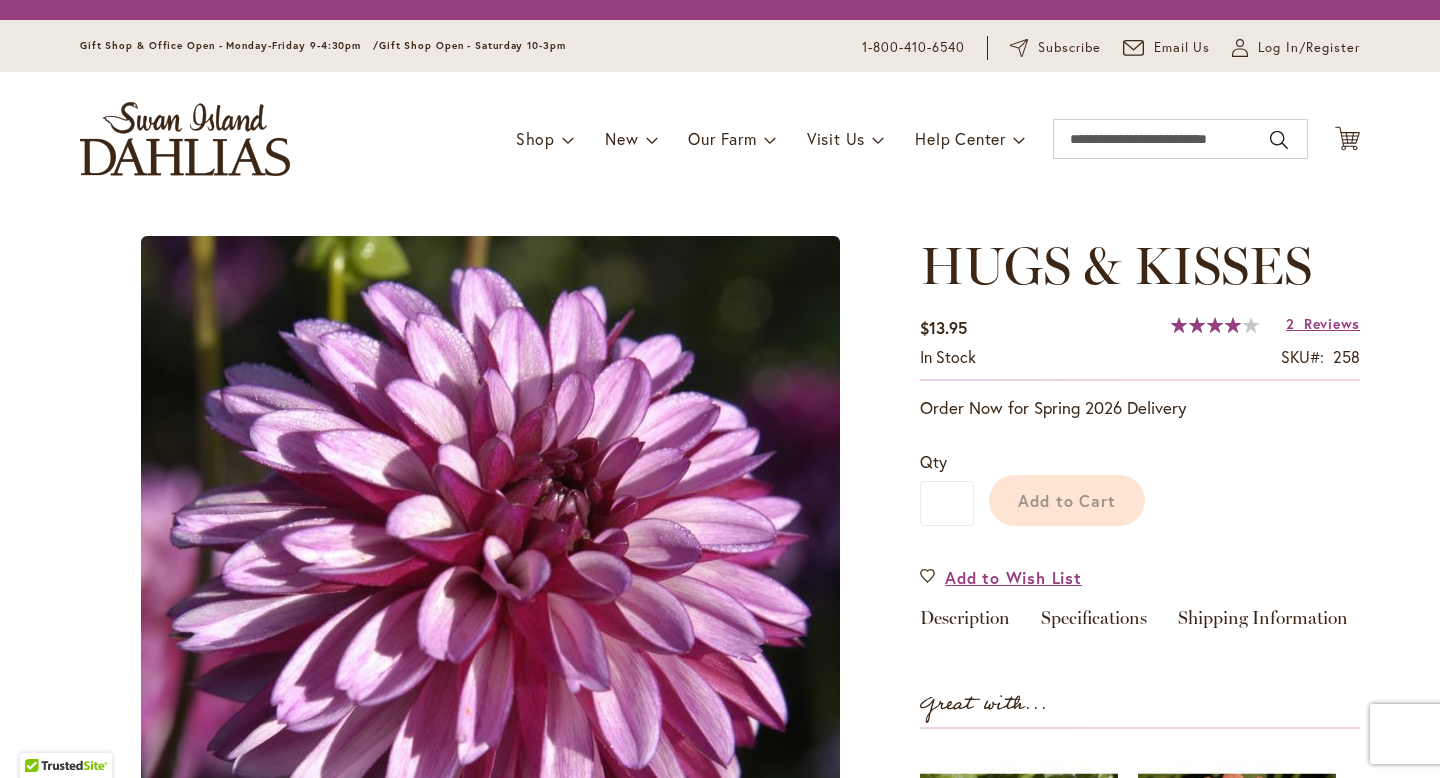 scroll, scrollTop: 0, scrollLeft: 0, axis: both 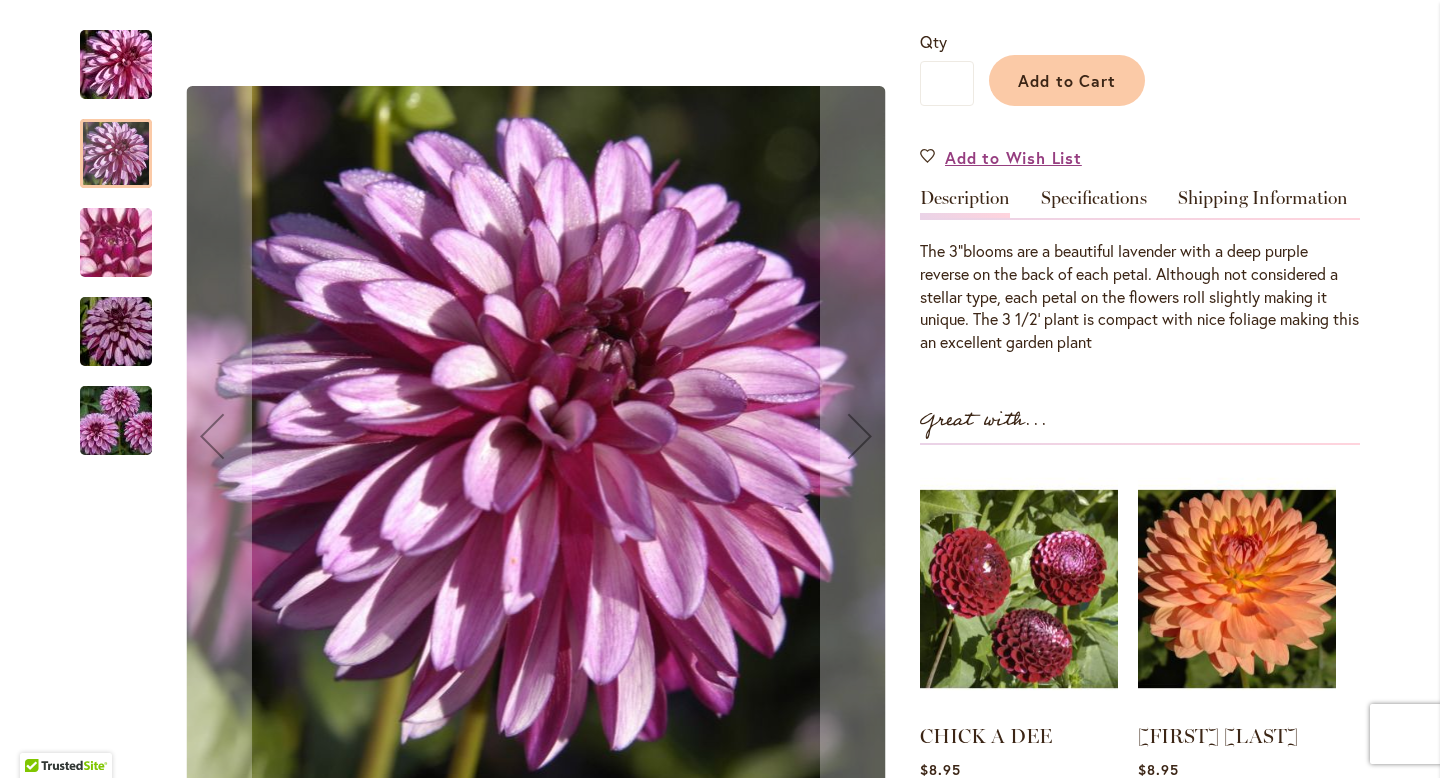 click at bounding box center [116, 421] 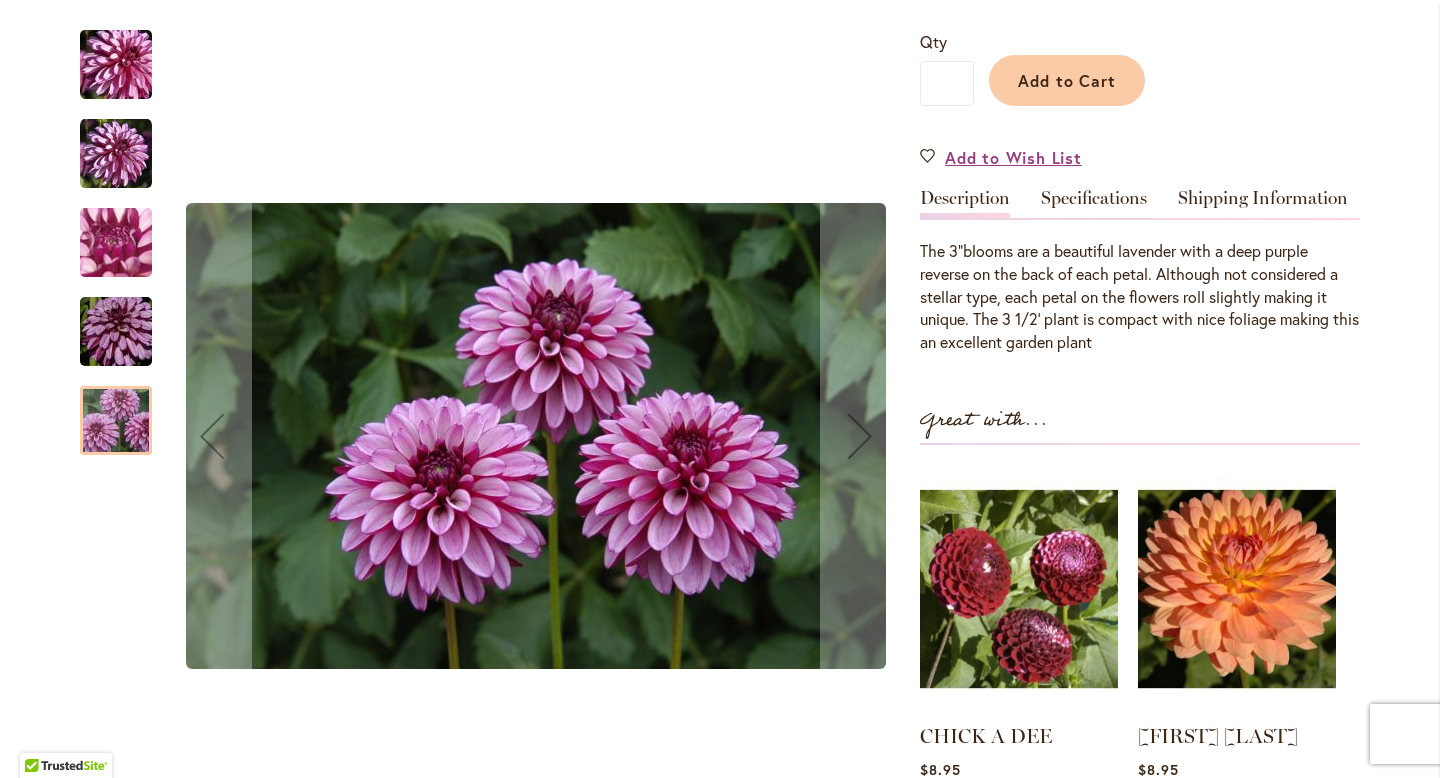 click at bounding box center [116, 332] 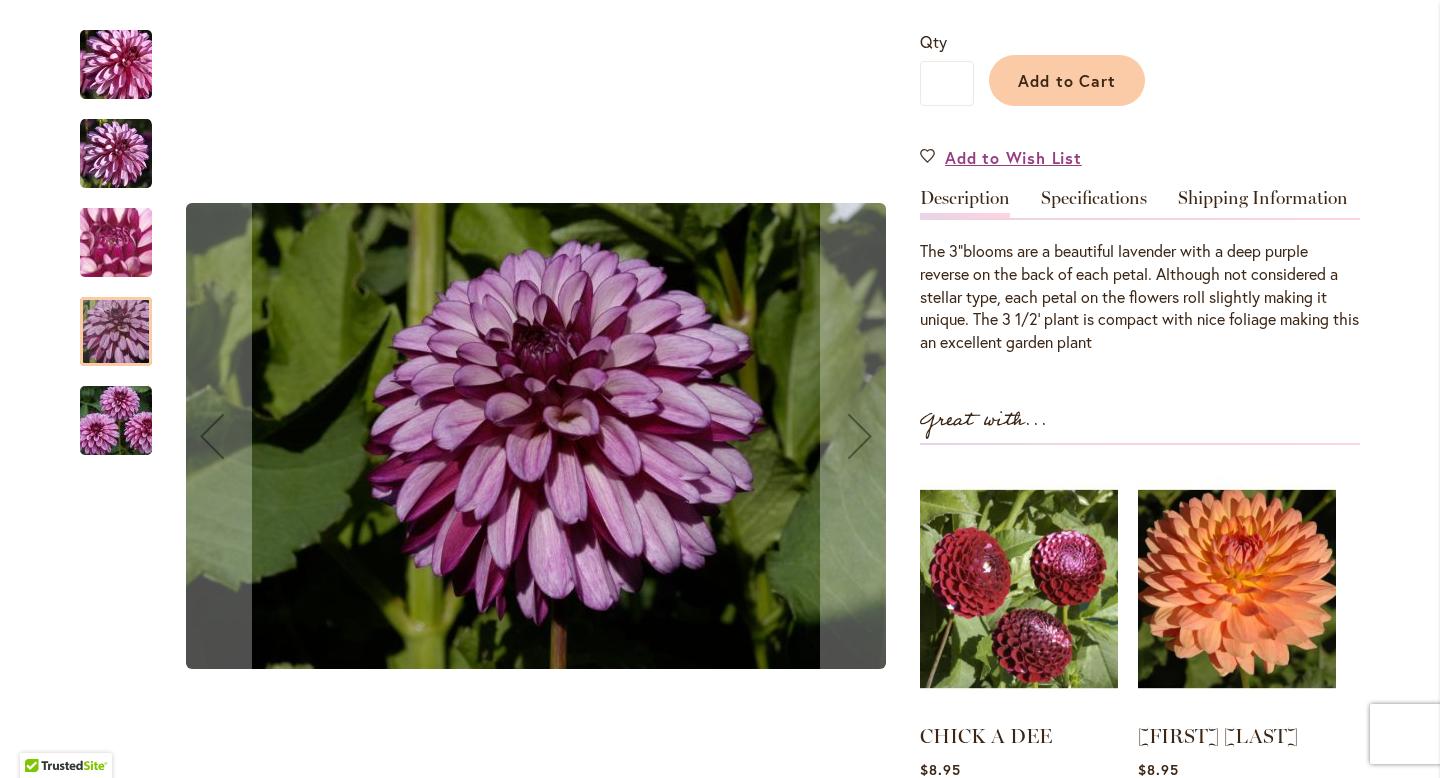 click at bounding box center (116, 243) 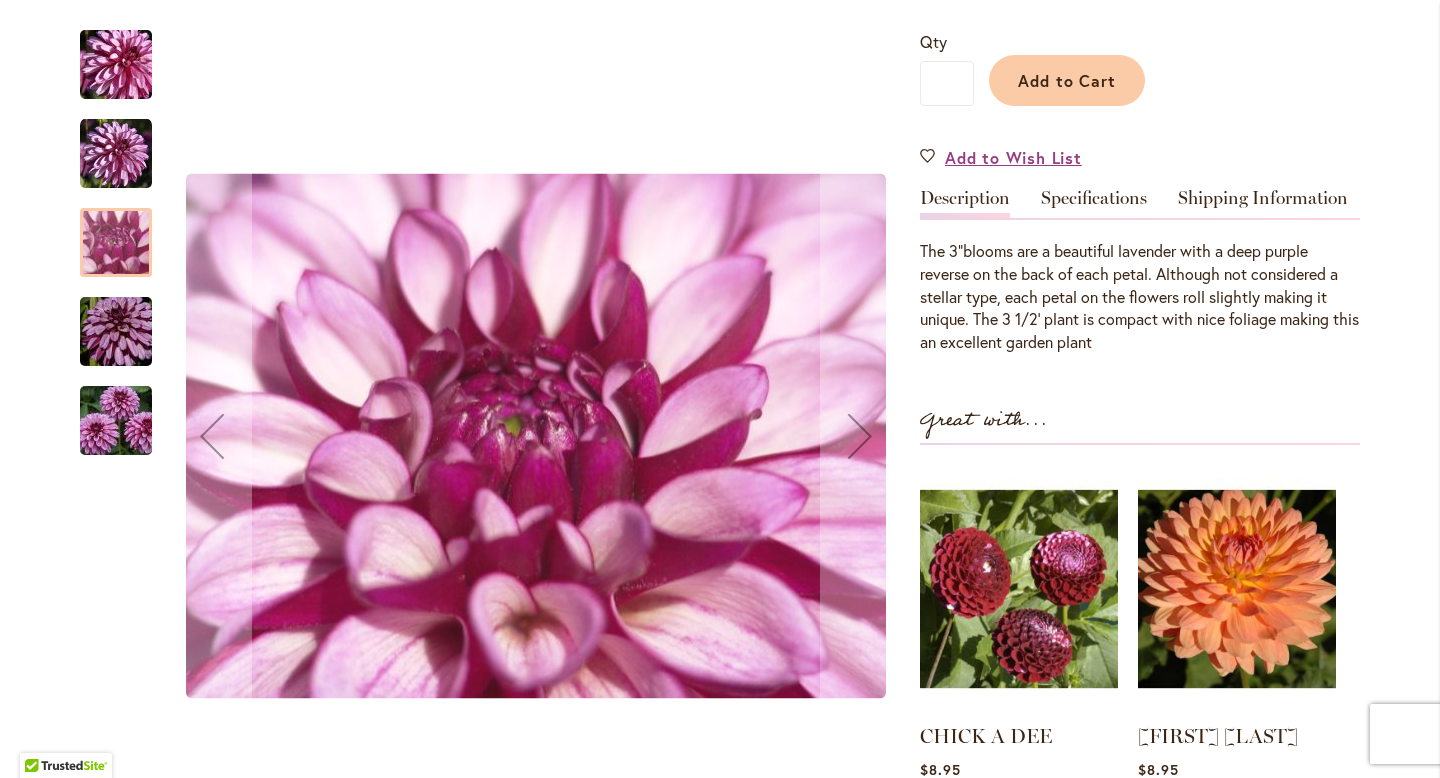 click at bounding box center (116, 154) 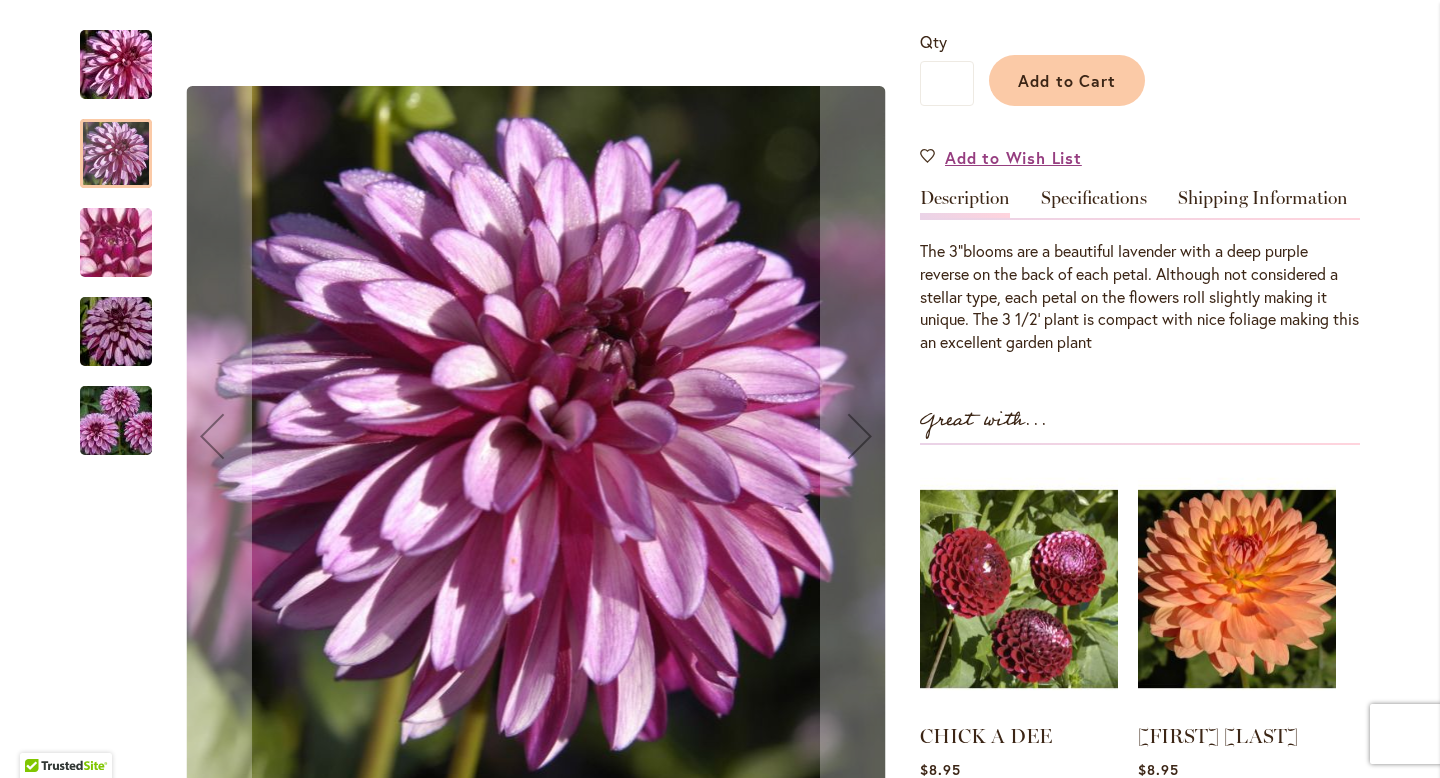 click at bounding box center (116, 65) 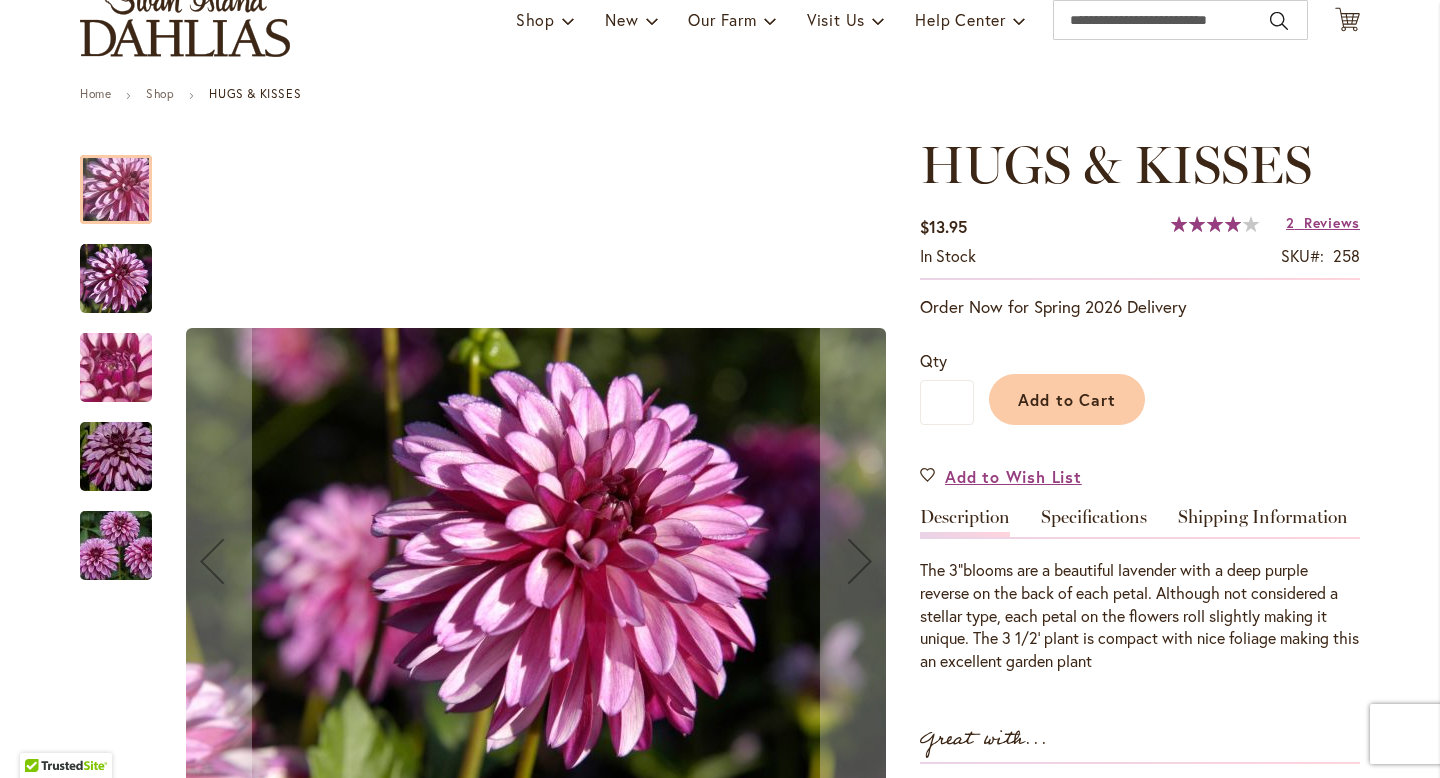 scroll, scrollTop: 0, scrollLeft: 0, axis: both 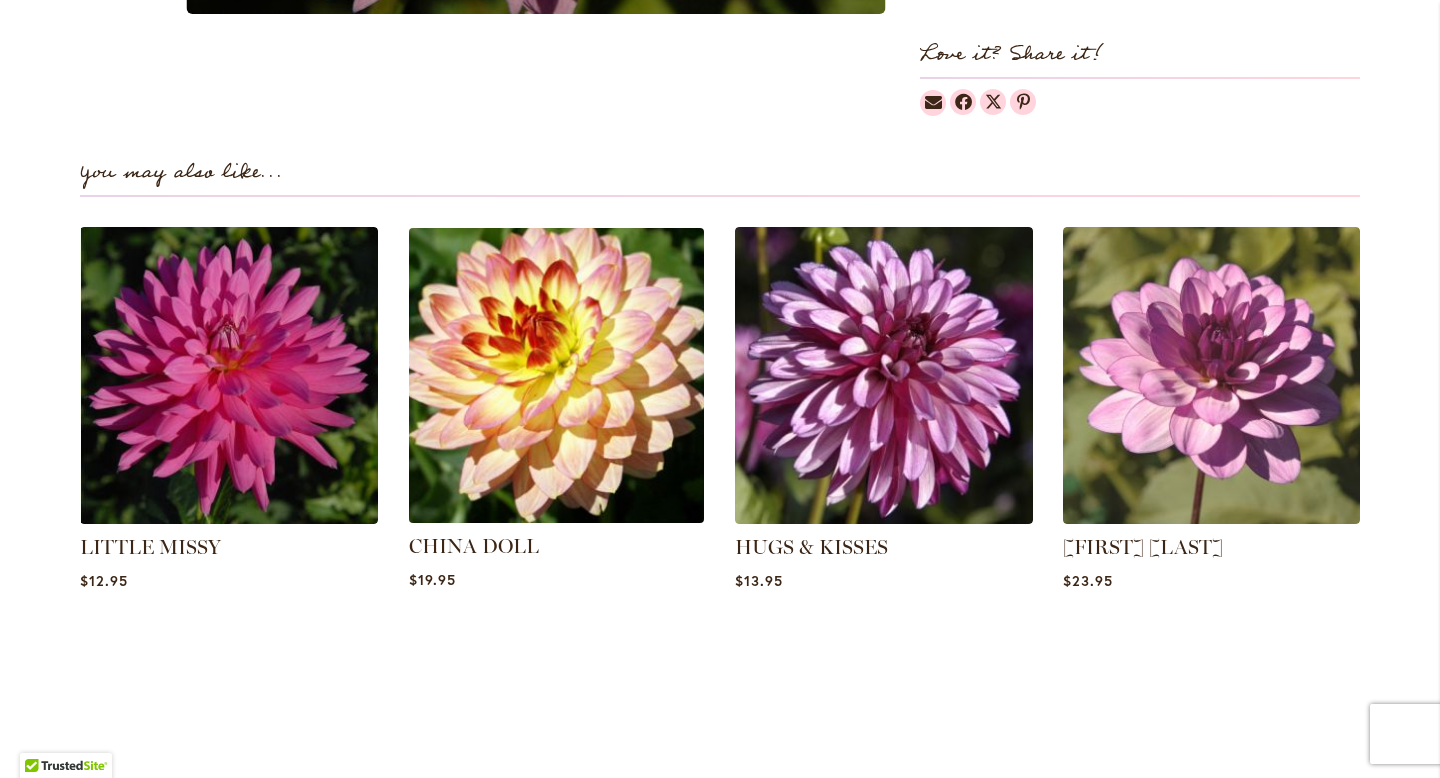 click at bounding box center (556, 375) 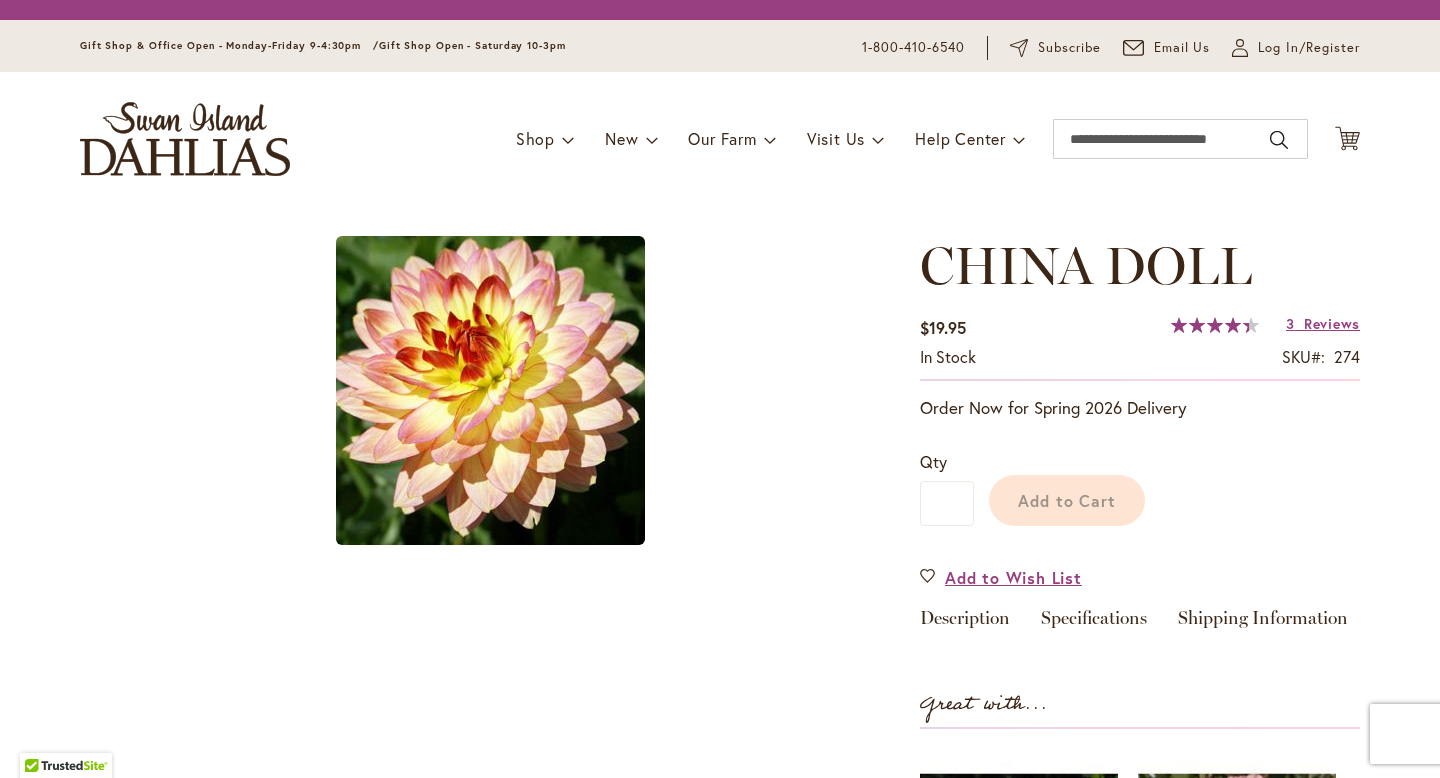 scroll, scrollTop: 0, scrollLeft: 0, axis: both 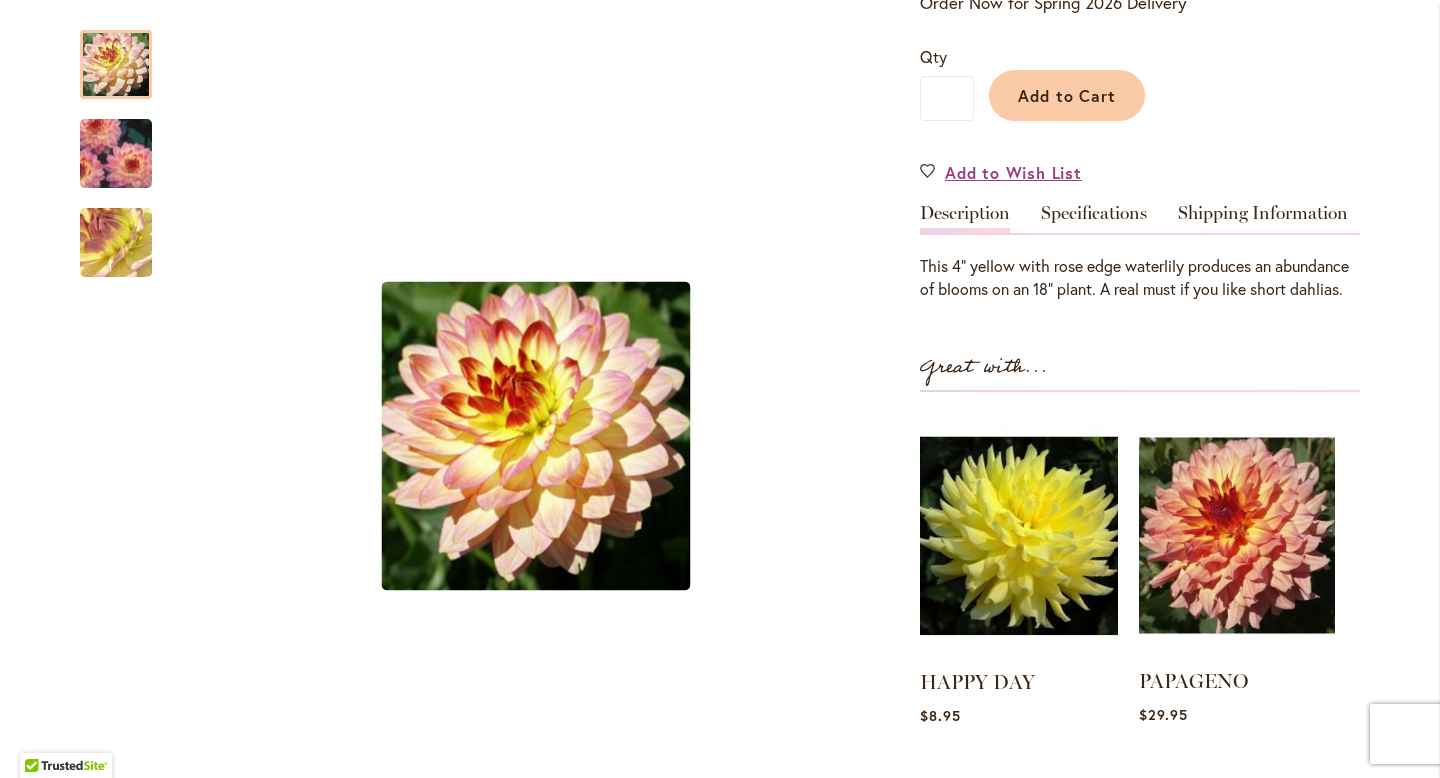 click at bounding box center [1237, 535] 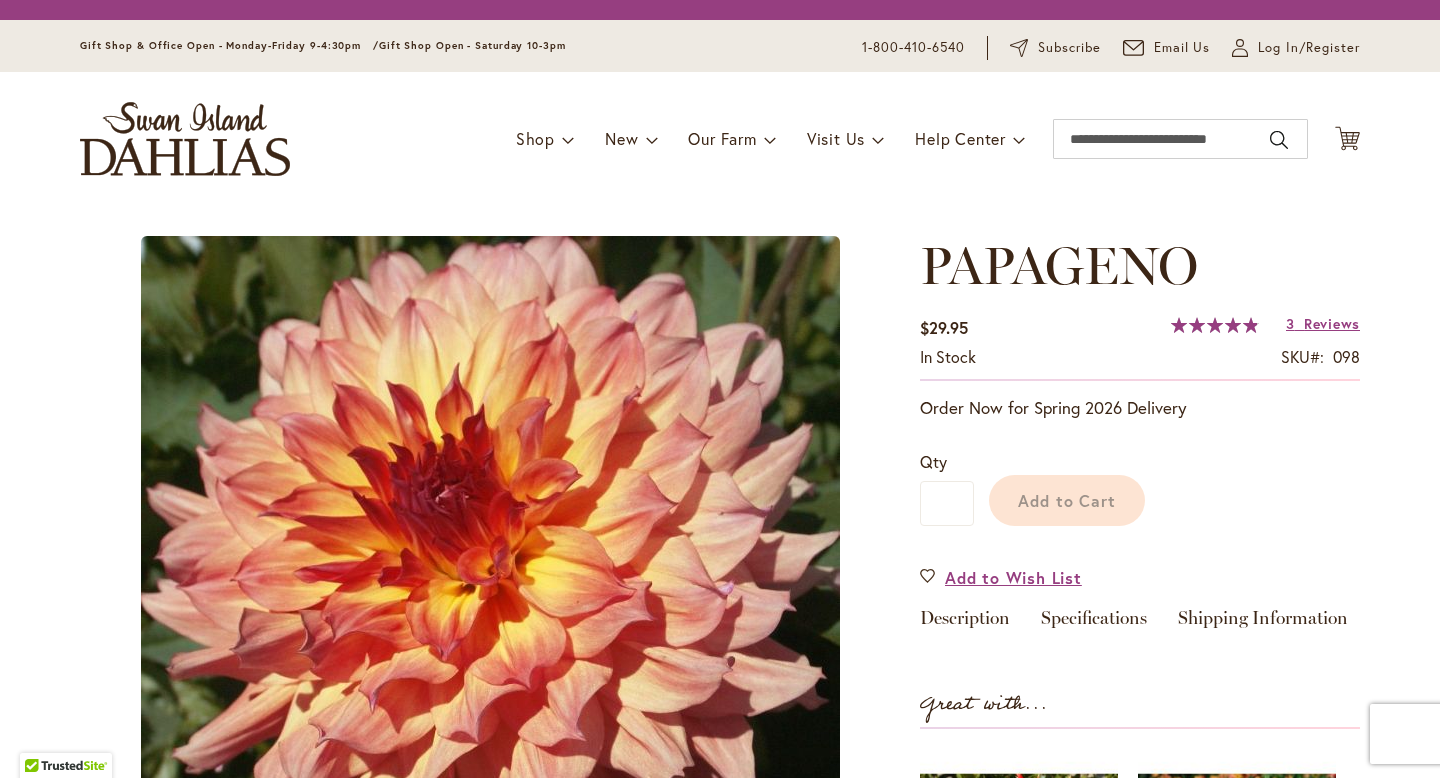 scroll, scrollTop: 0, scrollLeft: 0, axis: both 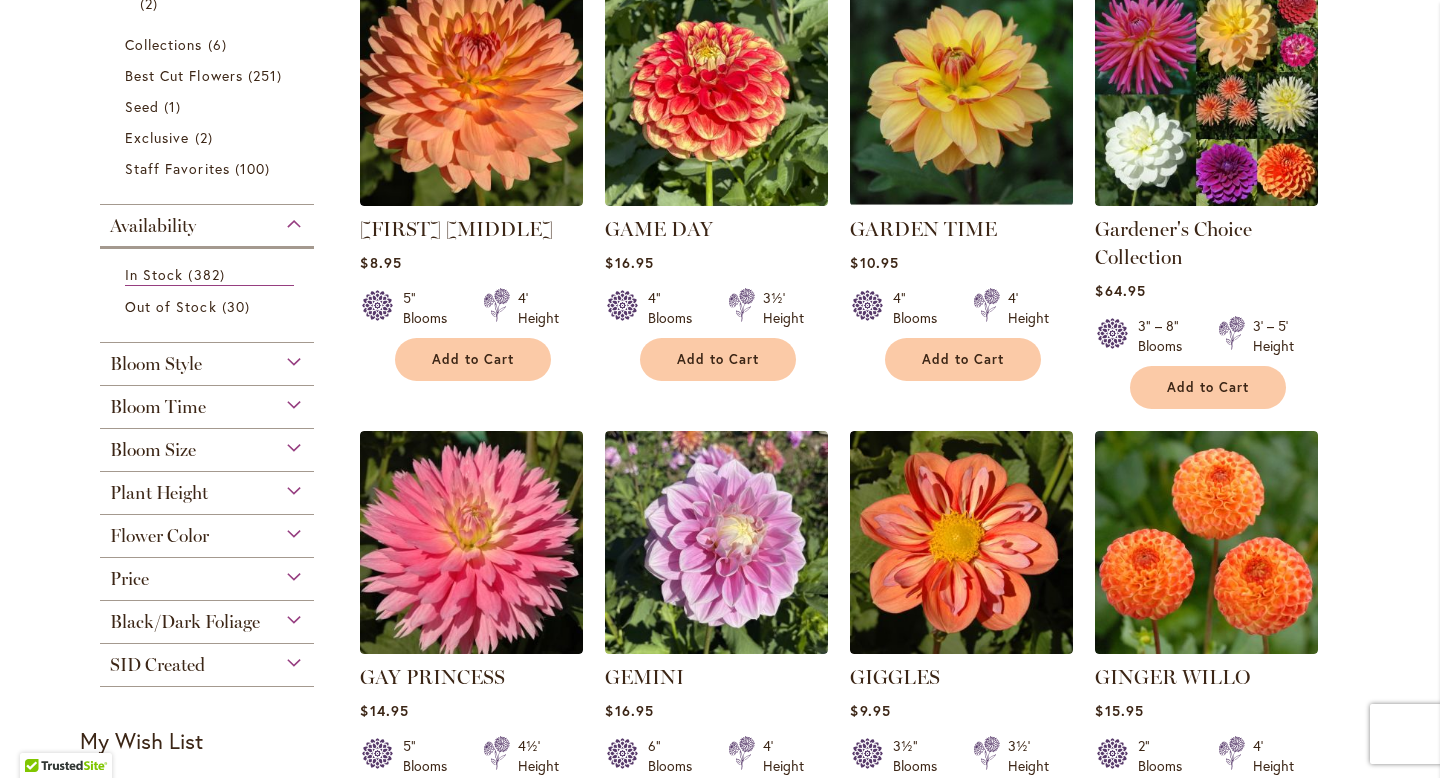 click on "Plant Height" at bounding box center (207, 488) 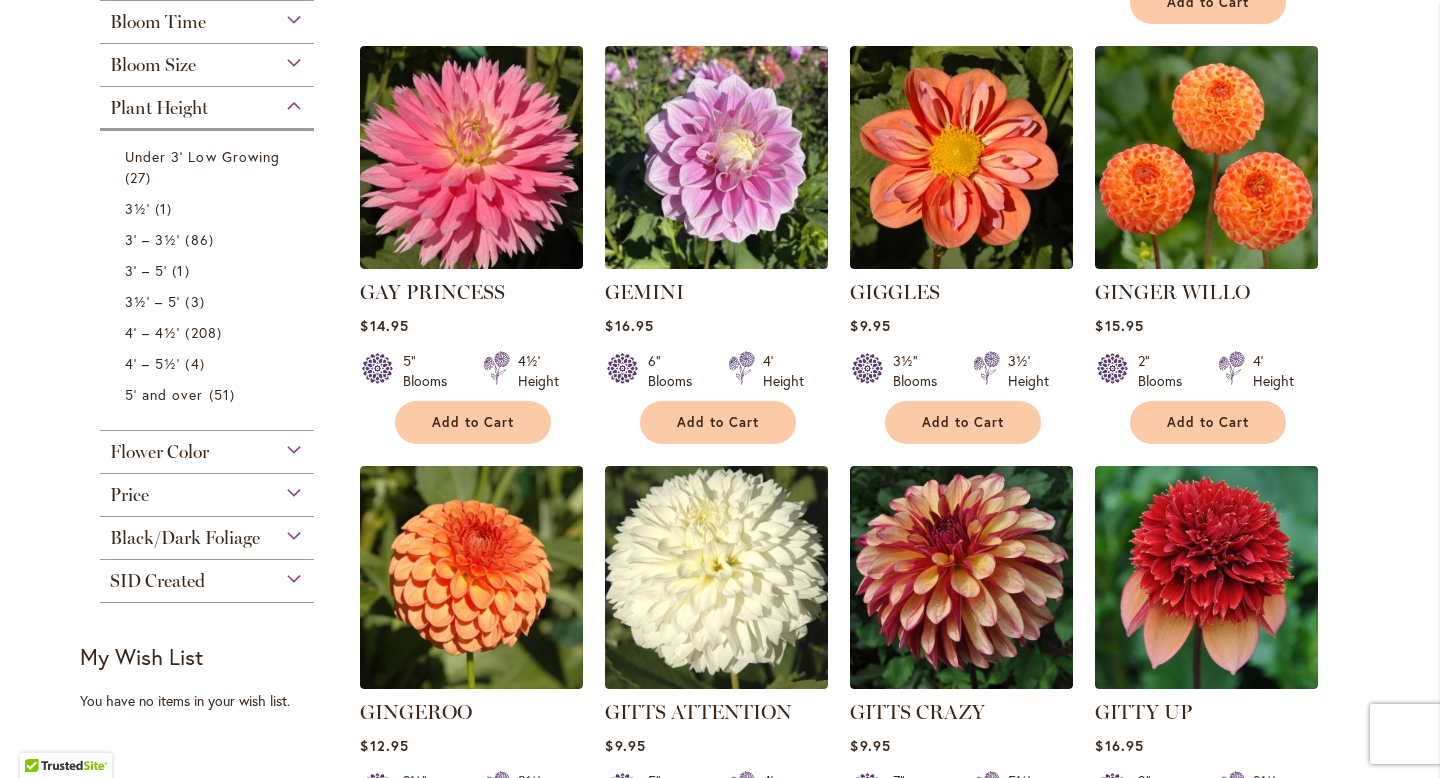 scroll, scrollTop: 855, scrollLeft: 0, axis: vertical 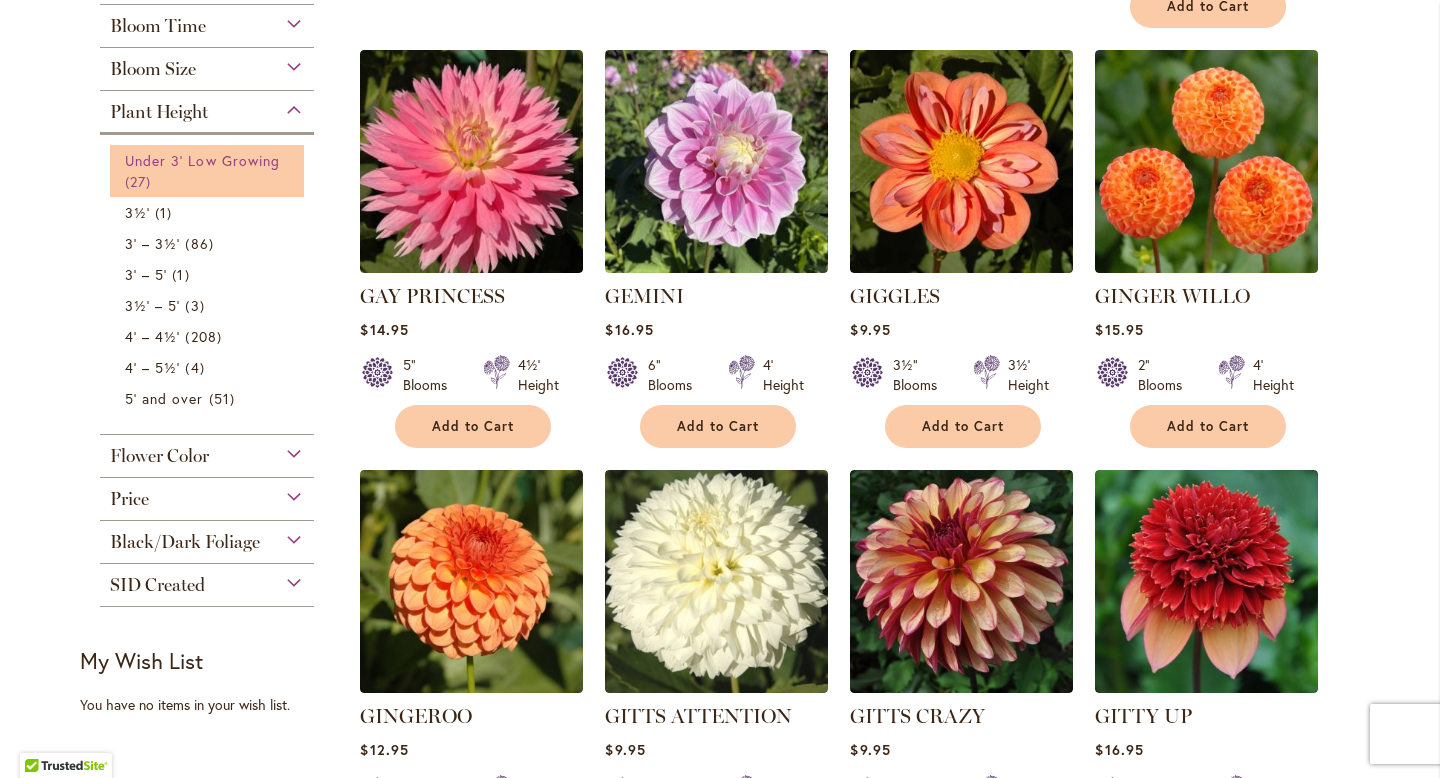 click on "Under 3' Low Growing" at bounding box center (202, 160) 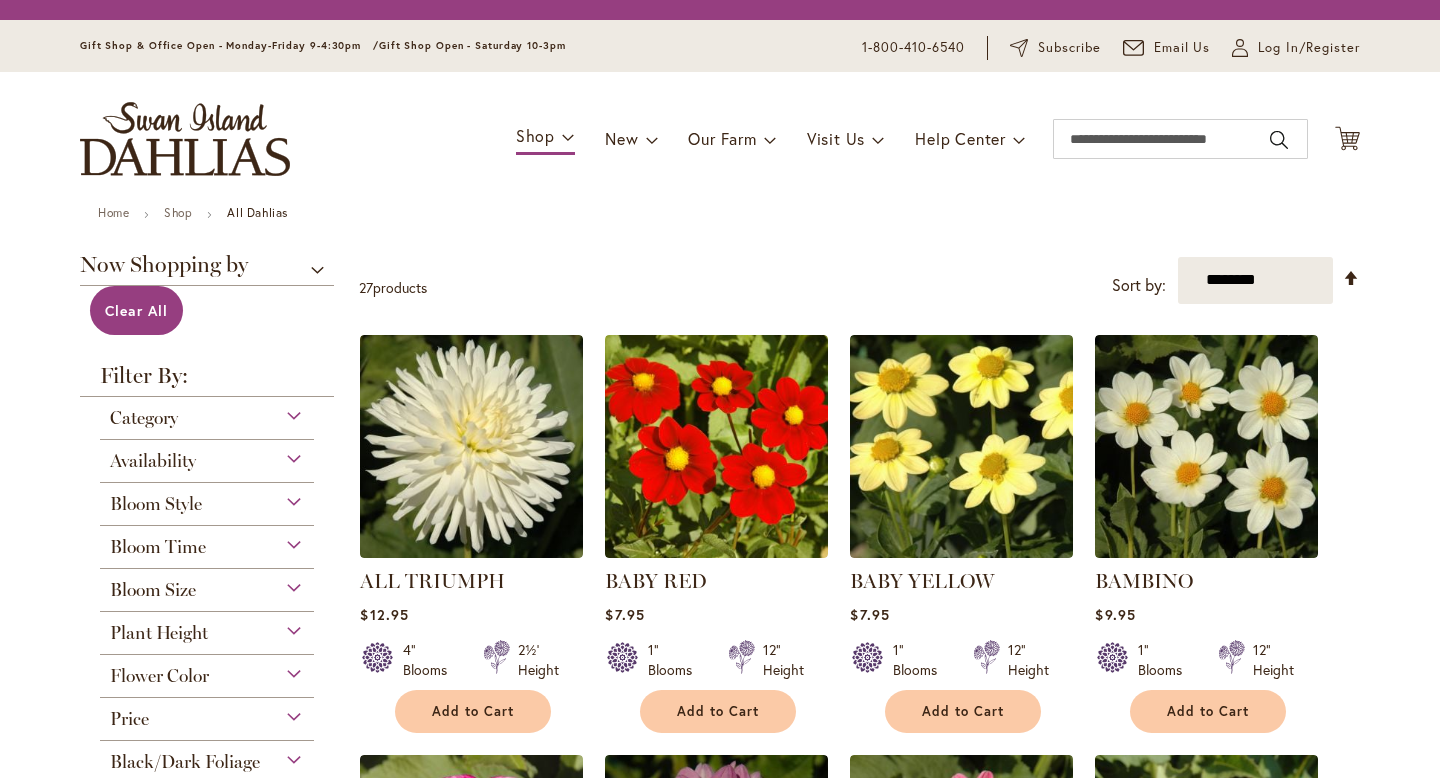 scroll, scrollTop: 0, scrollLeft: 0, axis: both 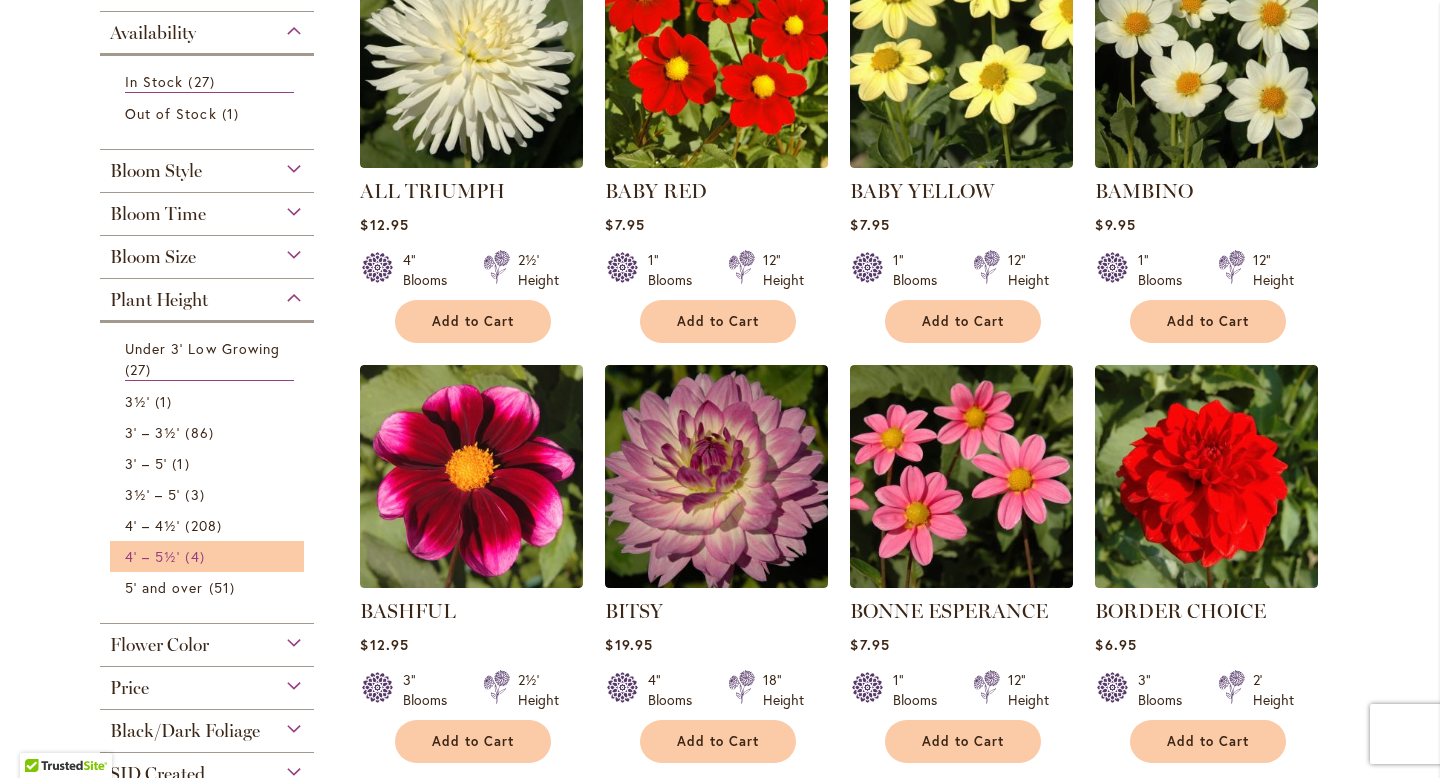 click on "4' – 5½'" at bounding box center (152, 556) 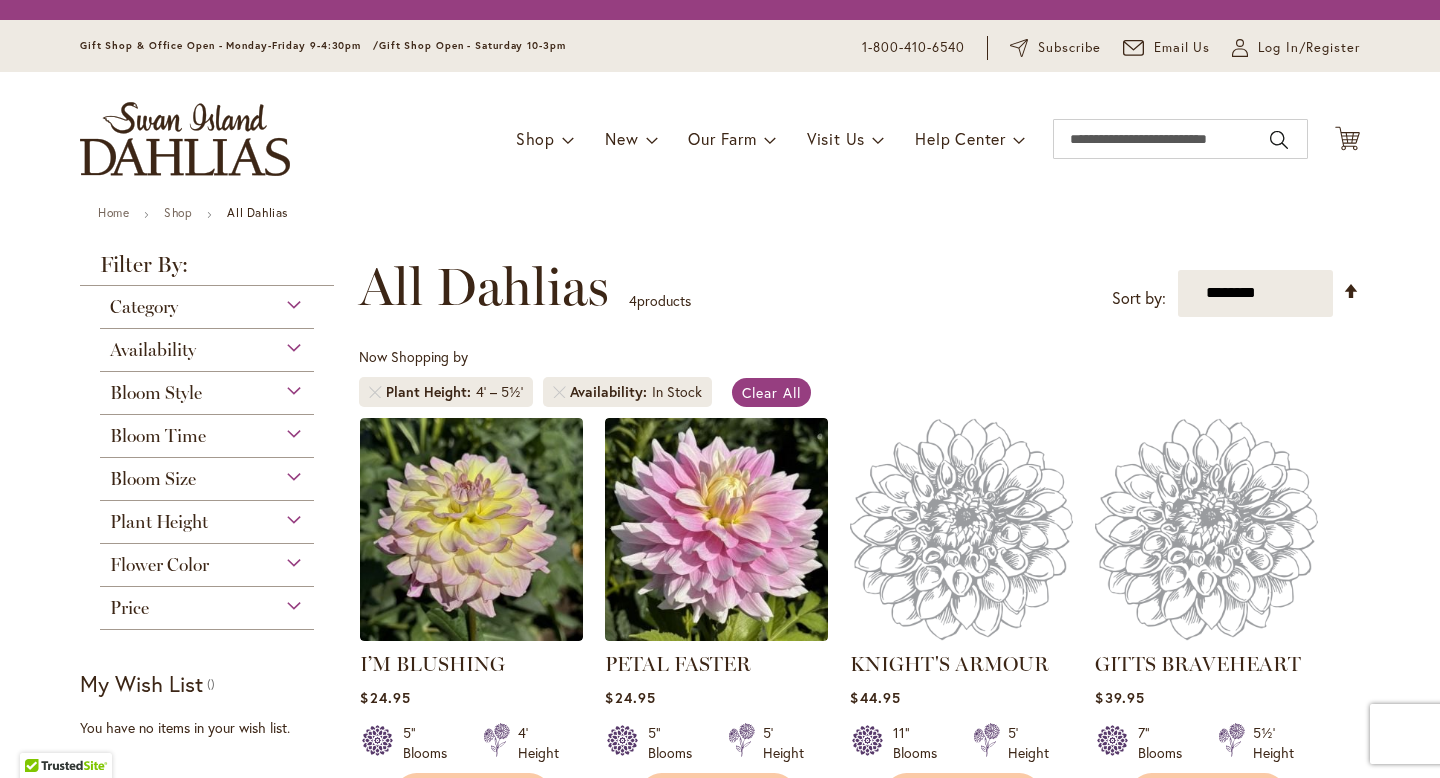 scroll, scrollTop: 0, scrollLeft: 0, axis: both 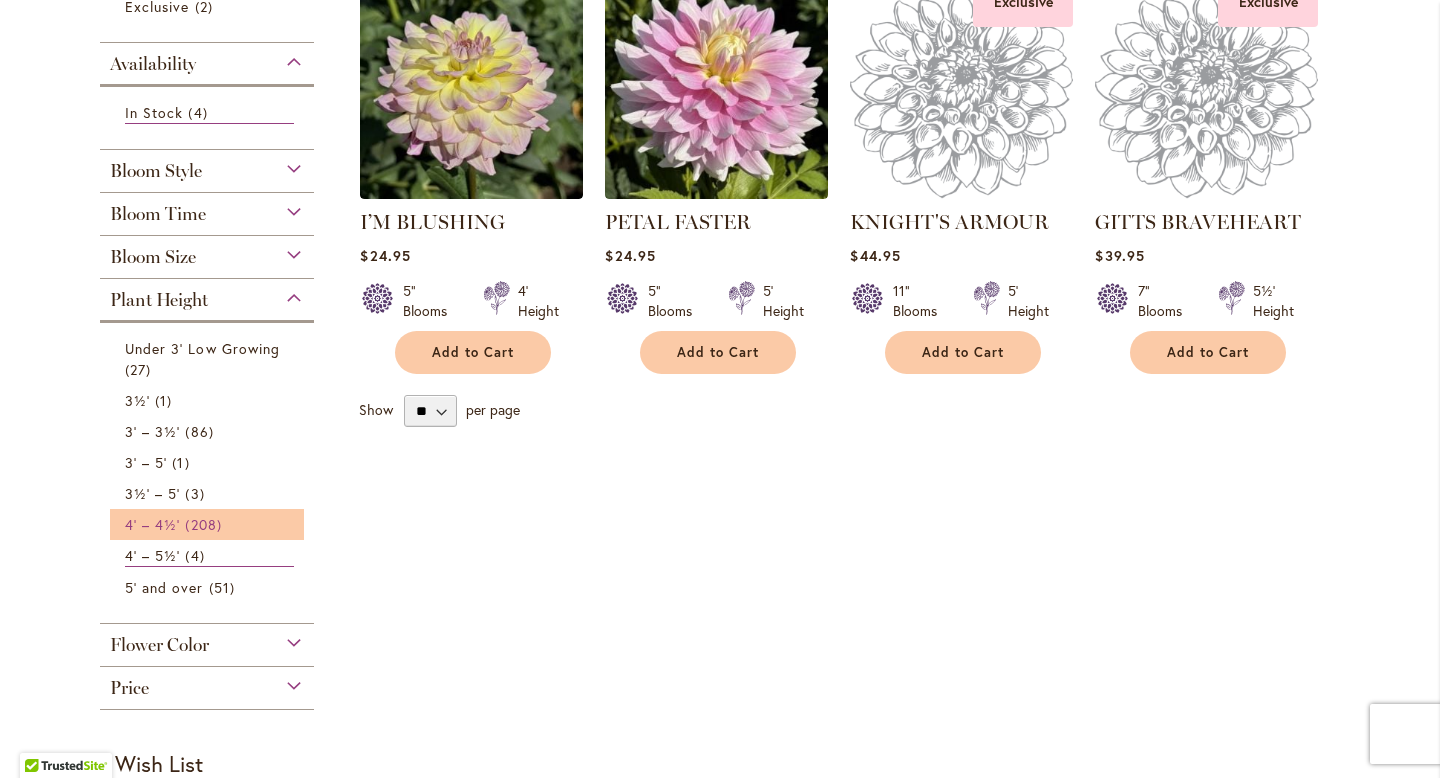 click on "4' – 4½'" at bounding box center [152, 524] 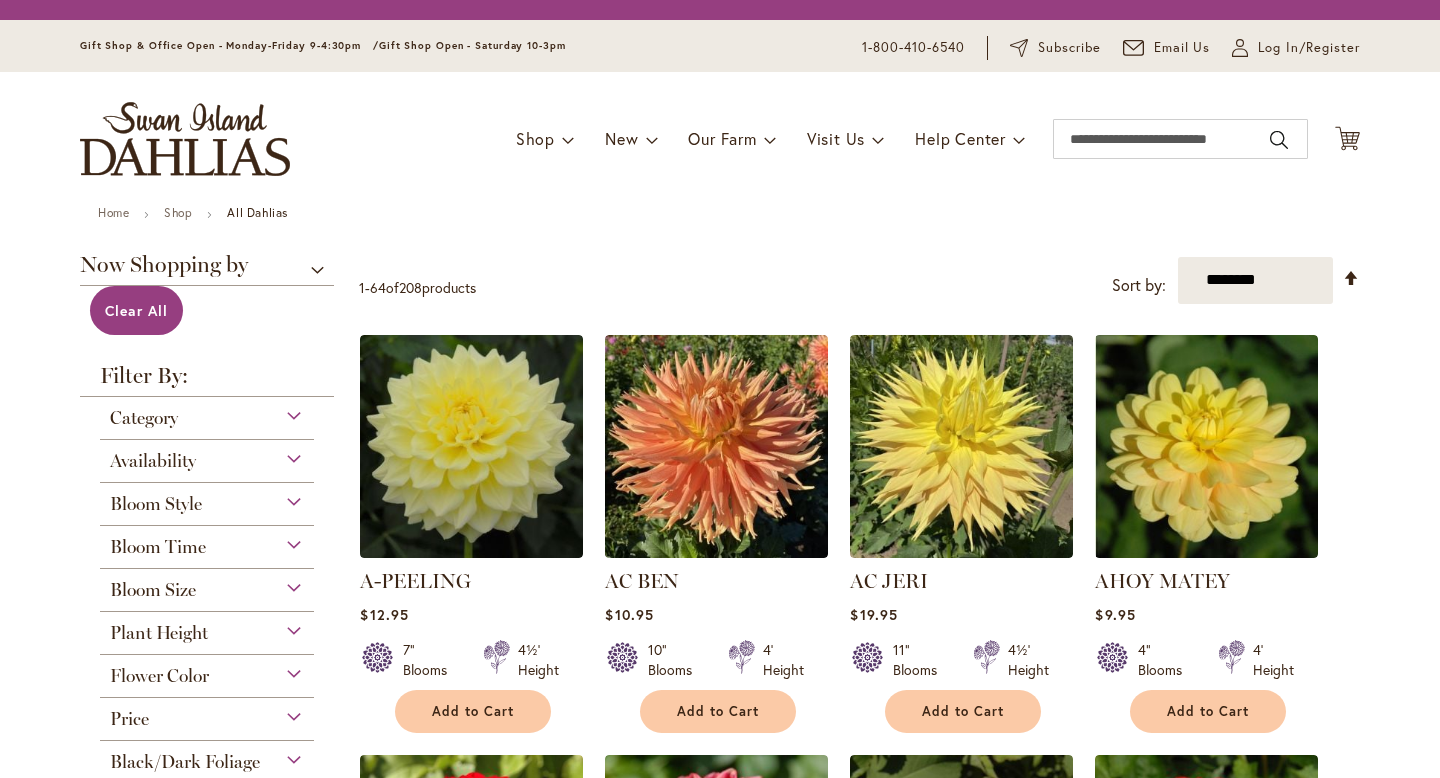 scroll, scrollTop: 0, scrollLeft: 0, axis: both 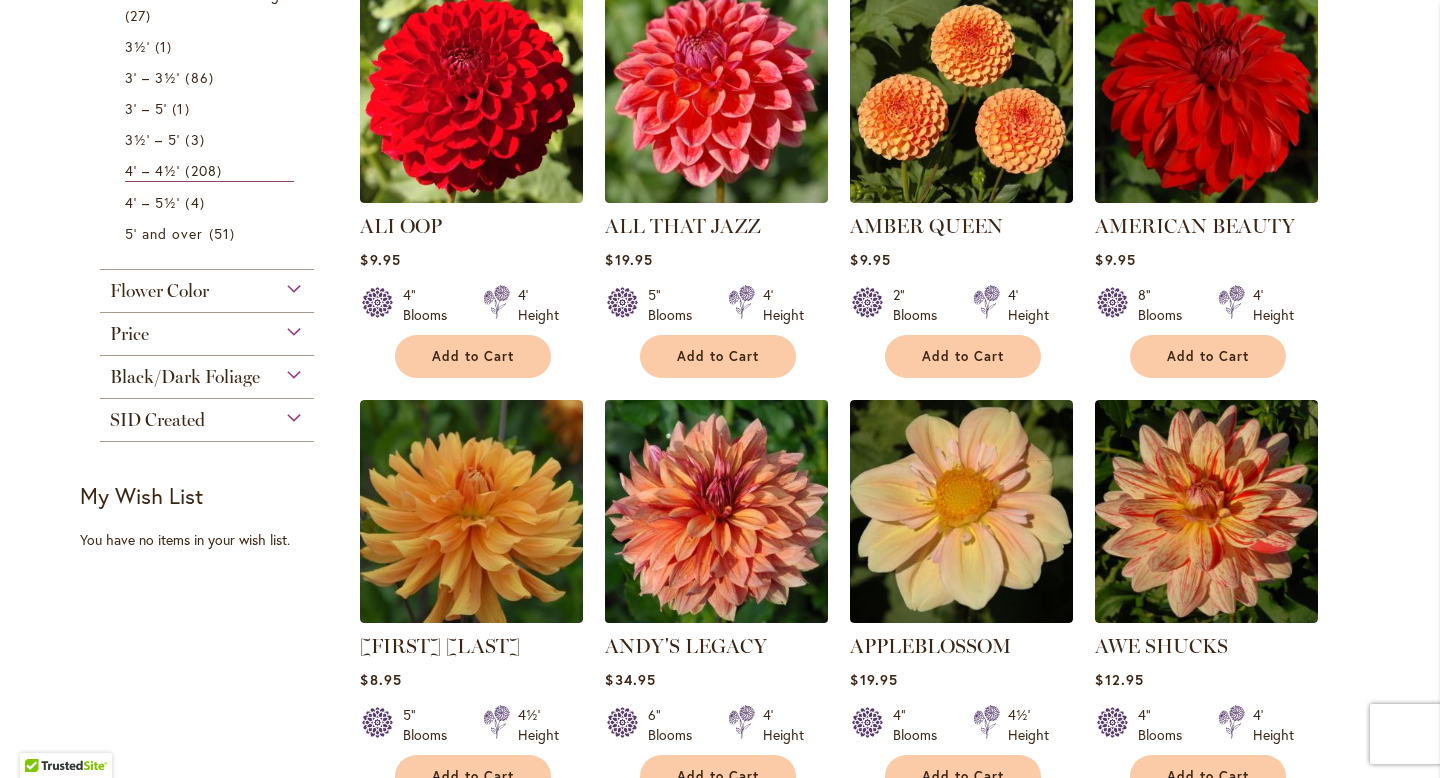 click at bounding box center [717, 511] 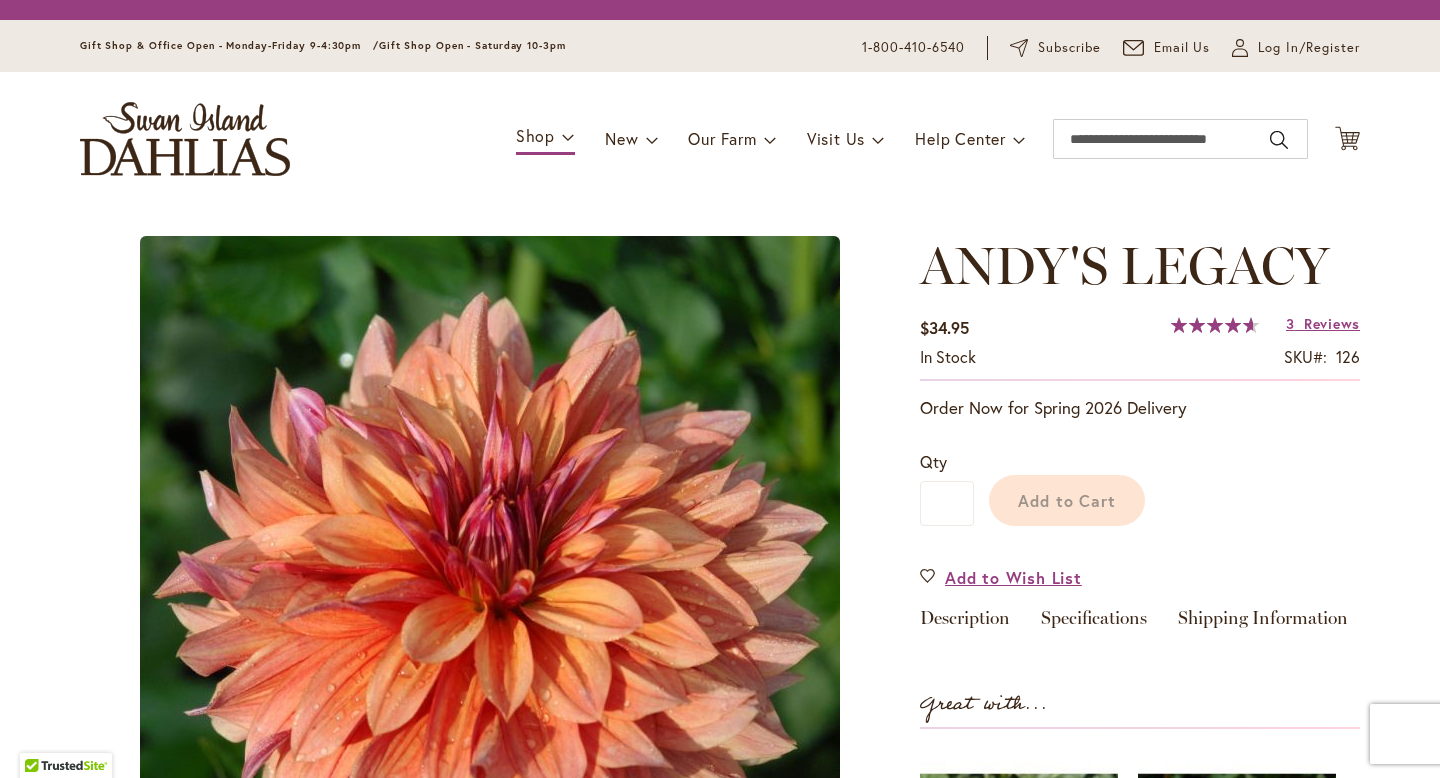 scroll, scrollTop: 0, scrollLeft: 0, axis: both 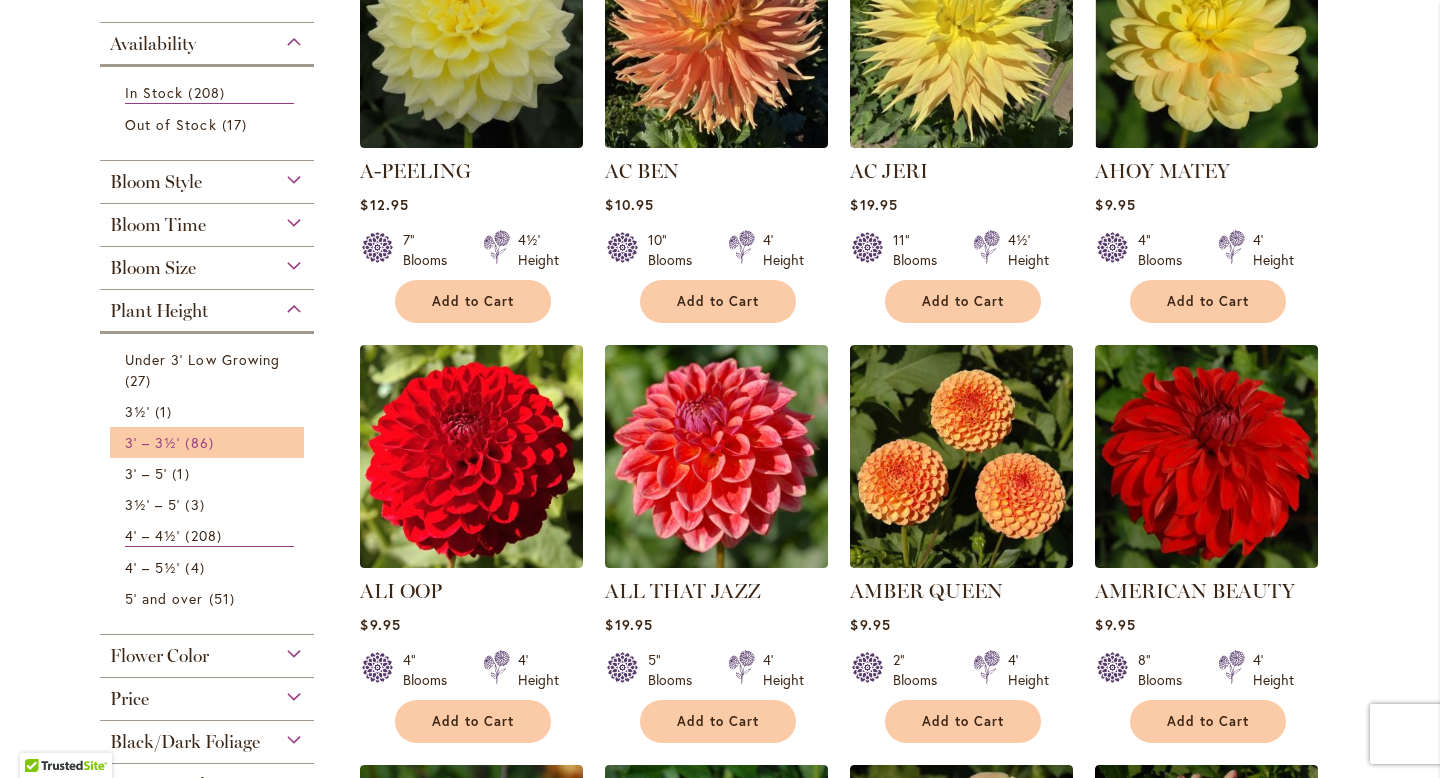 click on "86
items" at bounding box center (201, 442) 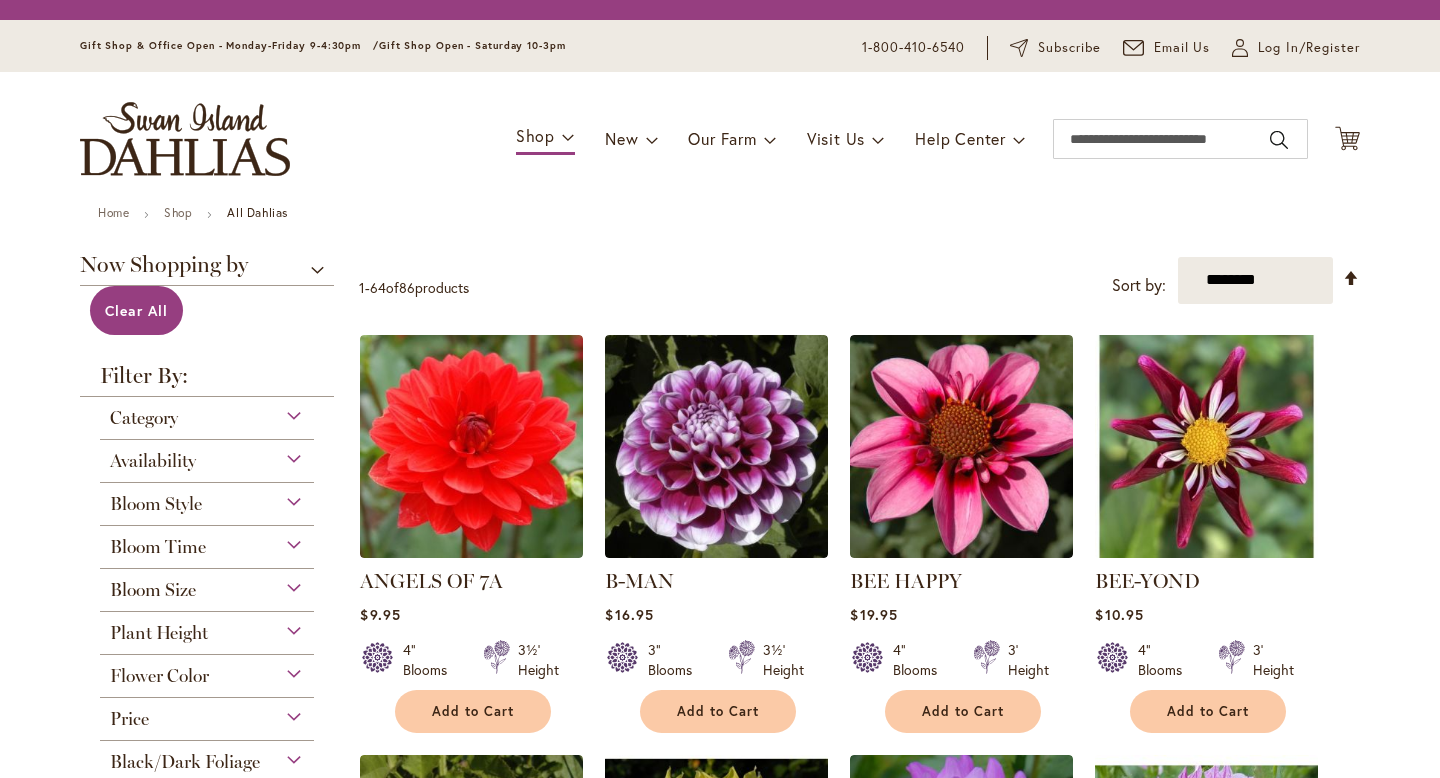 scroll, scrollTop: 0, scrollLeft: 0, axis: both 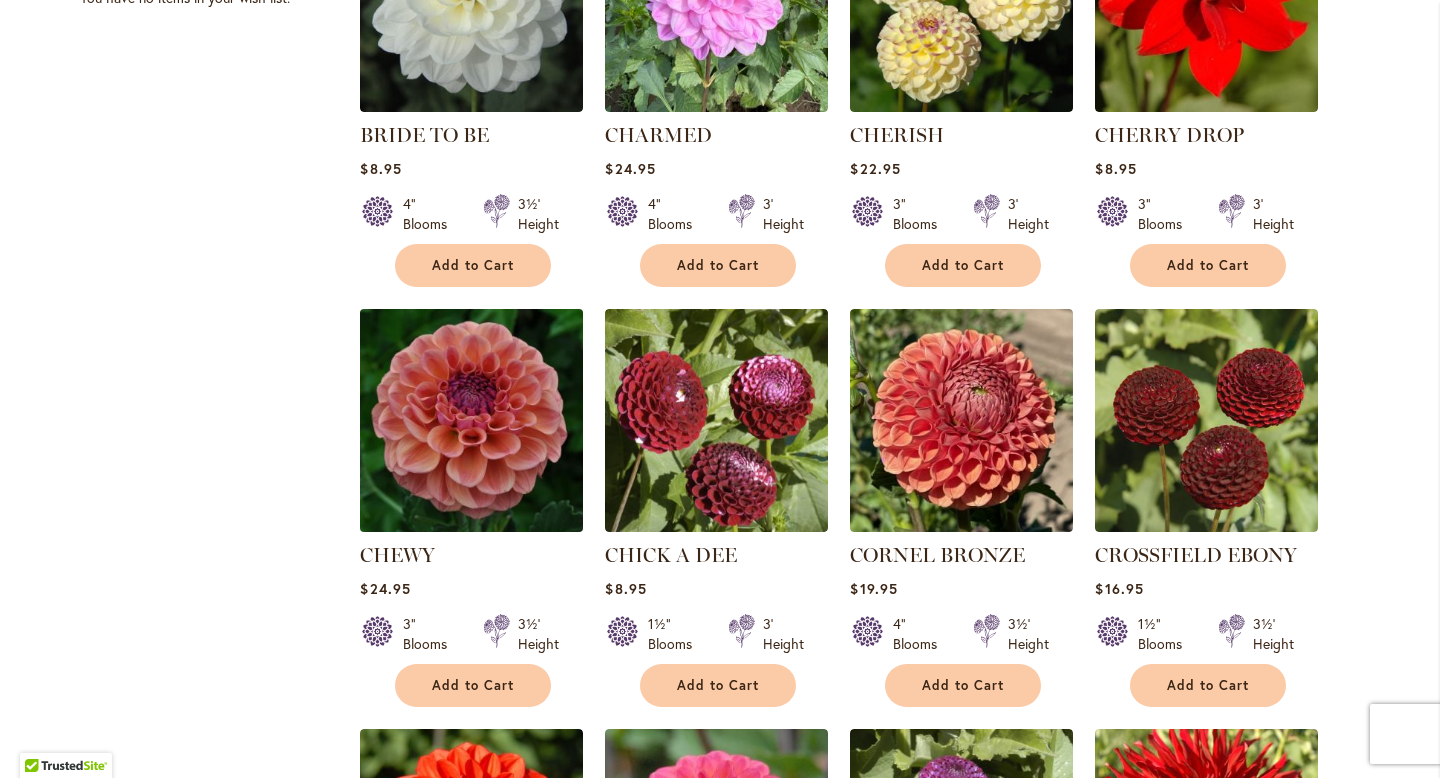 click at bounding box center (472, 420) 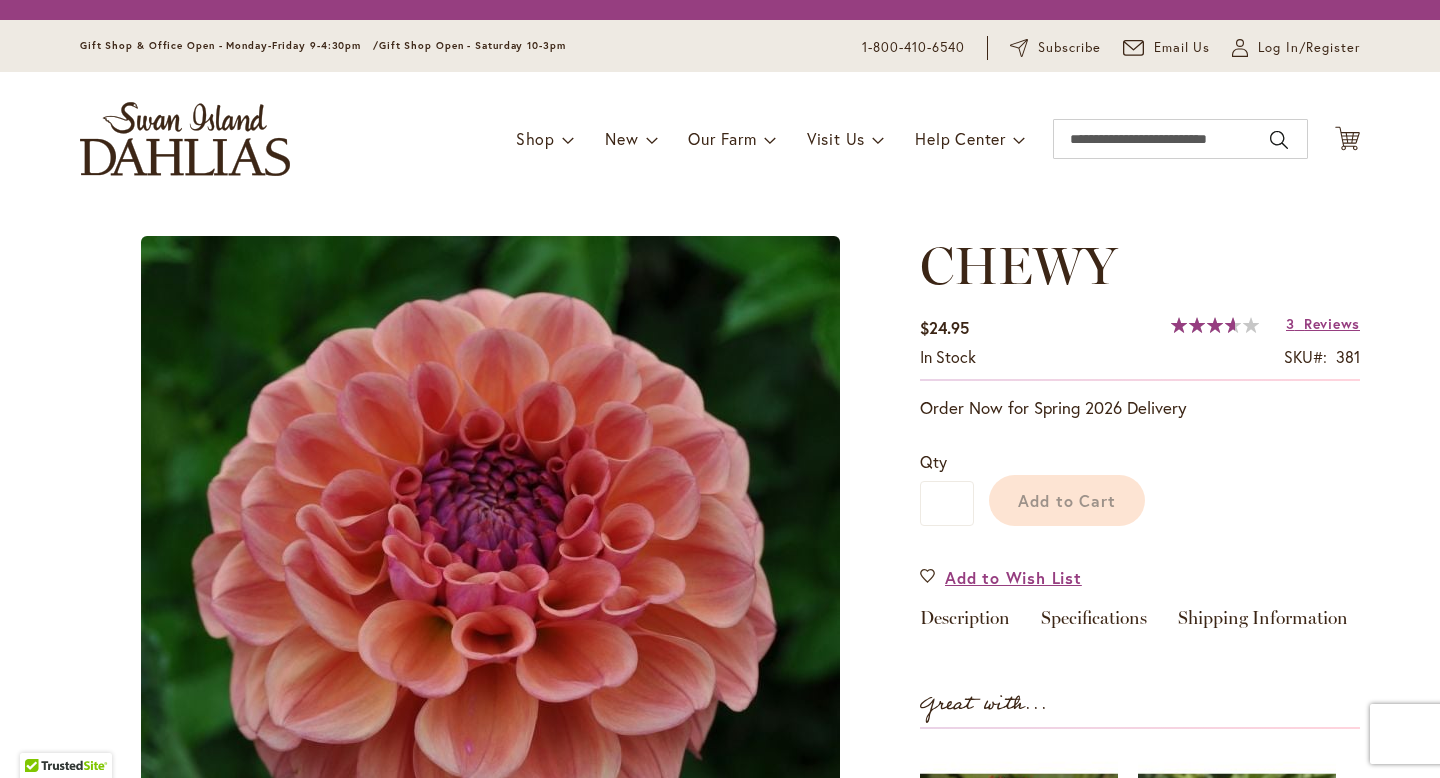 scroll, scrollTop: 0, scrollLeft: 0, axis: both 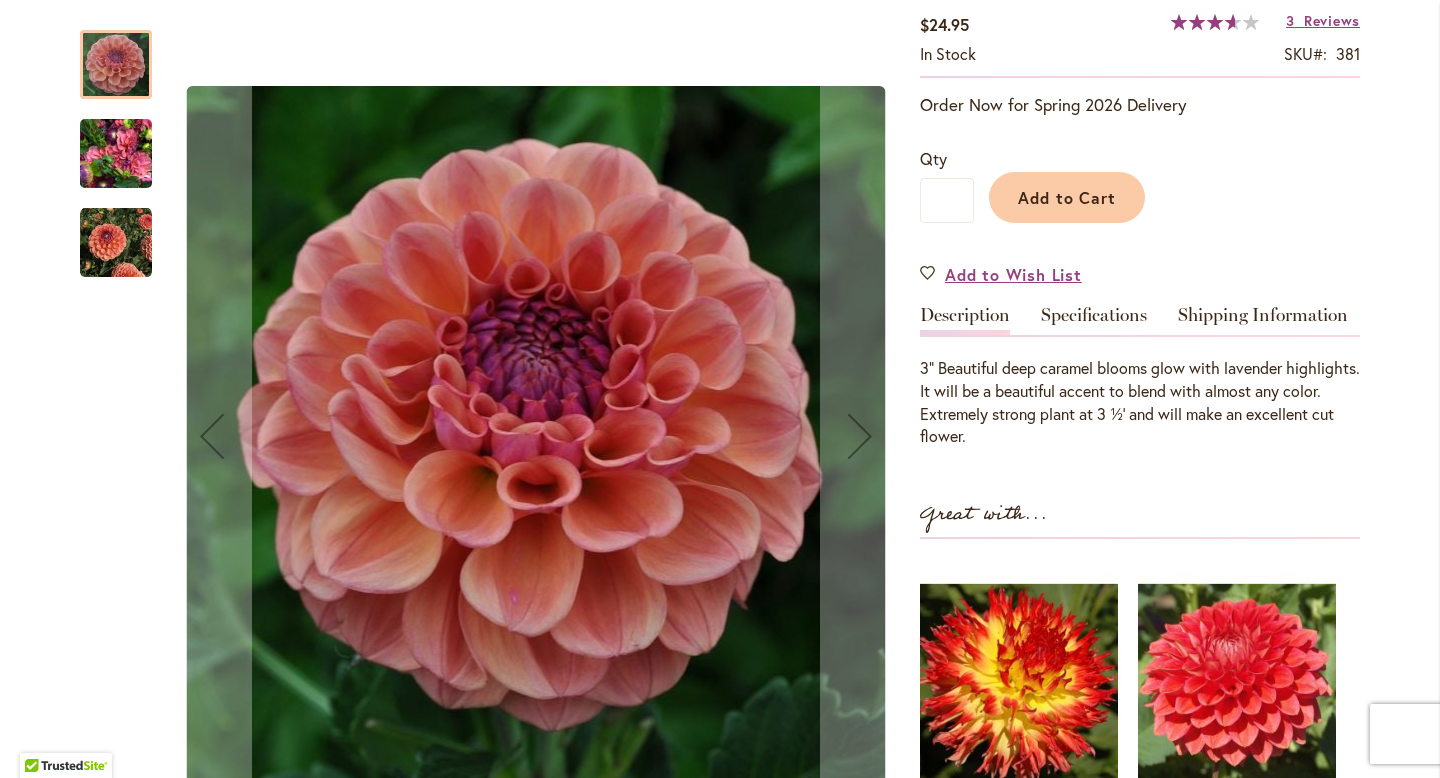 click at bounding box center (116, 243) 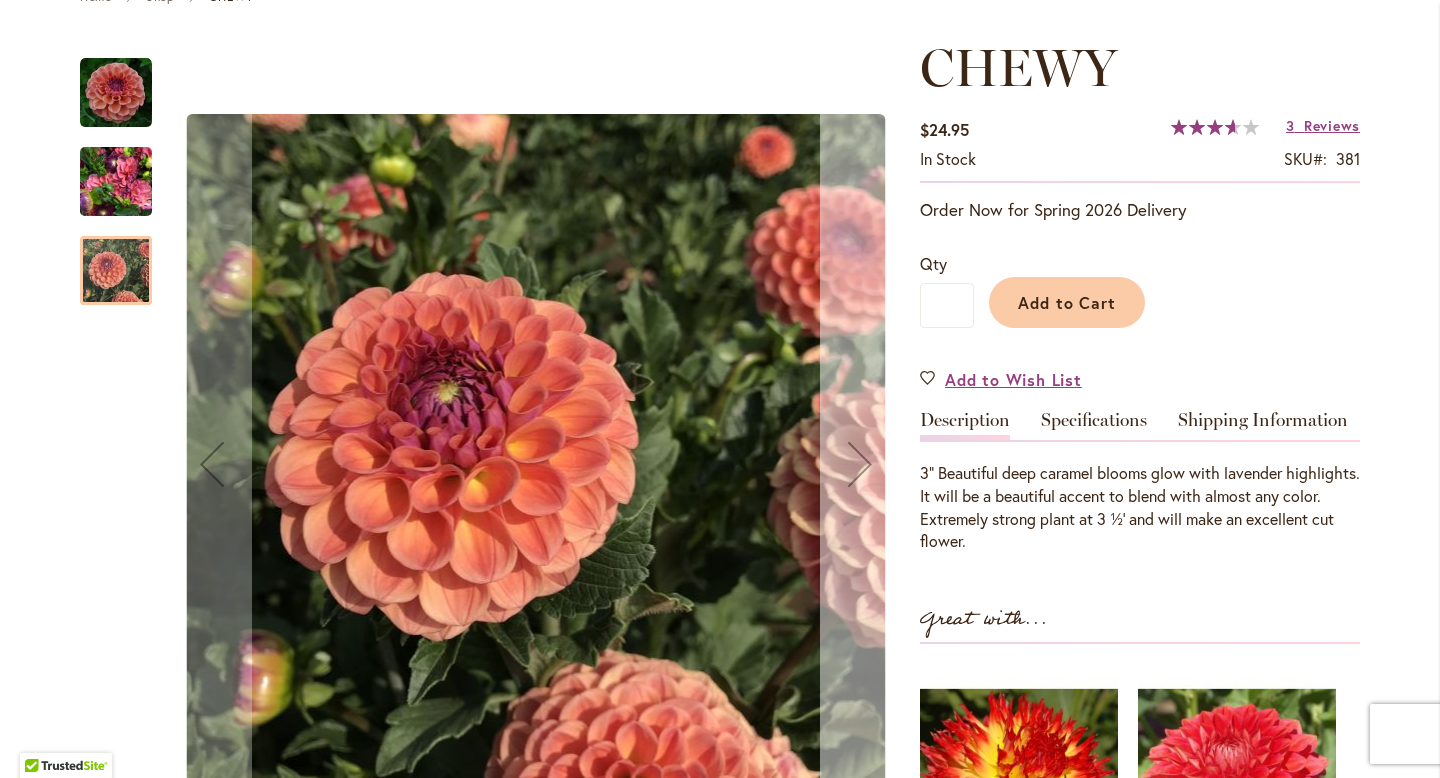 scroll, scrollTop: 198, scrollLeft: 0, axis: vertical 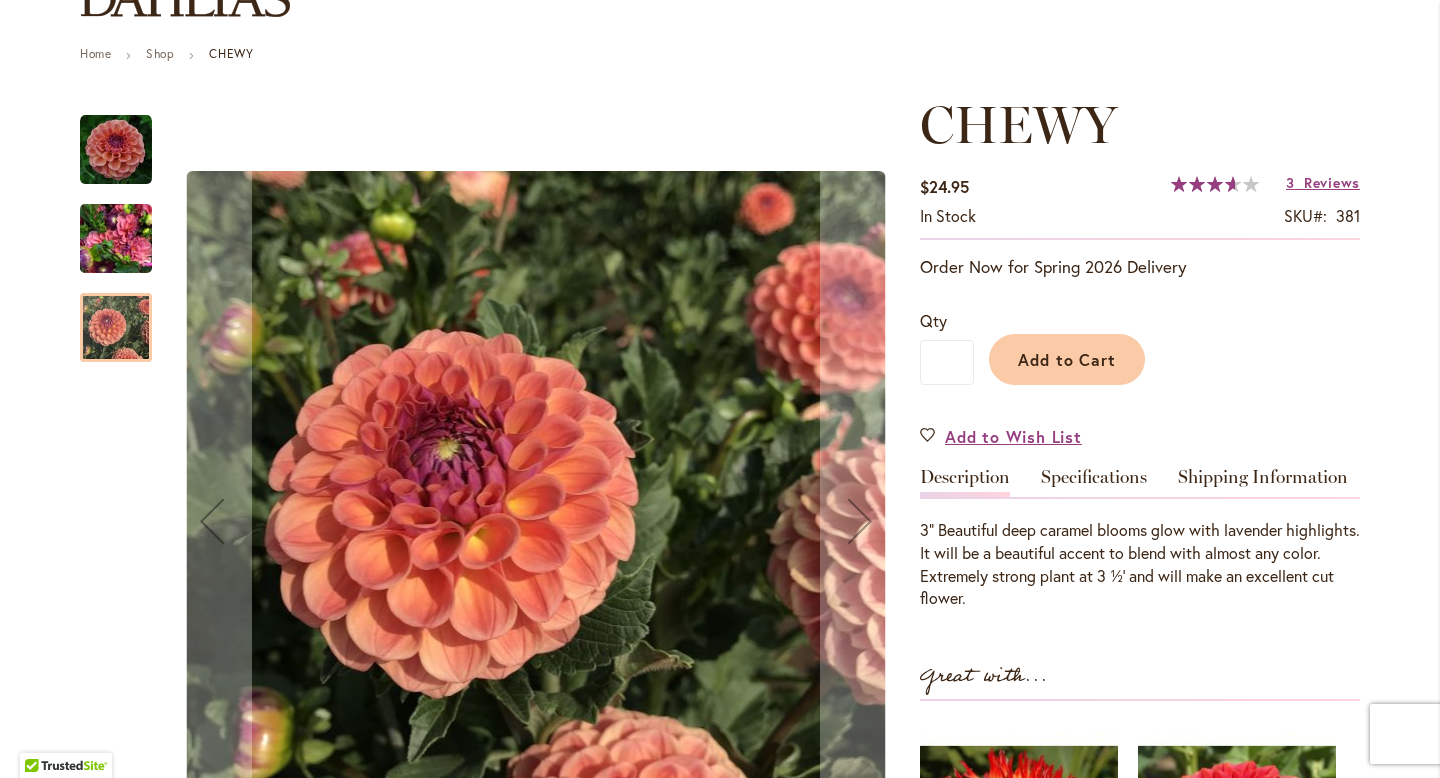 click at bounding box center (116, 150) 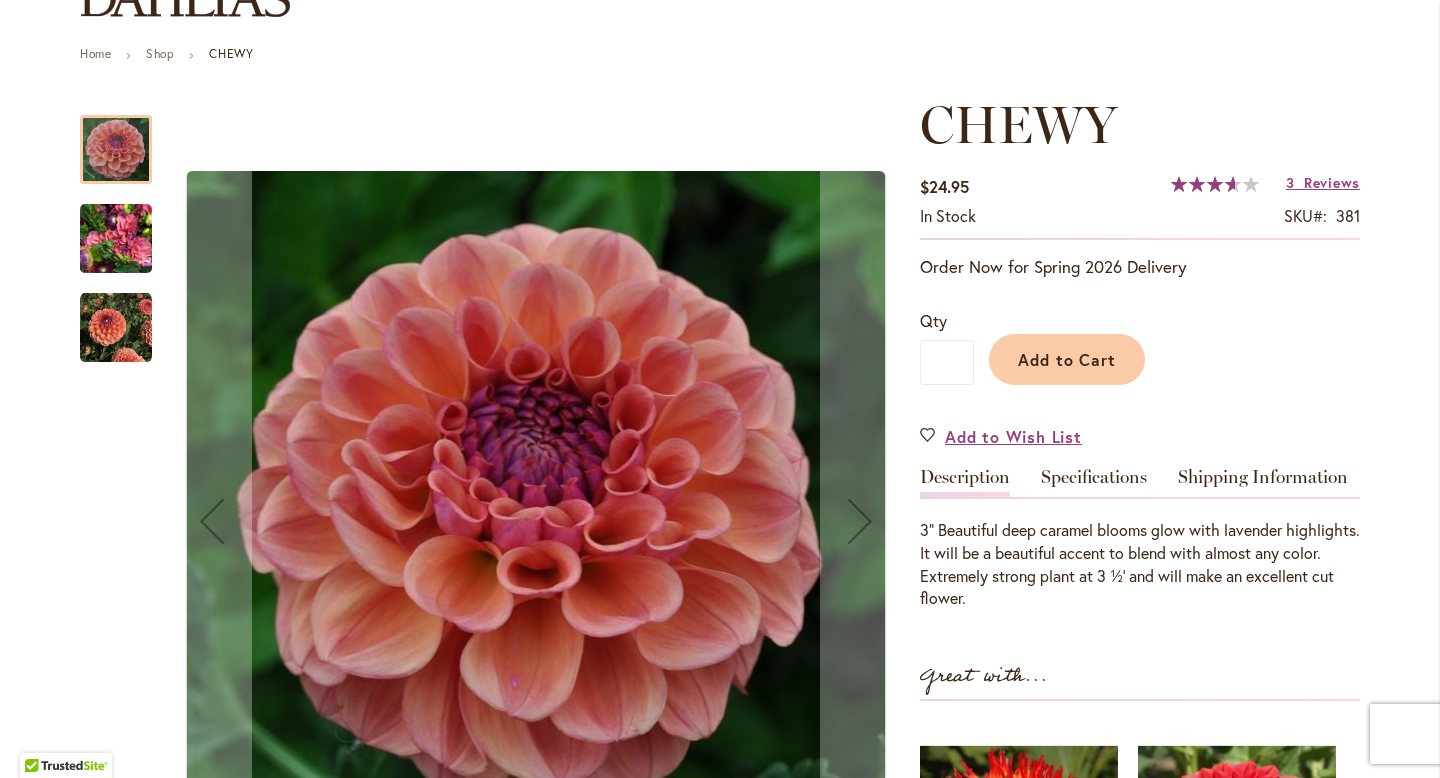 click at bounding box center [116, 239] 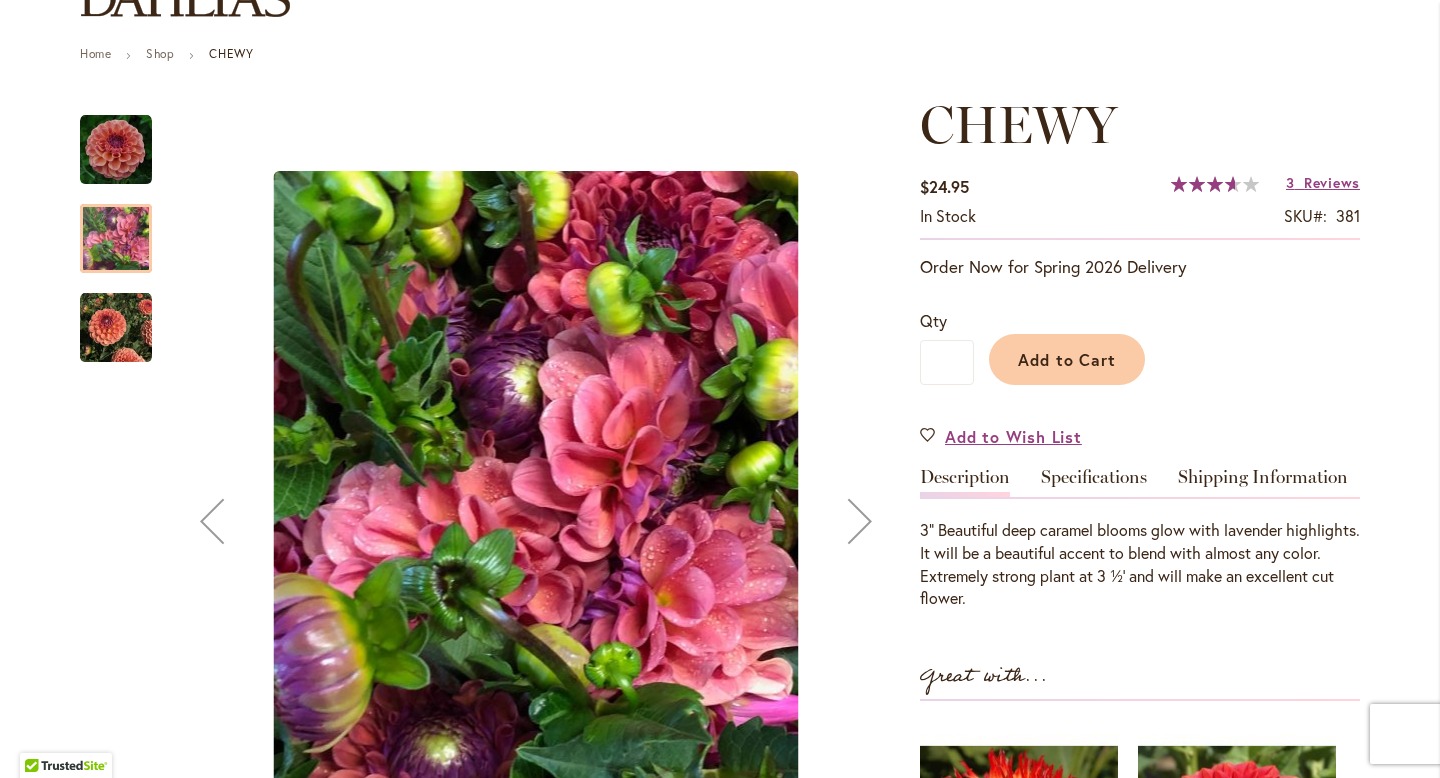 click at bounding box center [116, 328] 